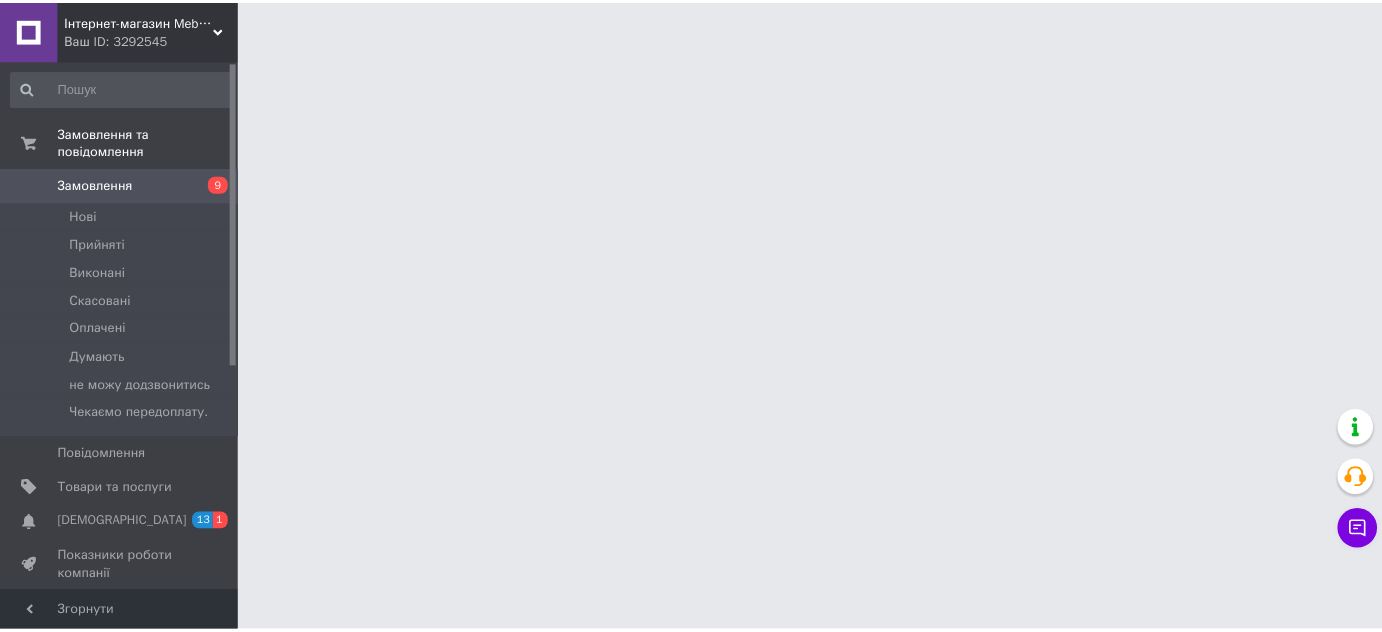 scroll, scrollTop: 0, scrollLeft: 0, axis: both 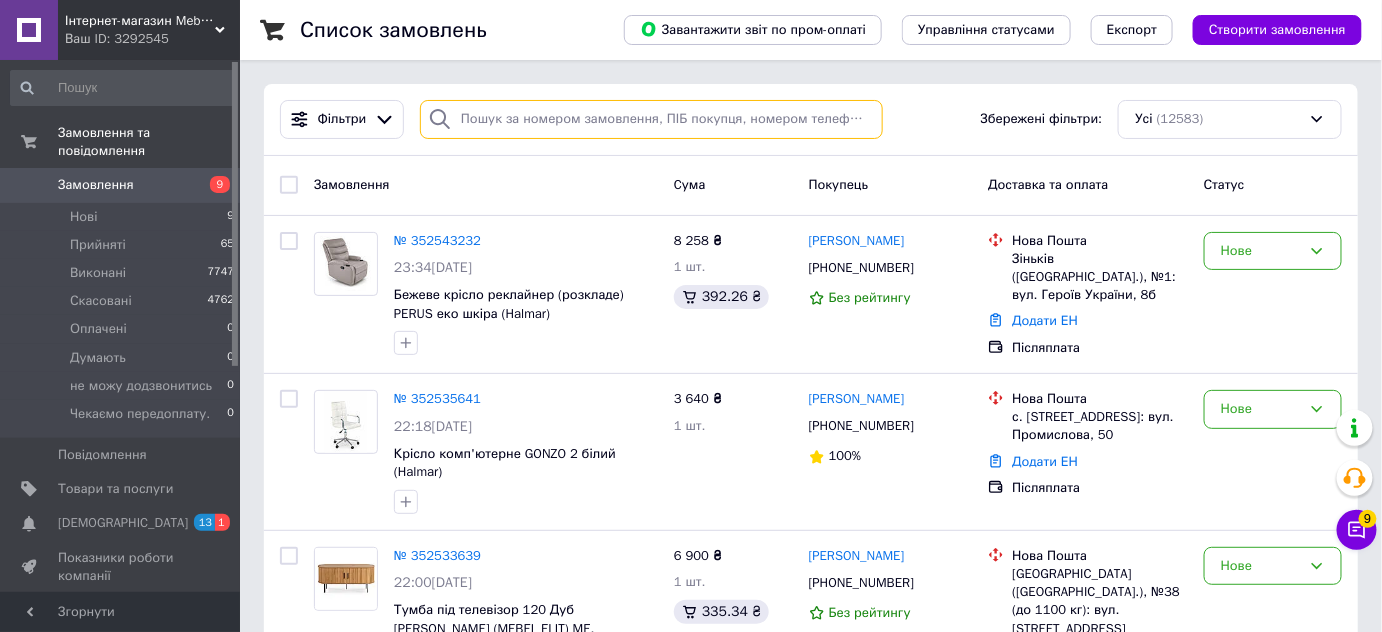 click at bounding box center [651, 119] 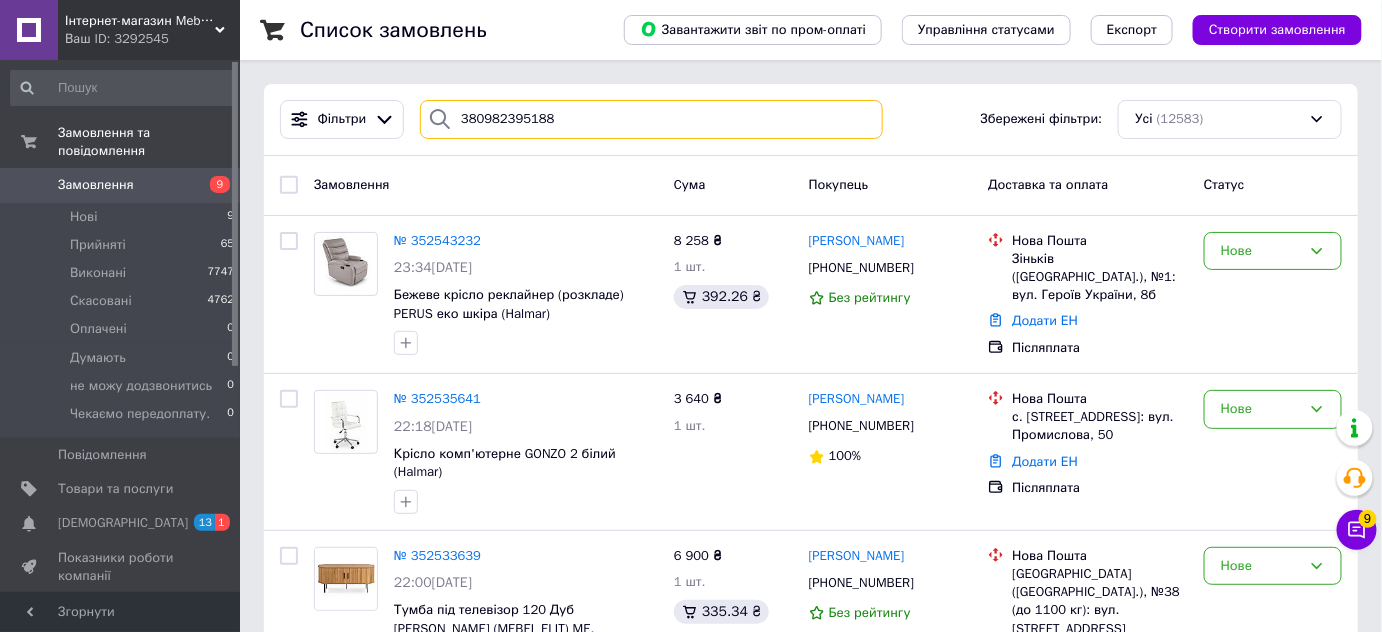 type on "380982395188" 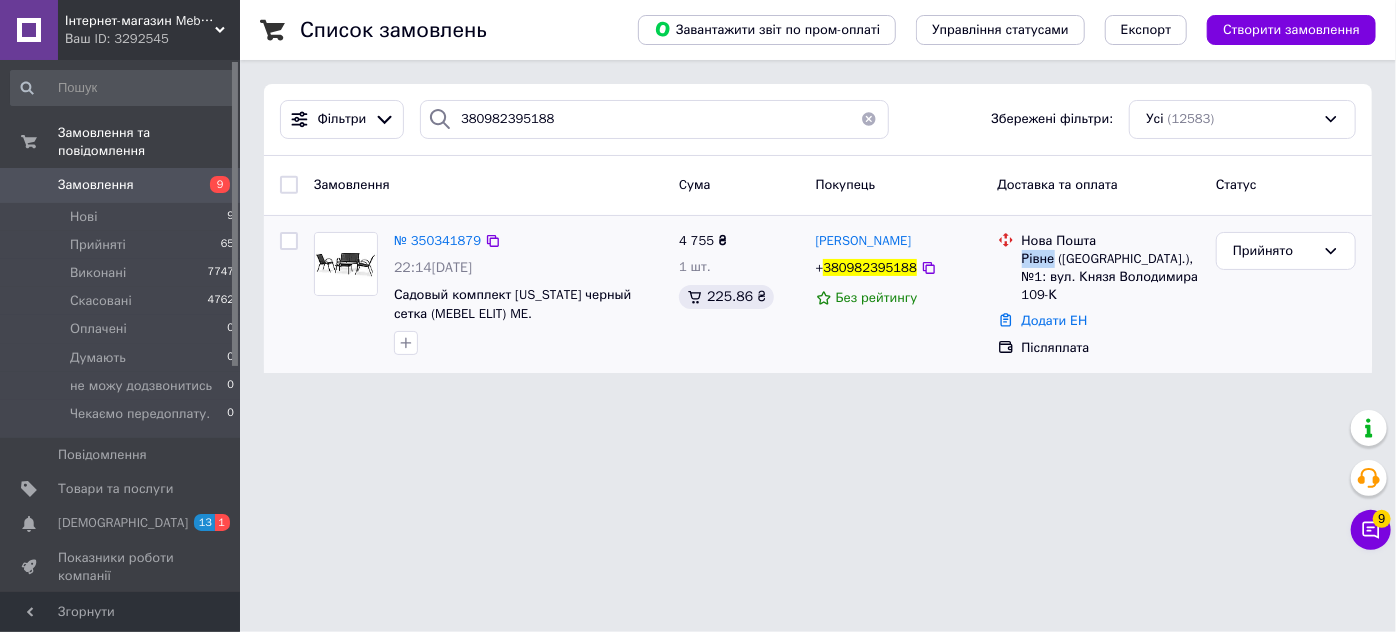 drag, startPoint x: 1053, startPoint y: 258, endPoint x: 1023, endPoint y: 259, distance: 30.016663 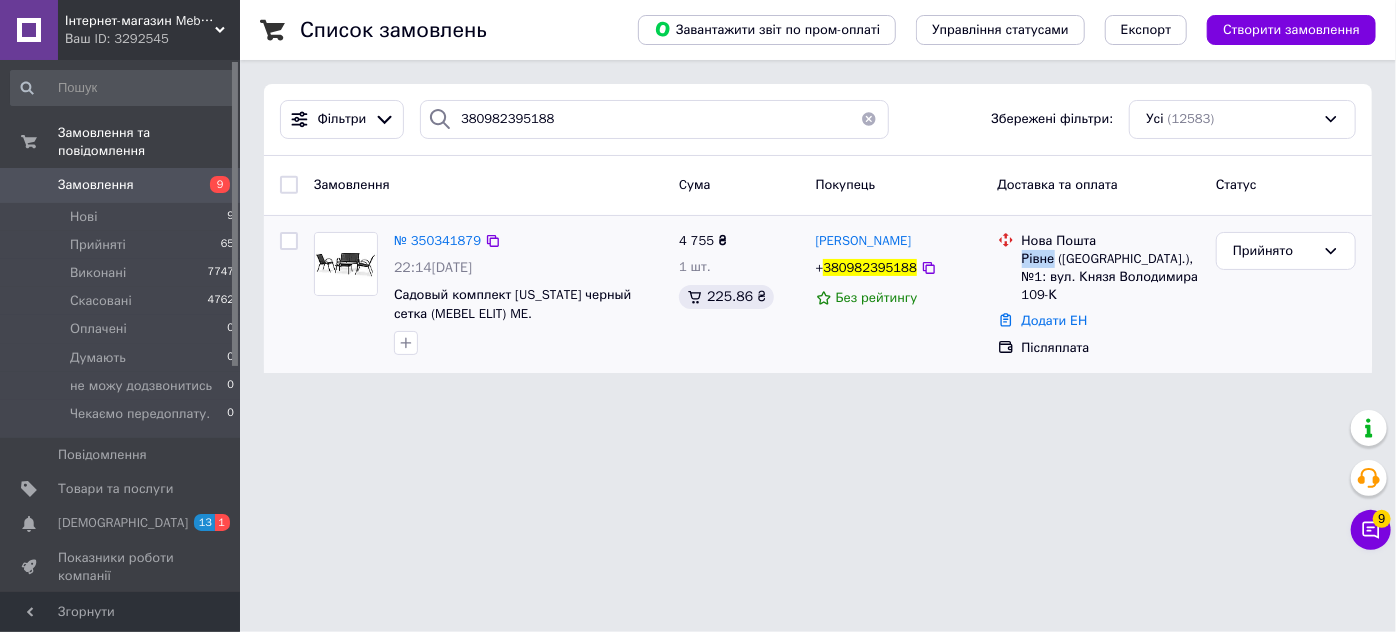 click on "Рівне ([GEOGRAPHIC_DATA].), №1: вул. Князя Володимира 109-К" at bounding box center (1111, 277) 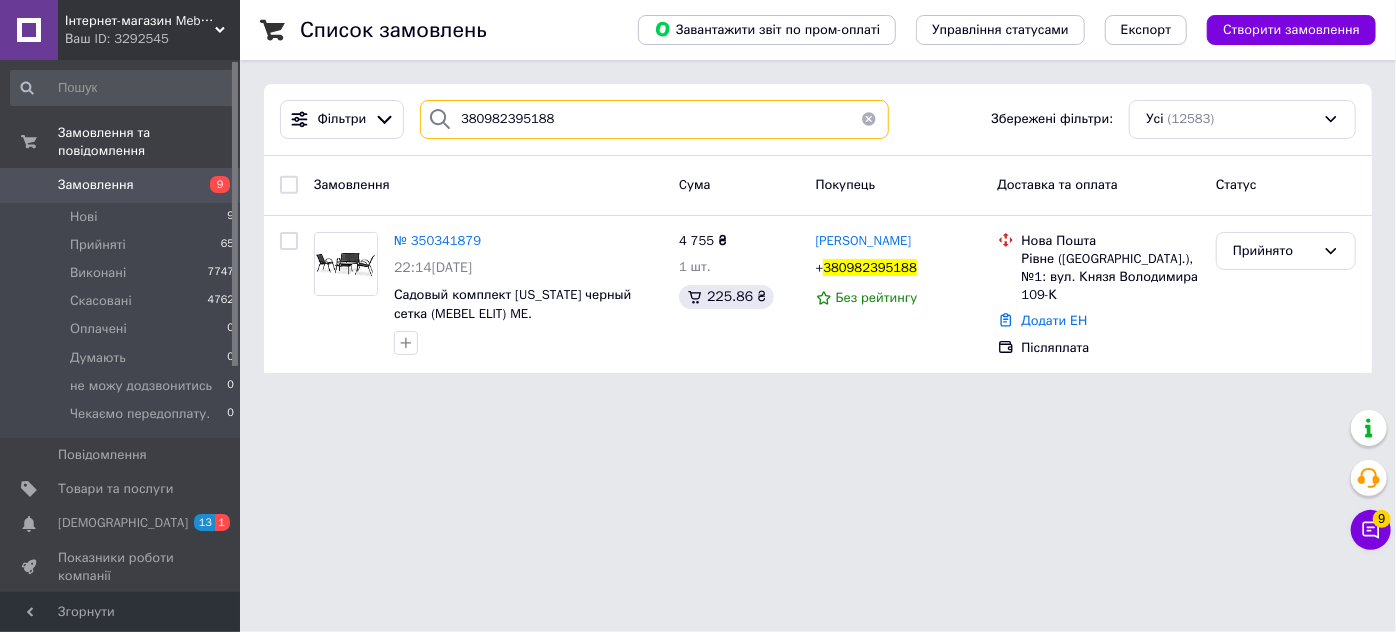 drag, startPoint x: 584, startPoint y: 114, endPoint x: 256, endPoint y: 99, distance: 328.3428 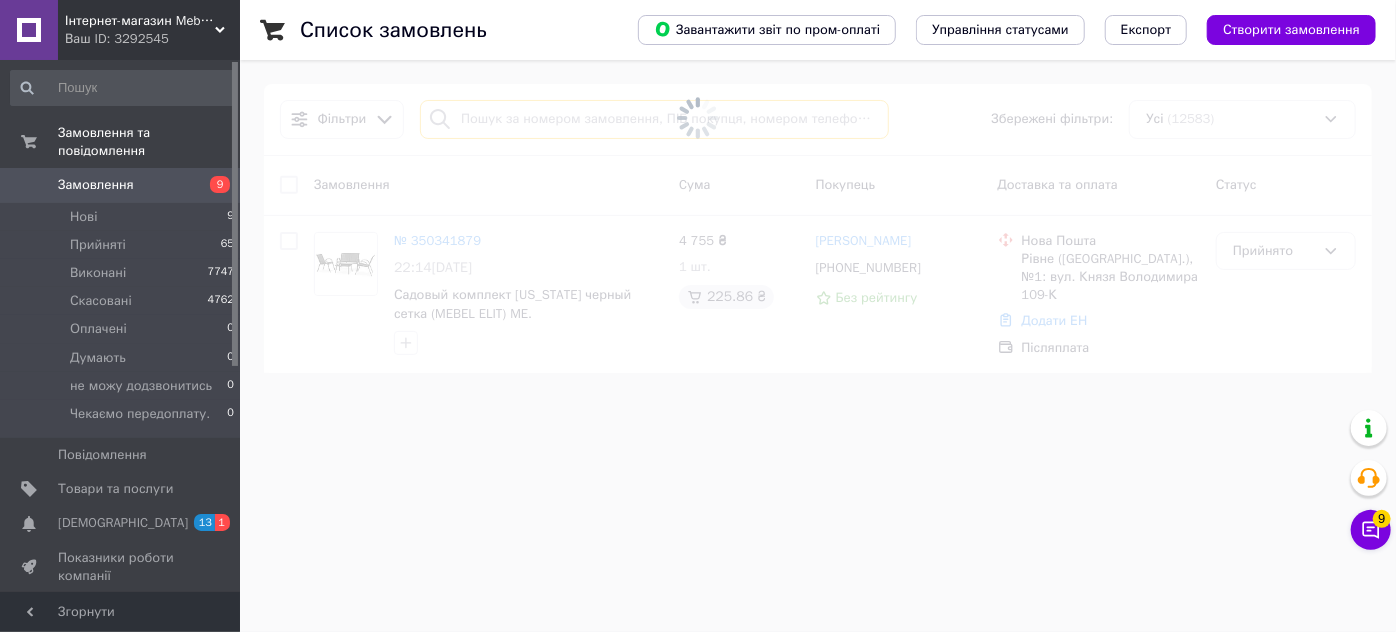 type 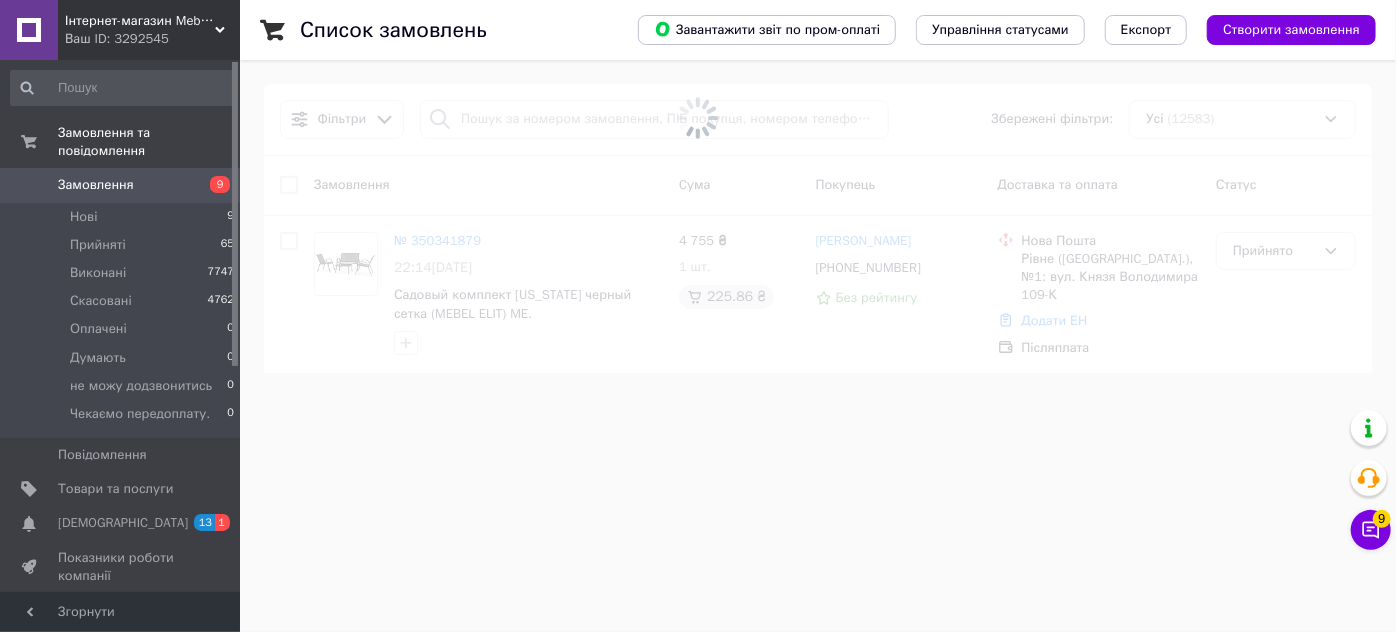 click at bounding box center [698, 316] 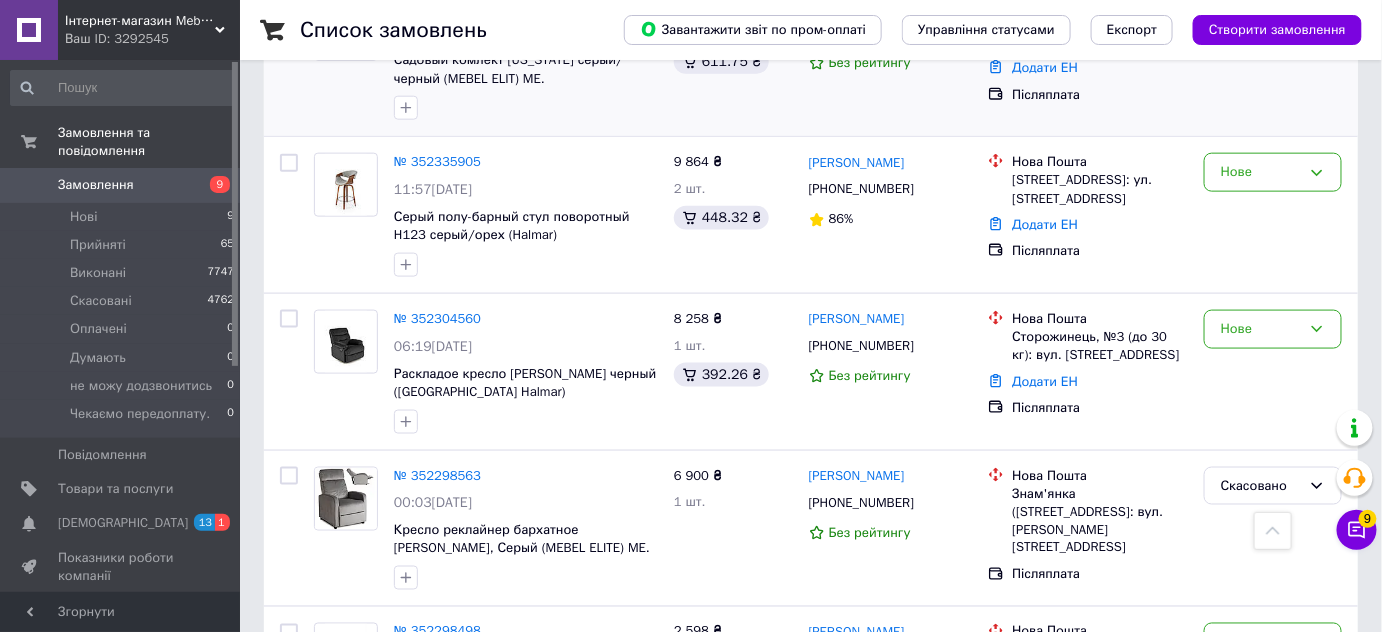 scroll, scrollTop: 909, scrollLeft: 0, axis: vertical 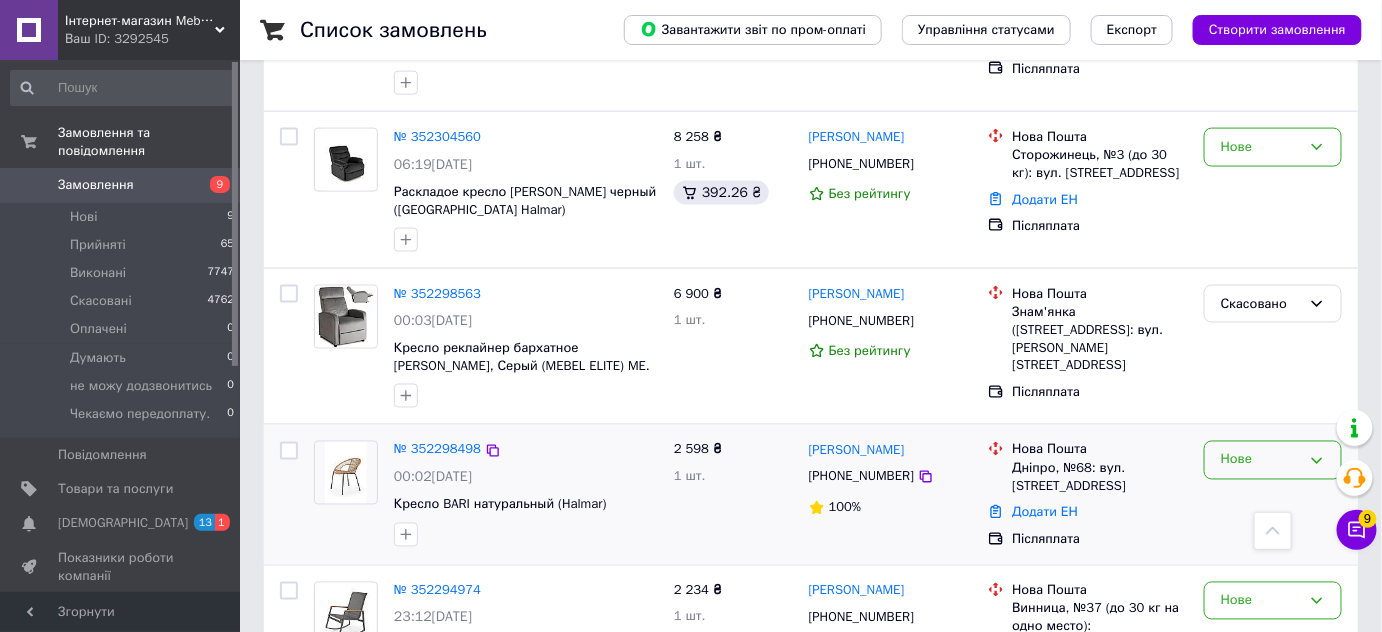 click on "Нове" at bounding box center (1261, 460) 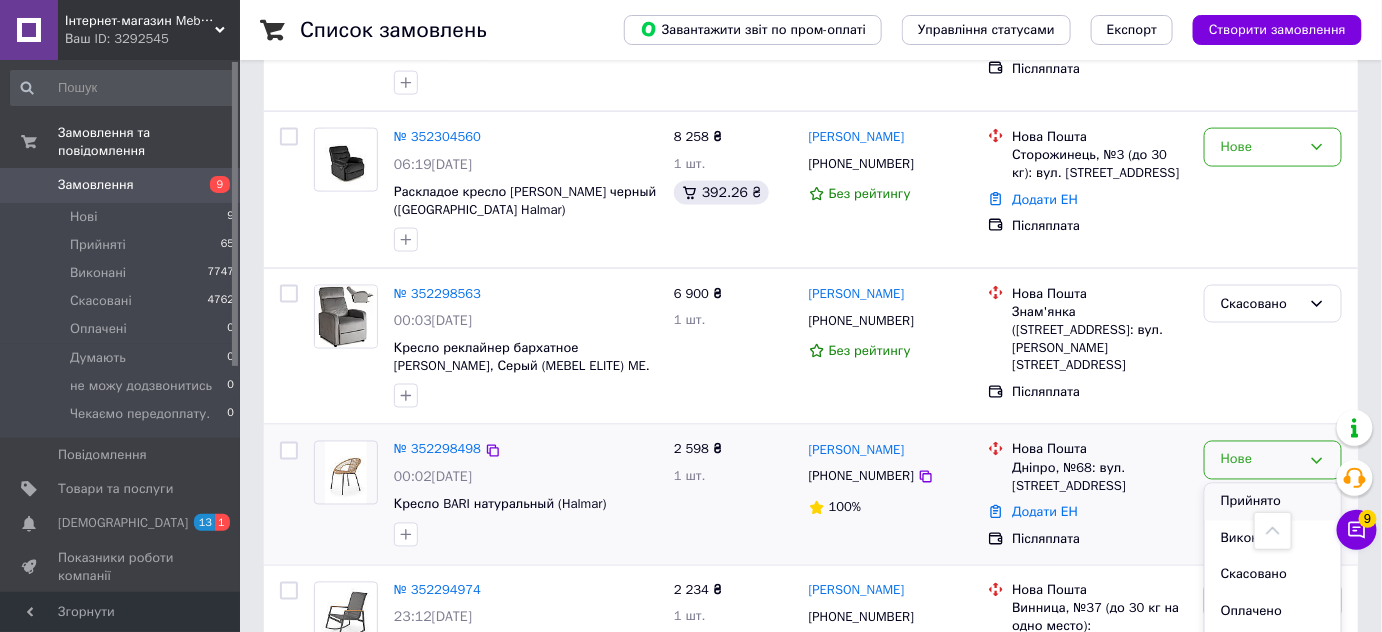 click on "Прийнято" at bounding box center (1273, 502) 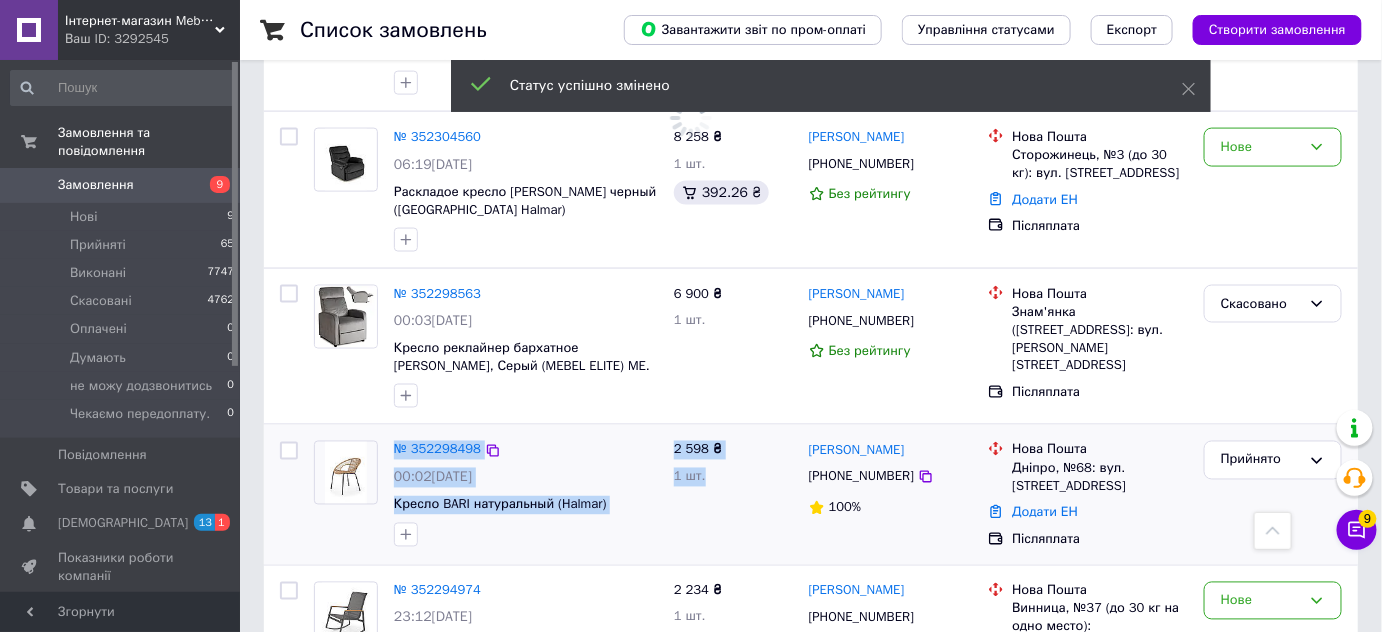 copy on "№ 352298498 00:02, 12.07.2025 Кресло BARI натуральный (Halmar) 2 598 ₴ 1 шт." 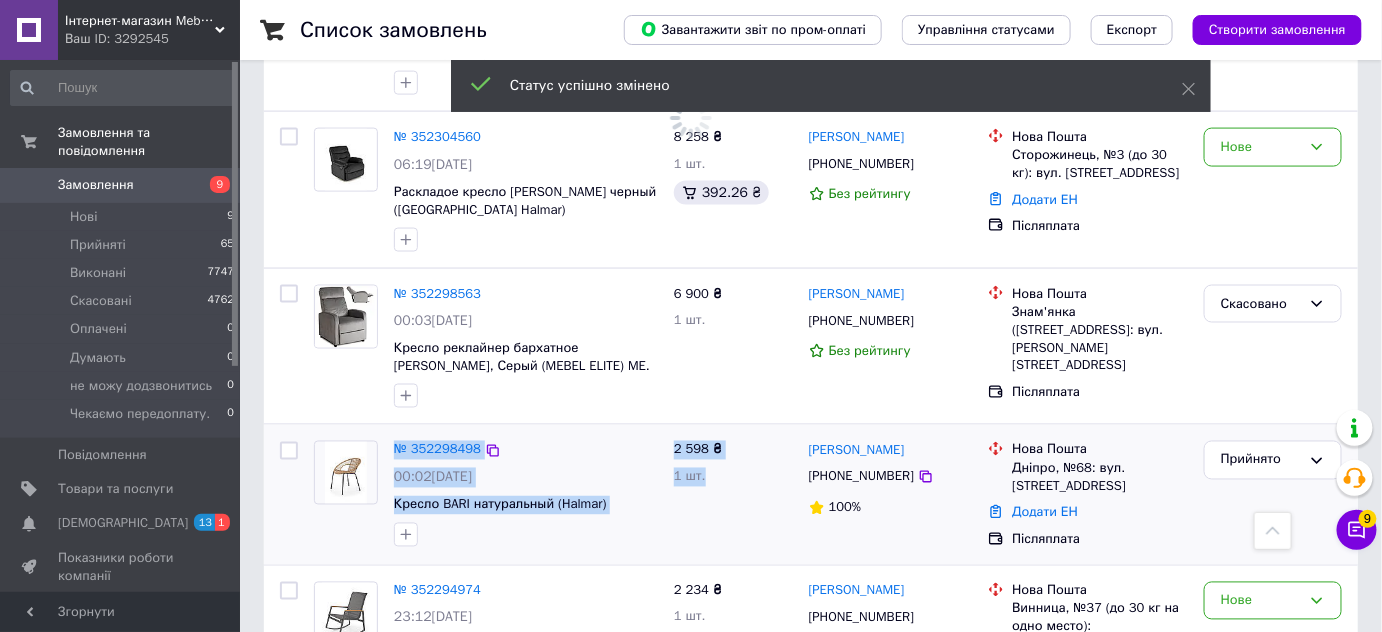 drag, startPoint x: 395, startPoint y: 435, endPoint x: 740, endPoint y: 467, distance: 346.48087 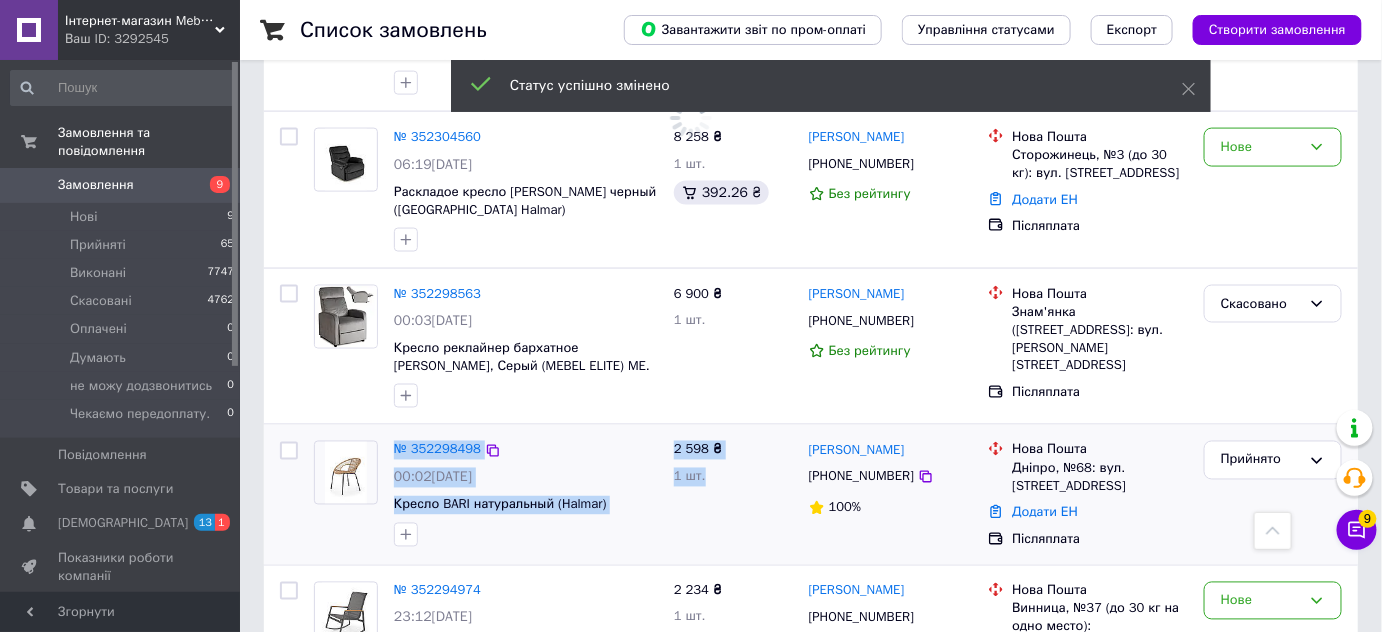 click on "№ 352298498 00:02, 12.07.2025 Кресло BARI натуральный (Halmar) 2 598 ₴ 1 шт. Анастасія Лихацька +380975571777 100% Нова Пошта Дніпро, №68: вул. Набережна Перемоги, 62а Додати ЕН Післяплата Прийнято" at bounding box center (811, 494) 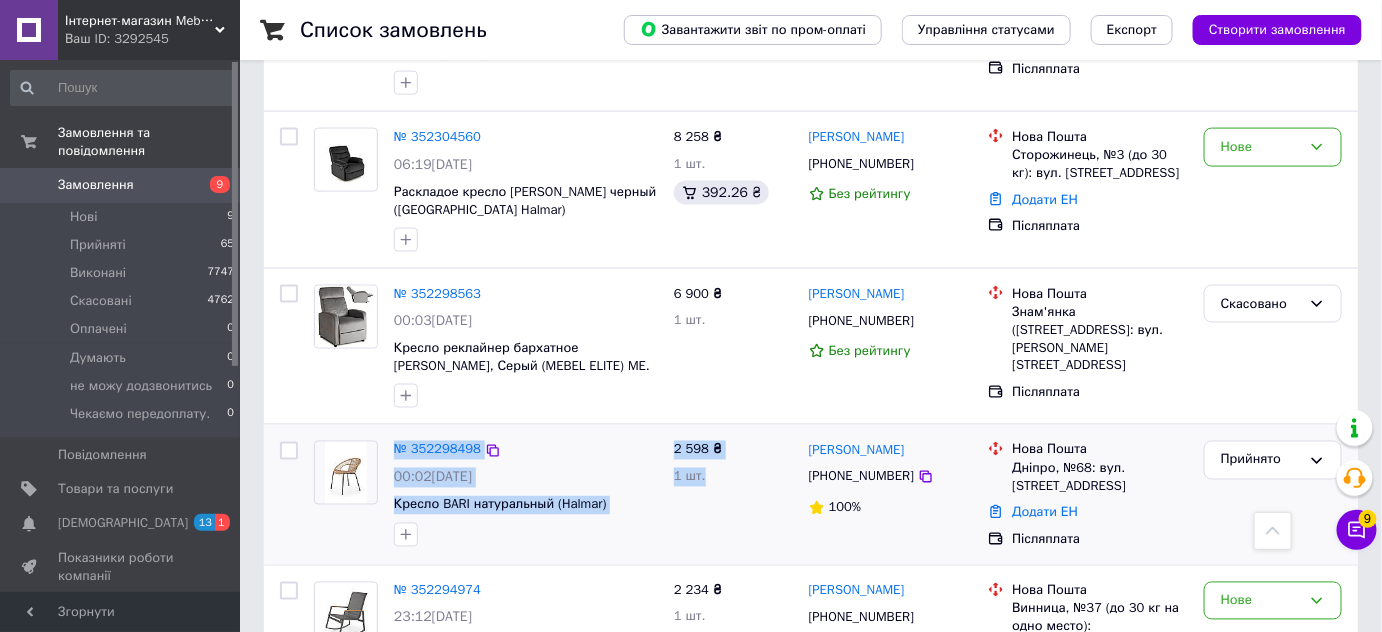 click on "2 598 ₴ 1 шт." at bounding box center [733, 494] 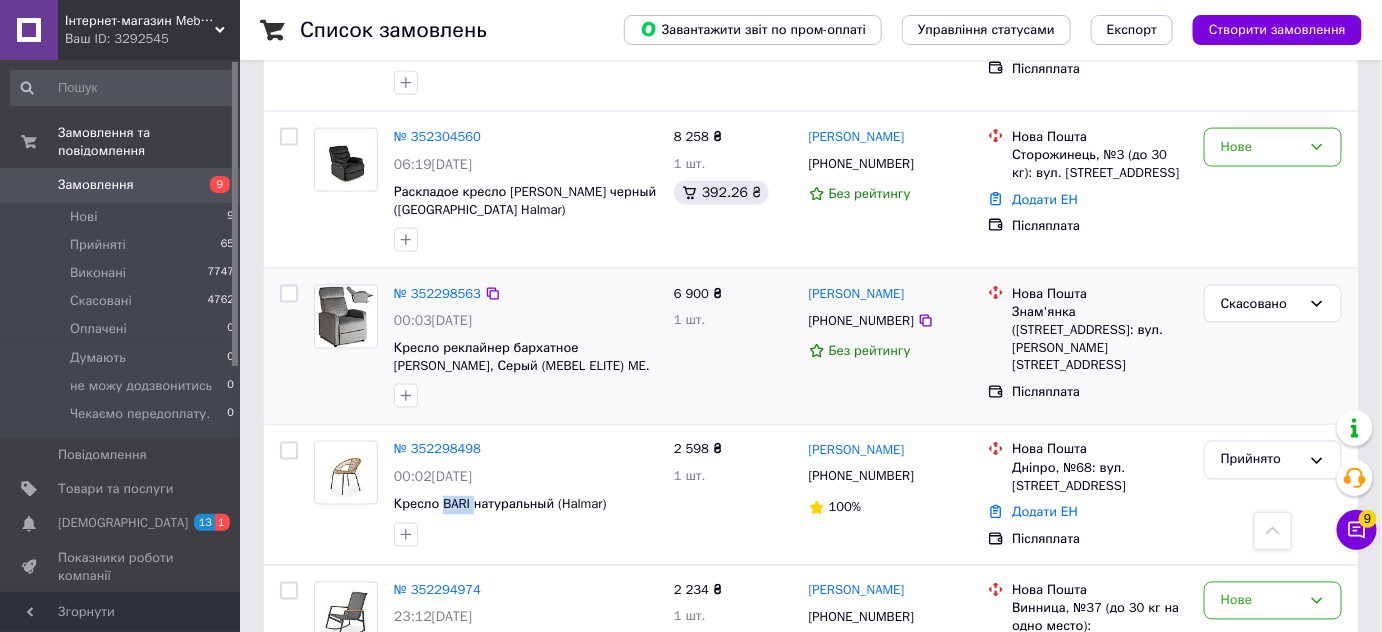 drag, startPoint x: 470, startPoint y: 477, endPoint x: 557, endPoint y: 262, distance: 231.93533 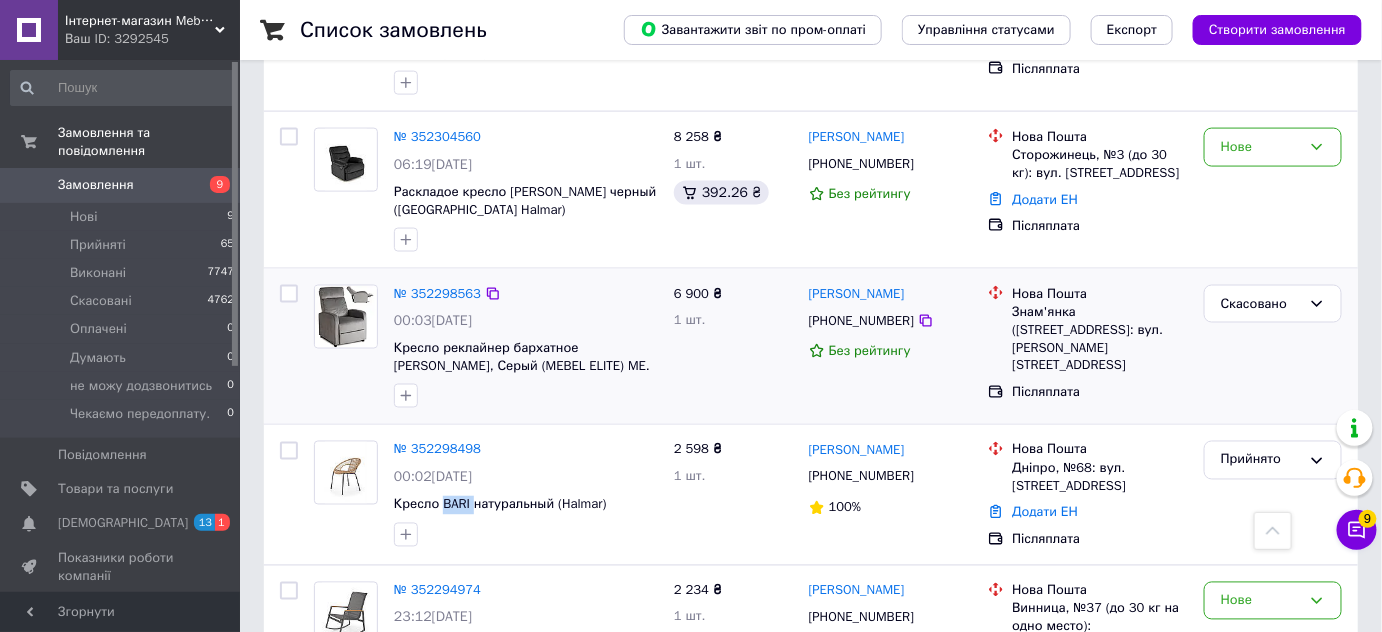 click on "№ 352298498 00:02, 12.07.2025 Кресло BARI натуральный (Halmar)" at bounding box center (526, 493) 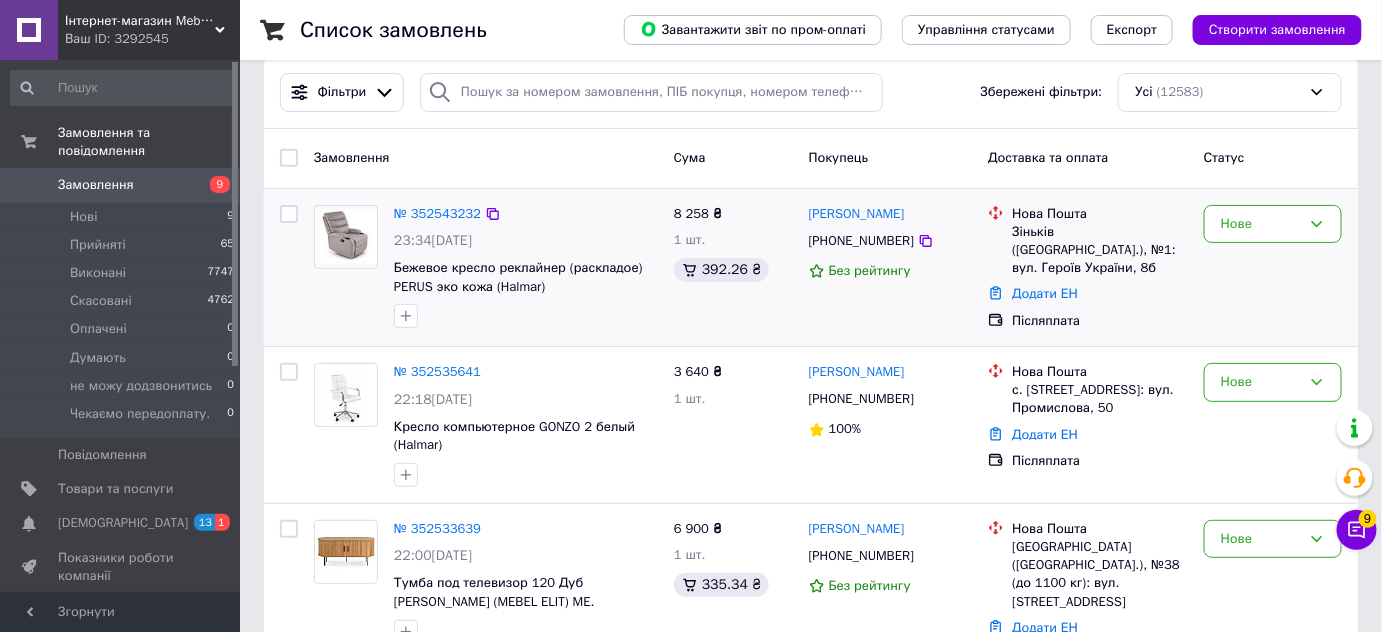 scroll, scrollTop: 0, scrollLeft: 0, axis: both 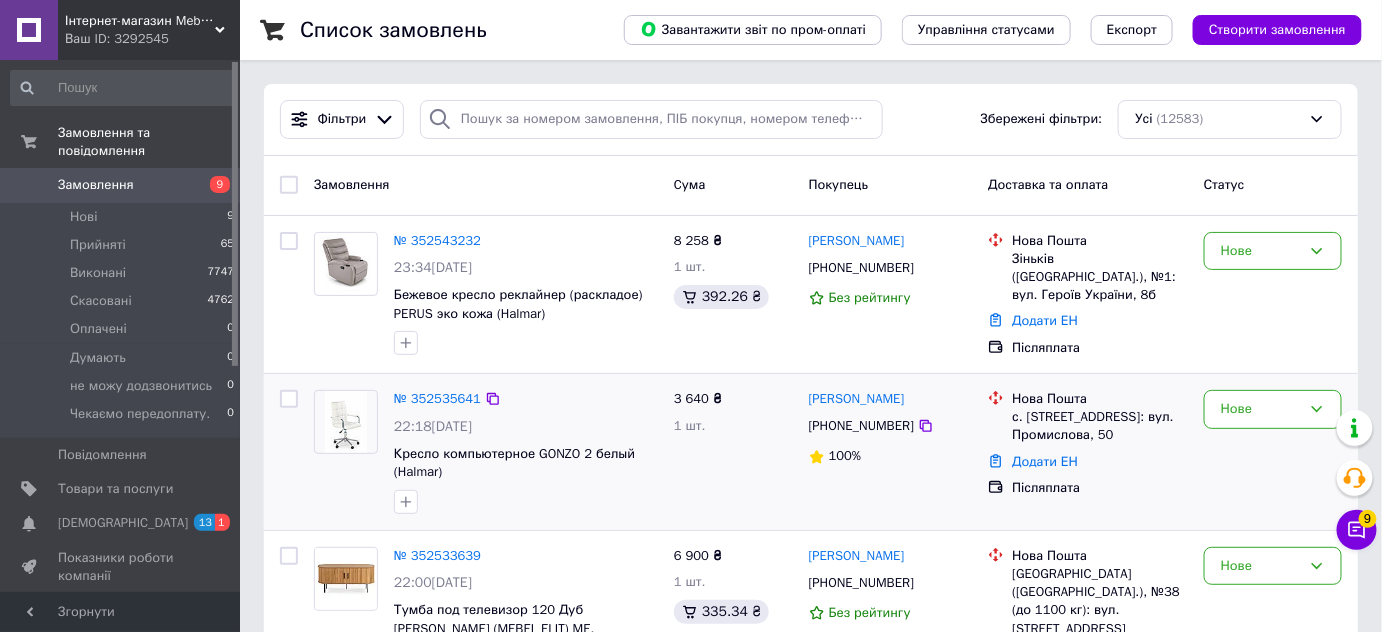 drag, startPoint x: 293, startPoint y: 236, endPoint x: 301, endPoint y: 377, distance: 141.22676 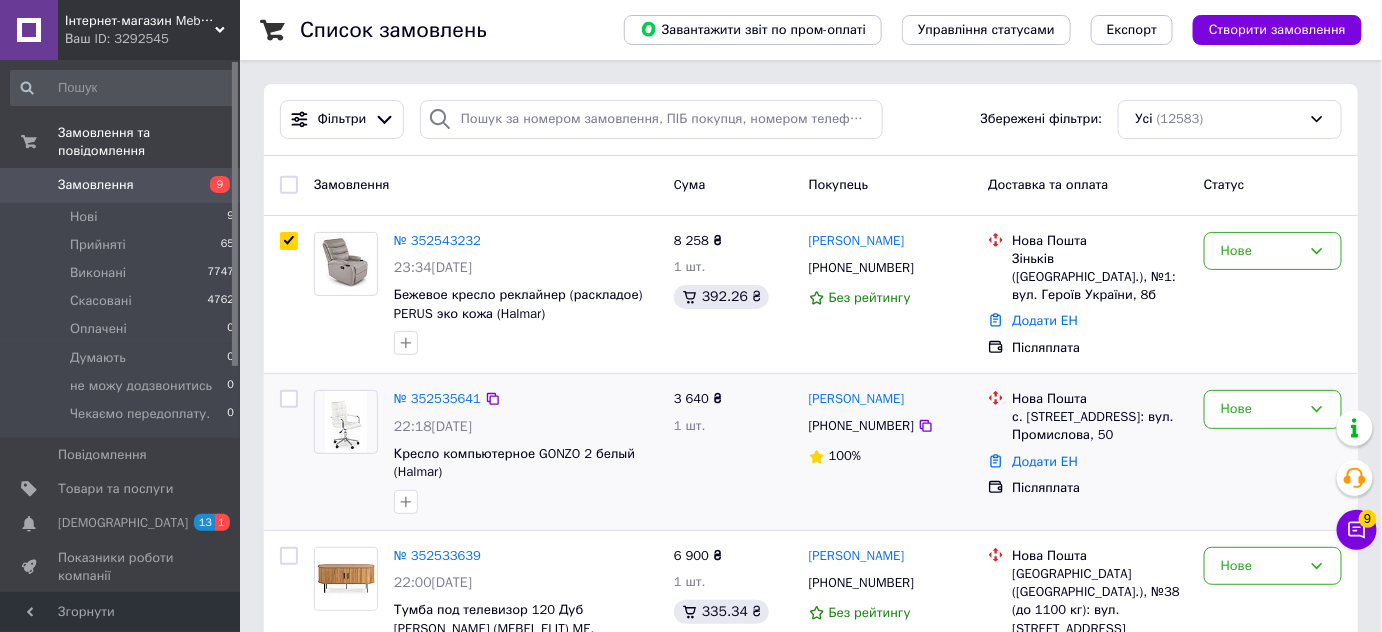 checkbox on "true" 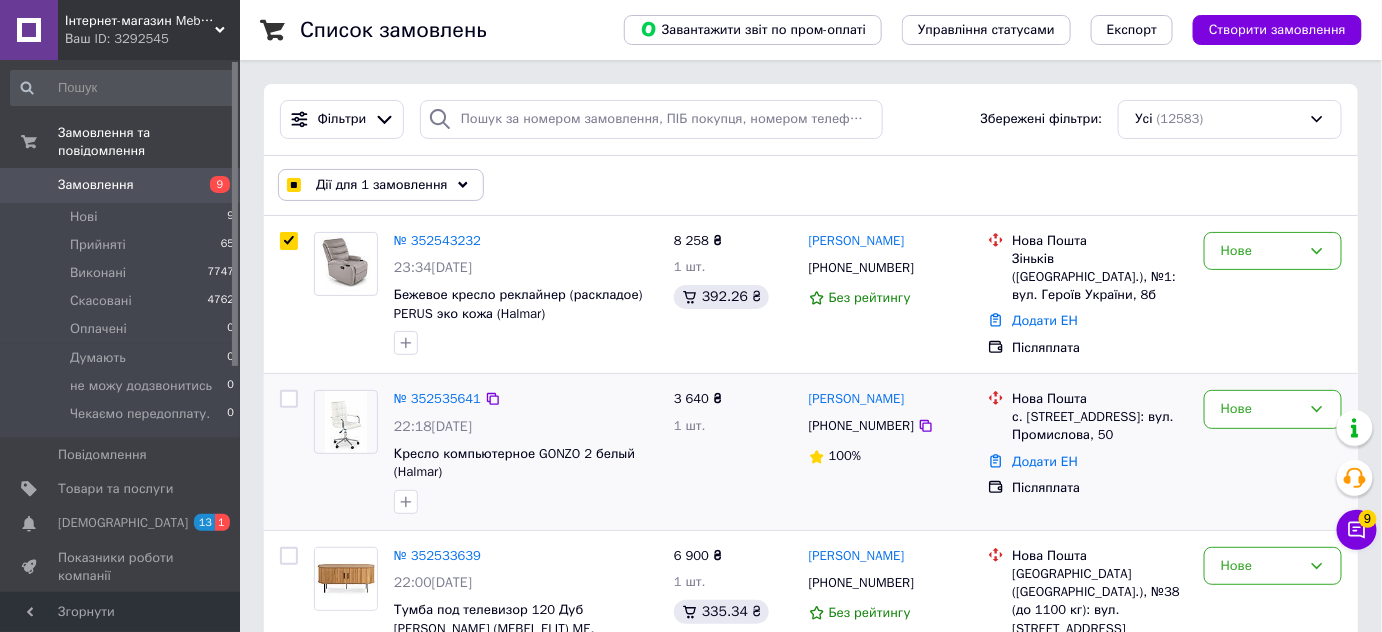 drag, startPoint x: 292, startPoint y: 397, endPoint x: 301, endPoint y: 392, distance: 10.29563 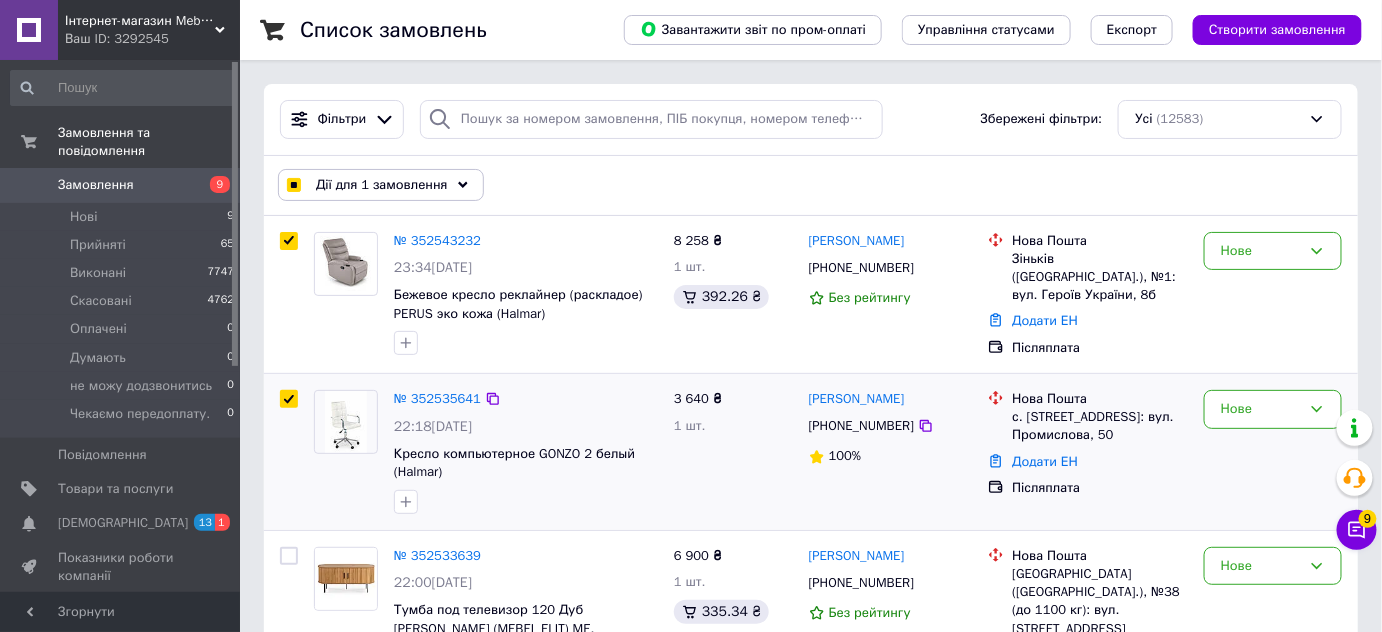 checkbox on "true" 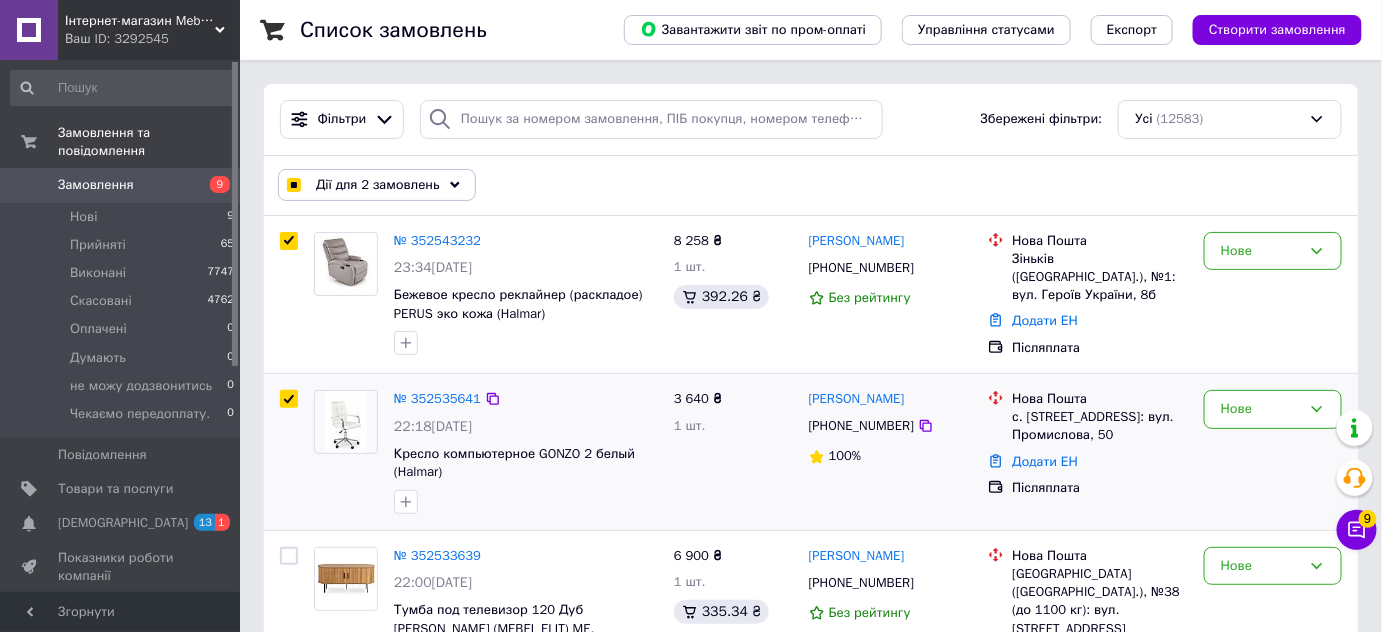 scroll, scrollTop: 272, scrollLeft: 0, axis: vertical 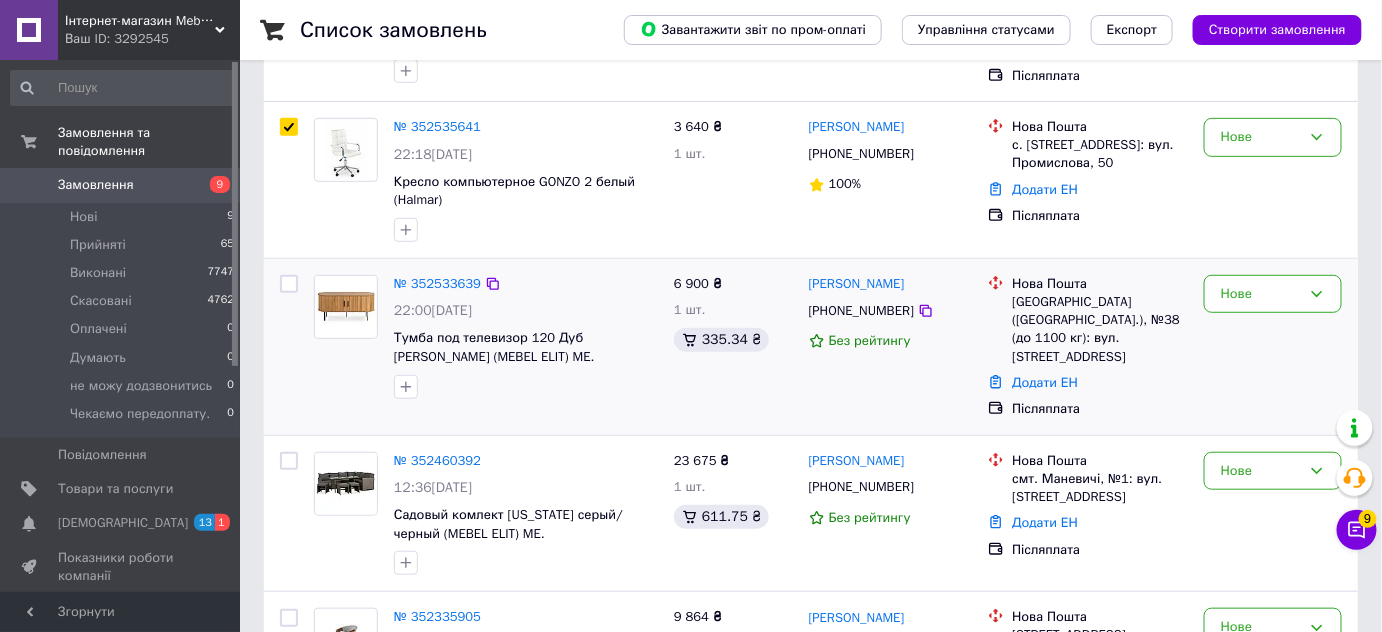 click at bounding box center (289, 284) 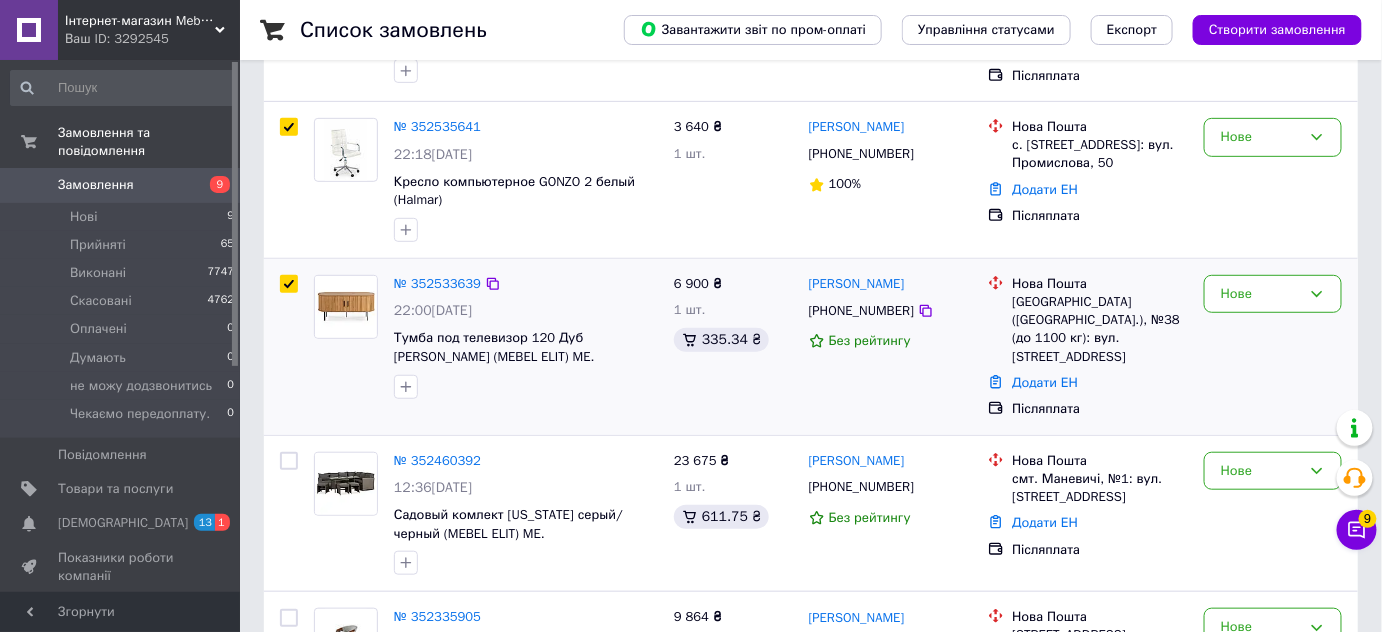 checkbox on "true" 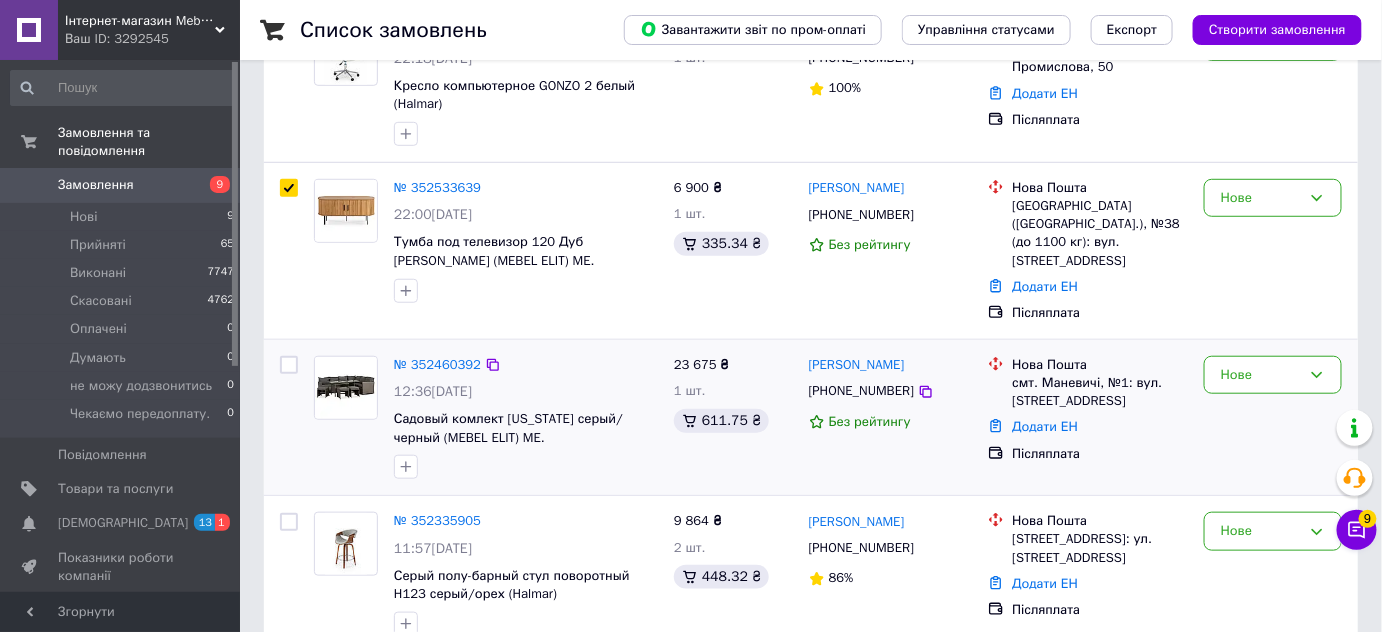 scroll, scrollTop: 454, scrollLeft: 0, axis: vertical 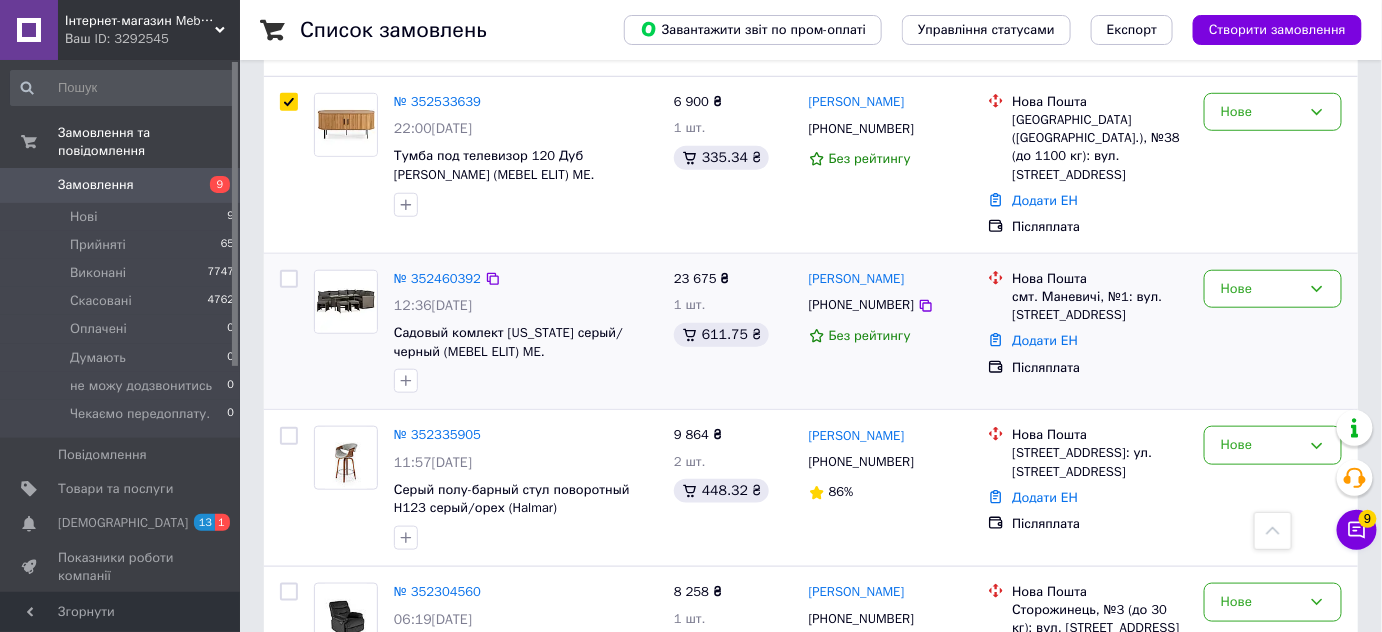 drag, startPoint x: 287, startPoint y: 260, endPoint x: 311, endPoint y: 350, distance: 93.14505 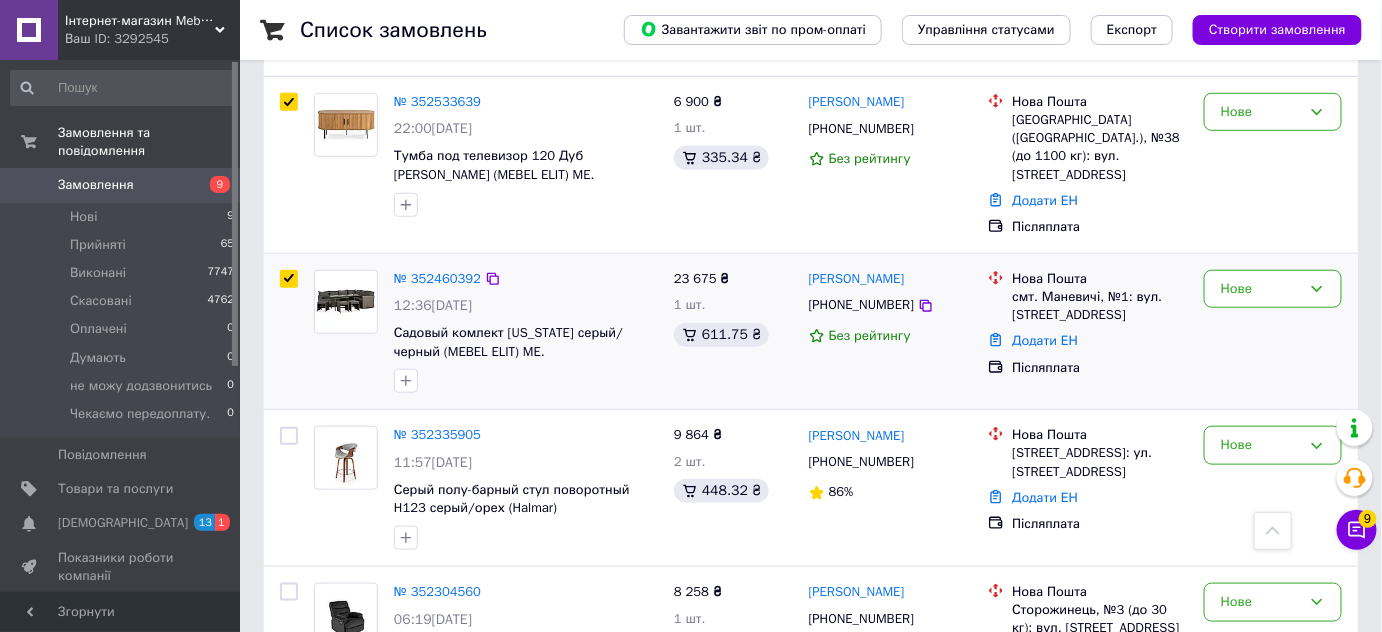 checkbox on "true" 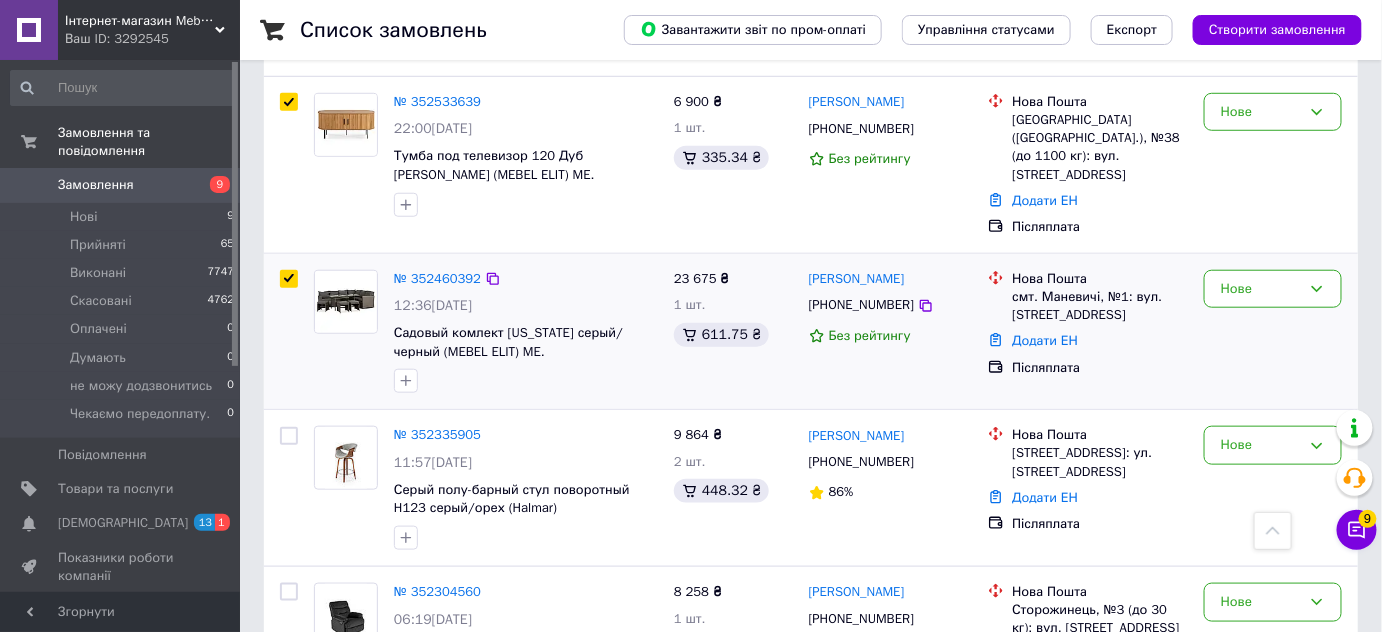 checkbox on "true" 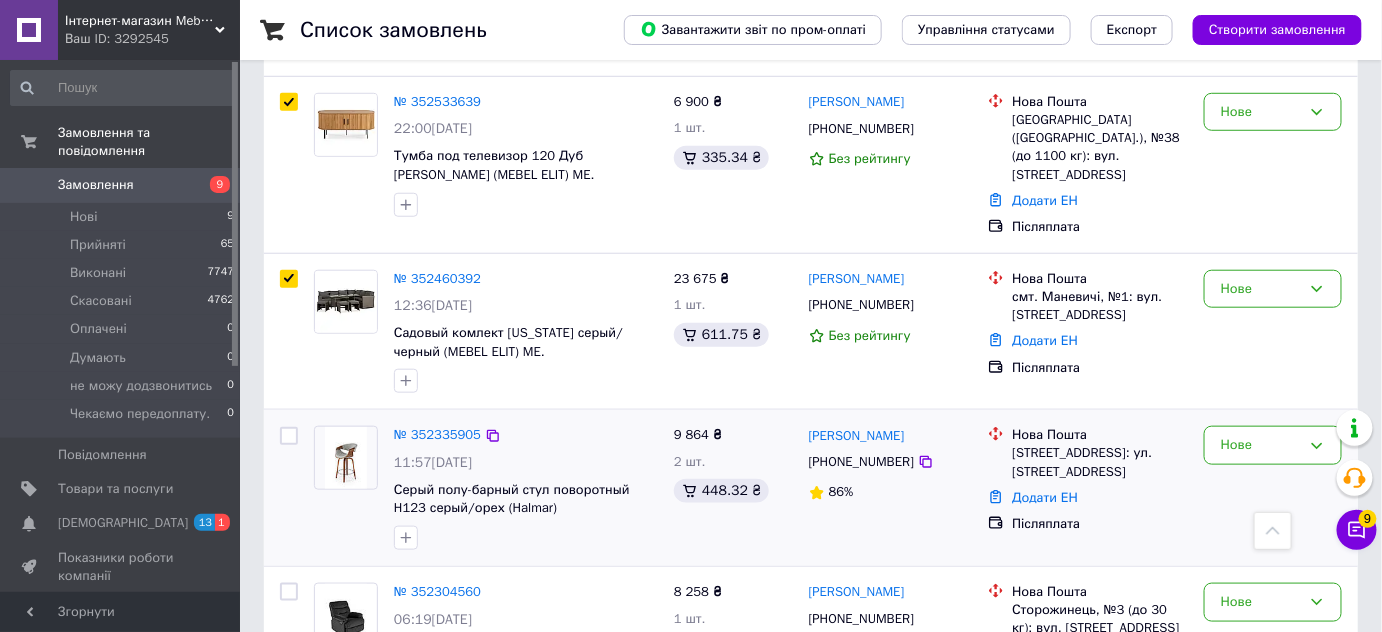 drag, startPoint x: 290, startPoint y: 413, endPoint x: 312, endPoint y: 418, distance: 22.561028 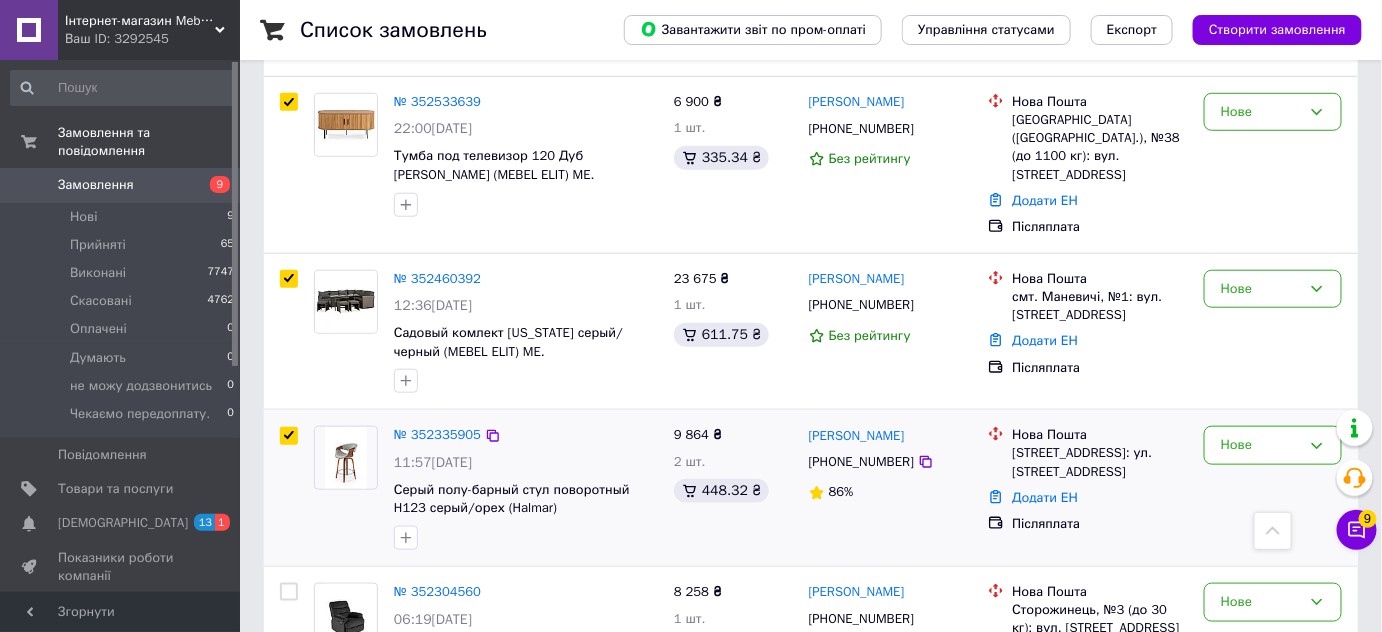 checkbox on "true" 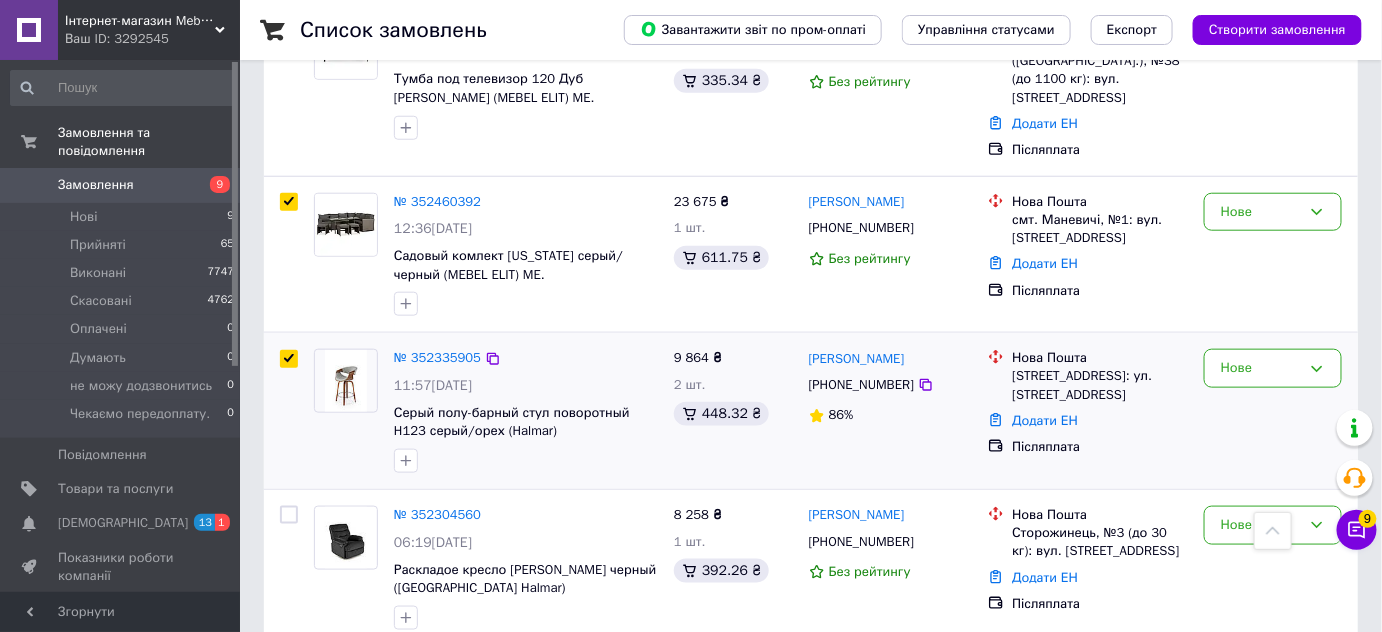 scroll, scrollTop: 636, scrollLeft: 0, axis: vertical 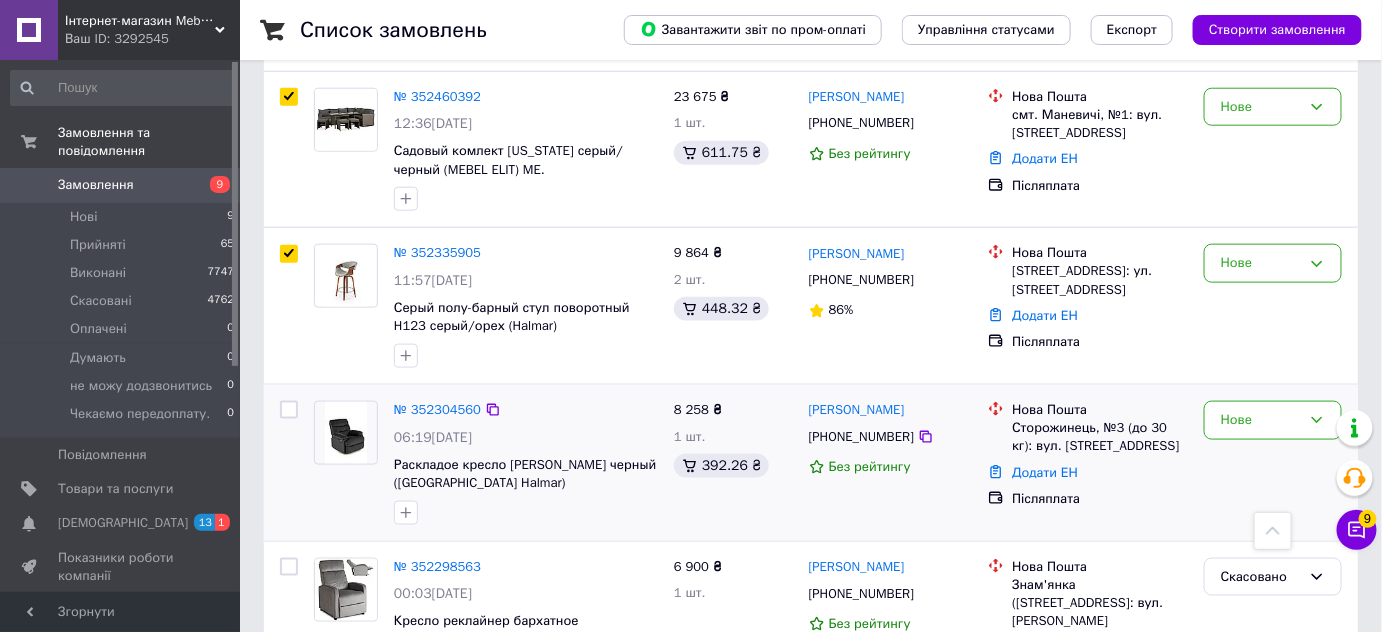 click at bounding box center (289, 410) 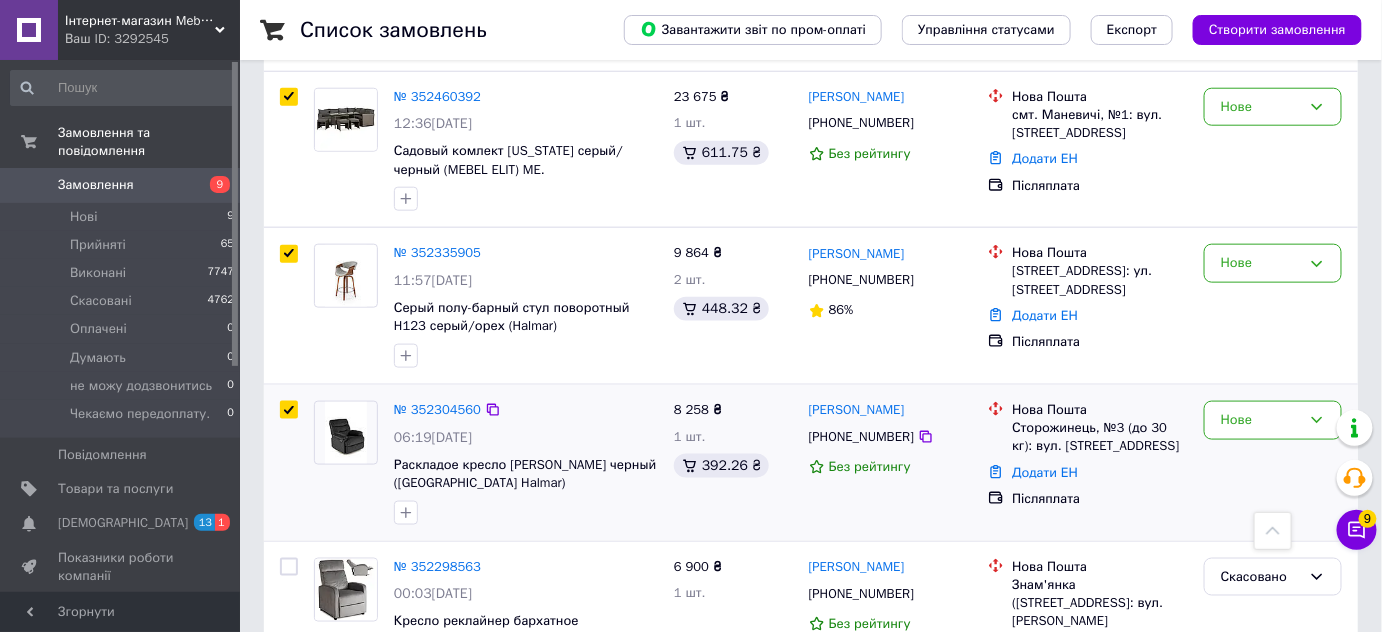 checkbox on "true" 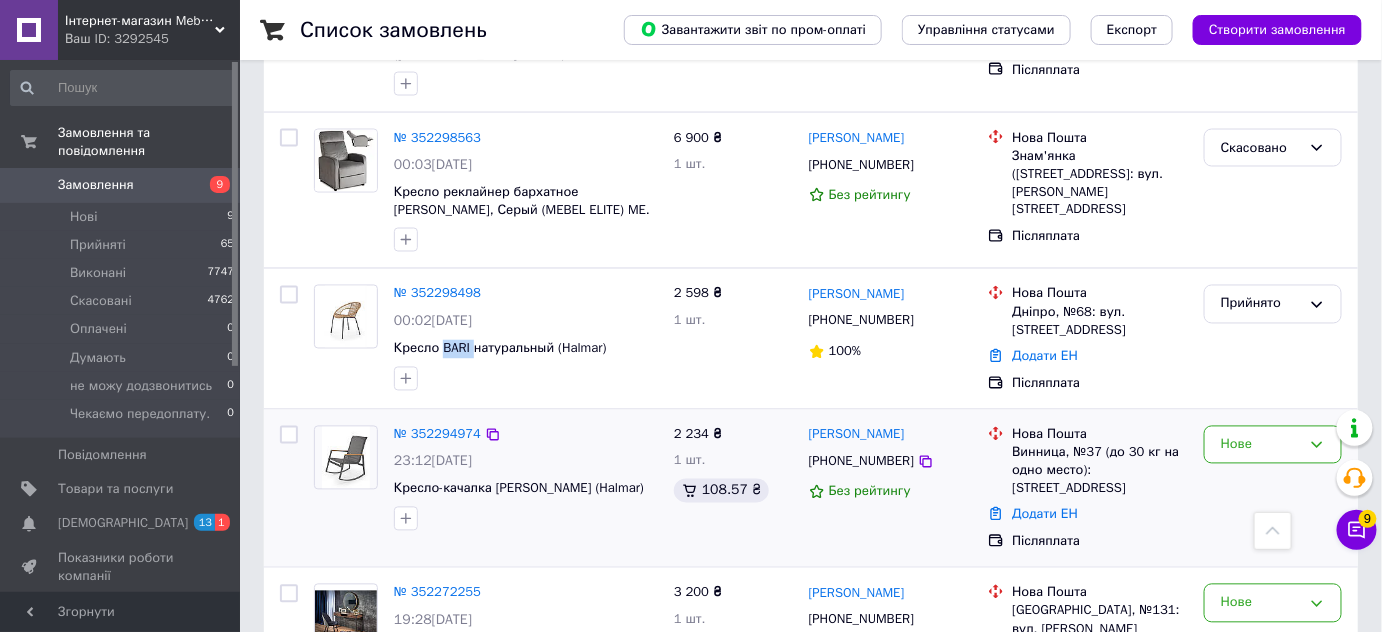 scroll, scrollTop: 1090, scrollLeft: 0, axis: vertical 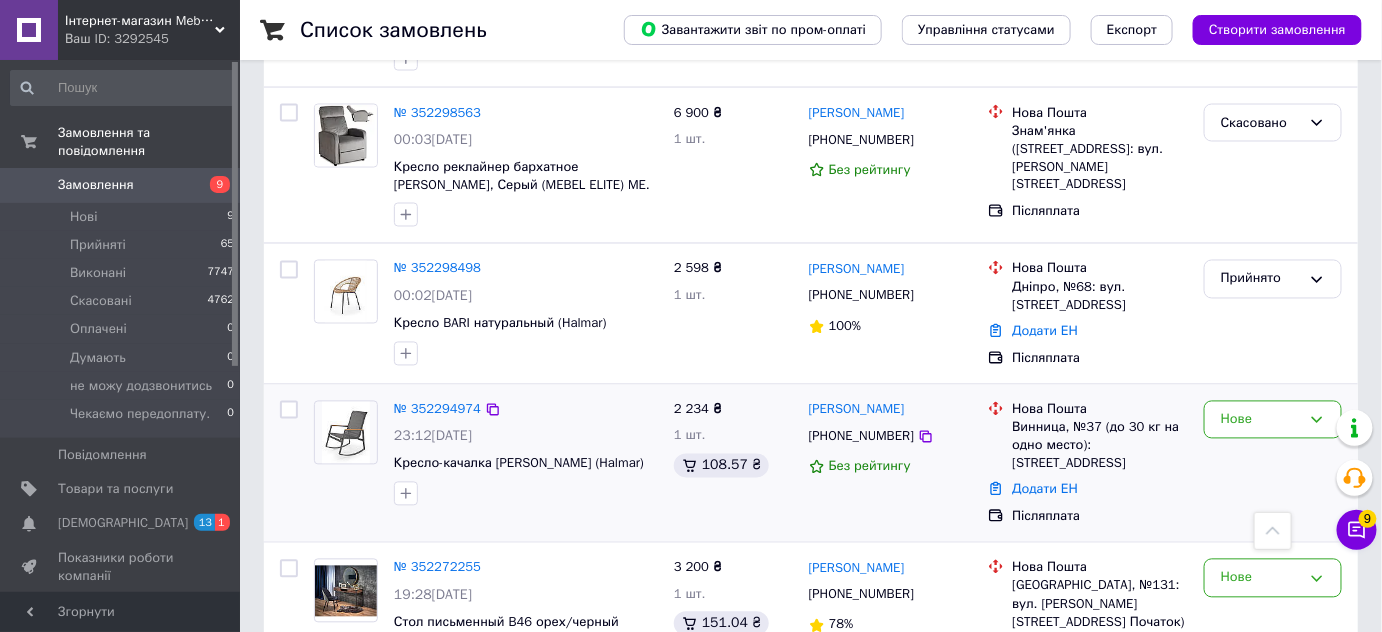 click at bounding box center [289, 464] 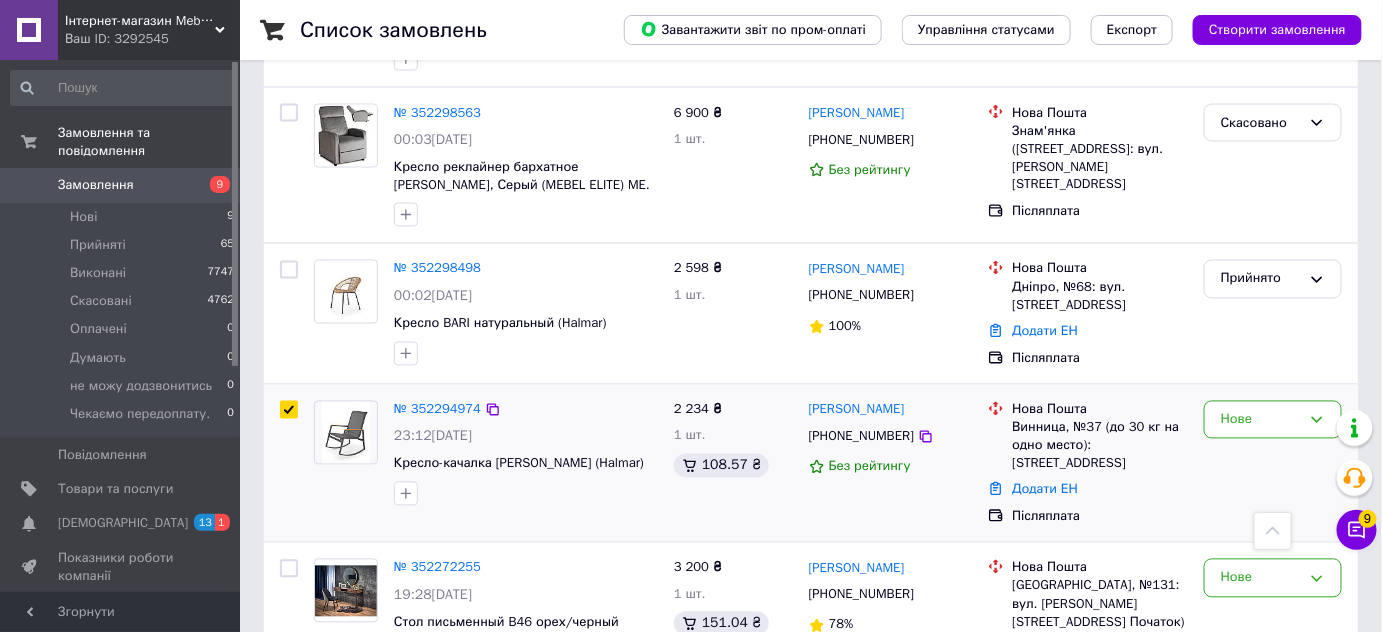 checkbox on "true" 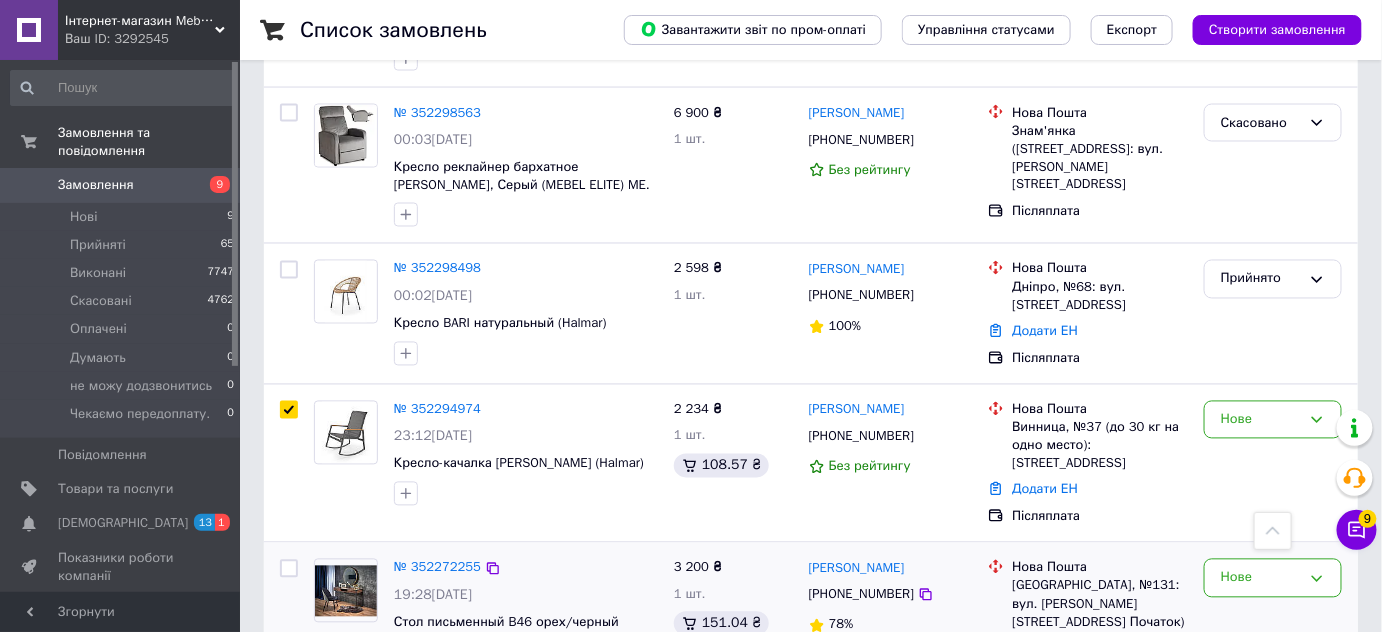 scroll, scrollTop: 1181, scrollLeft: 0, axis: vertical 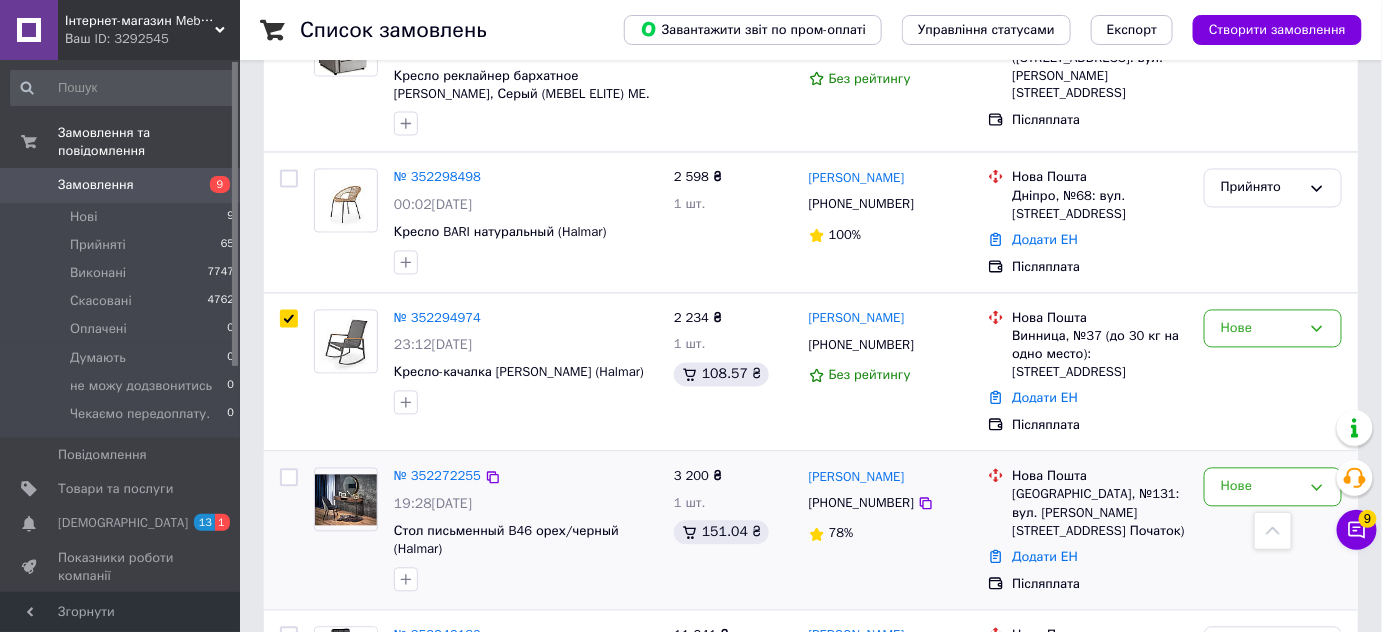 click at bounding box center (289, 478) 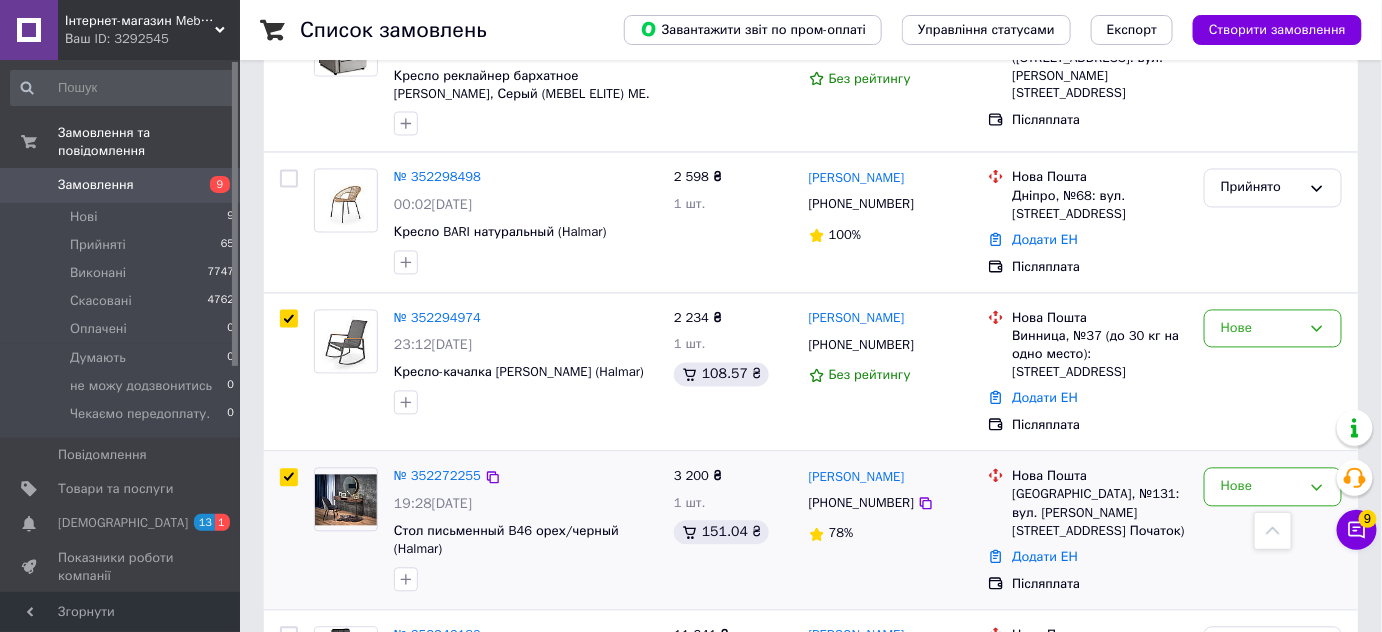 checkbox on "true" 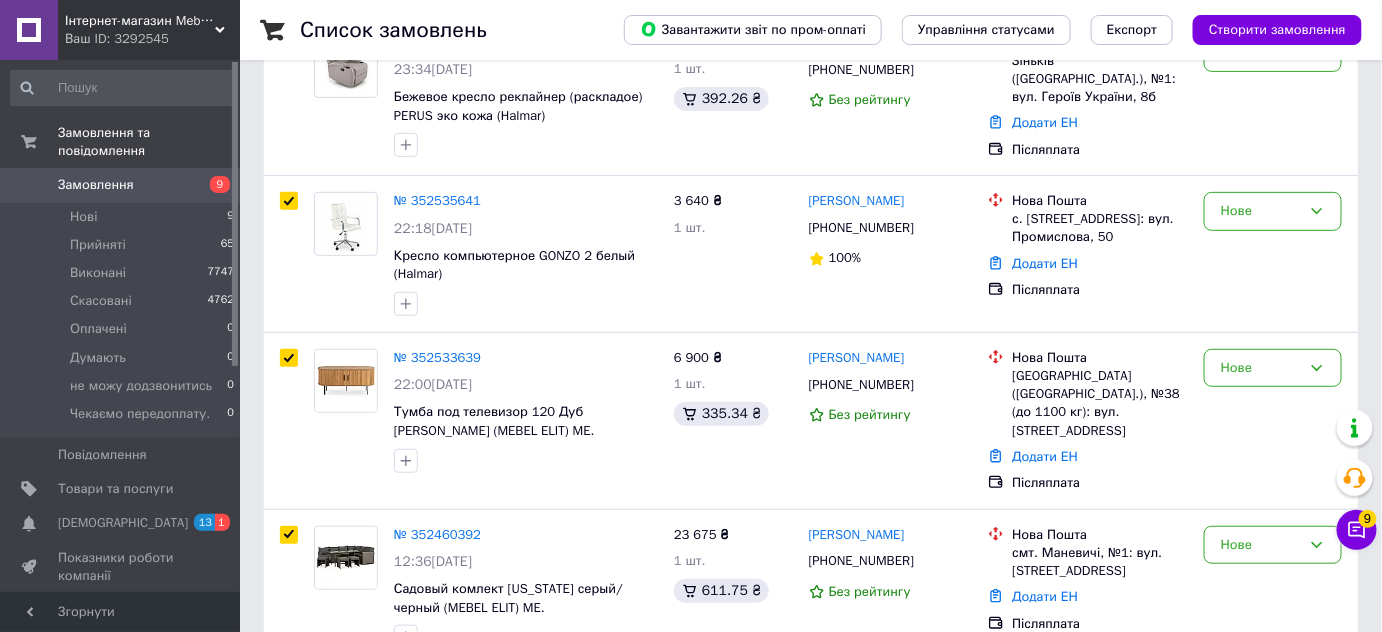 scroll, scrollTop: 0, scrollLeft: 0, axis: both 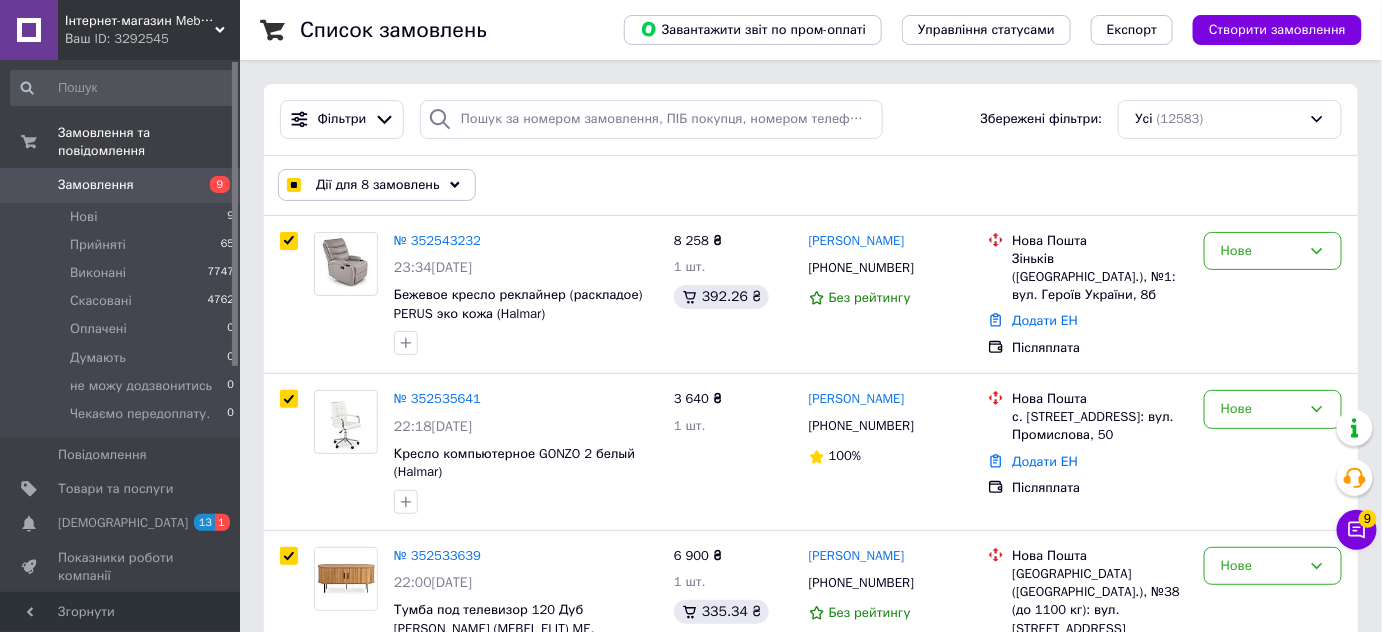 click on "Дії для 8 замовлень" at bounding box center (377, 185) 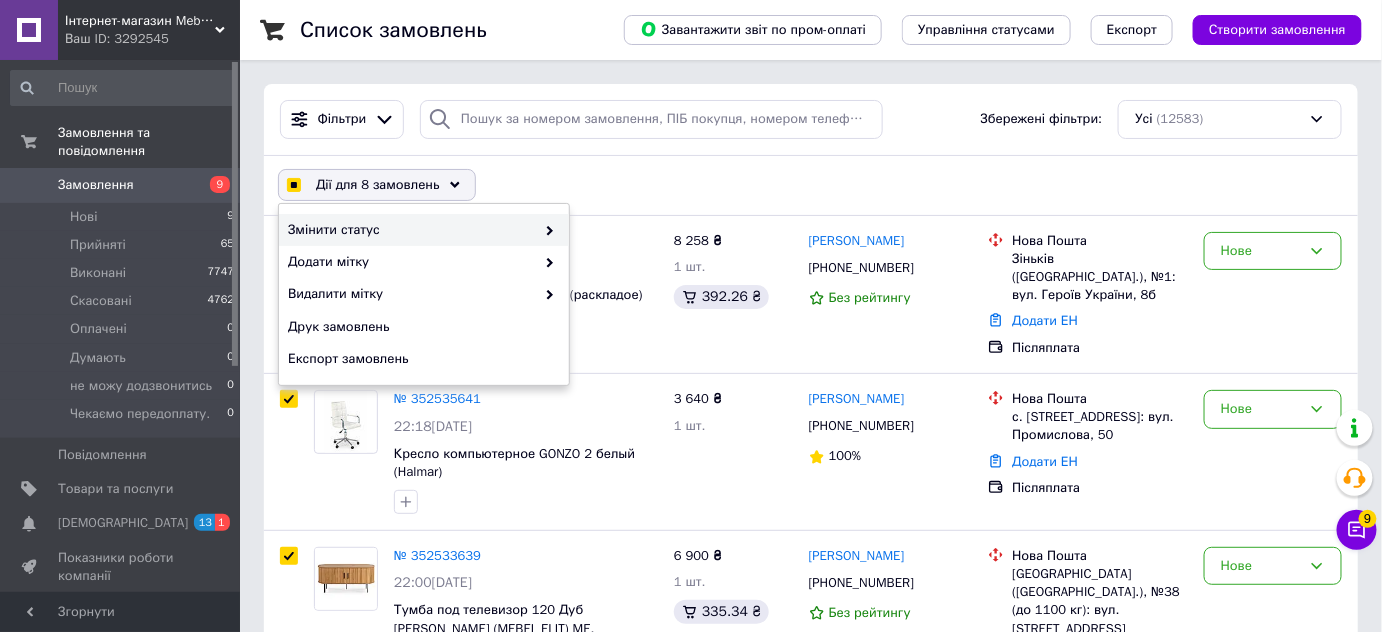 click 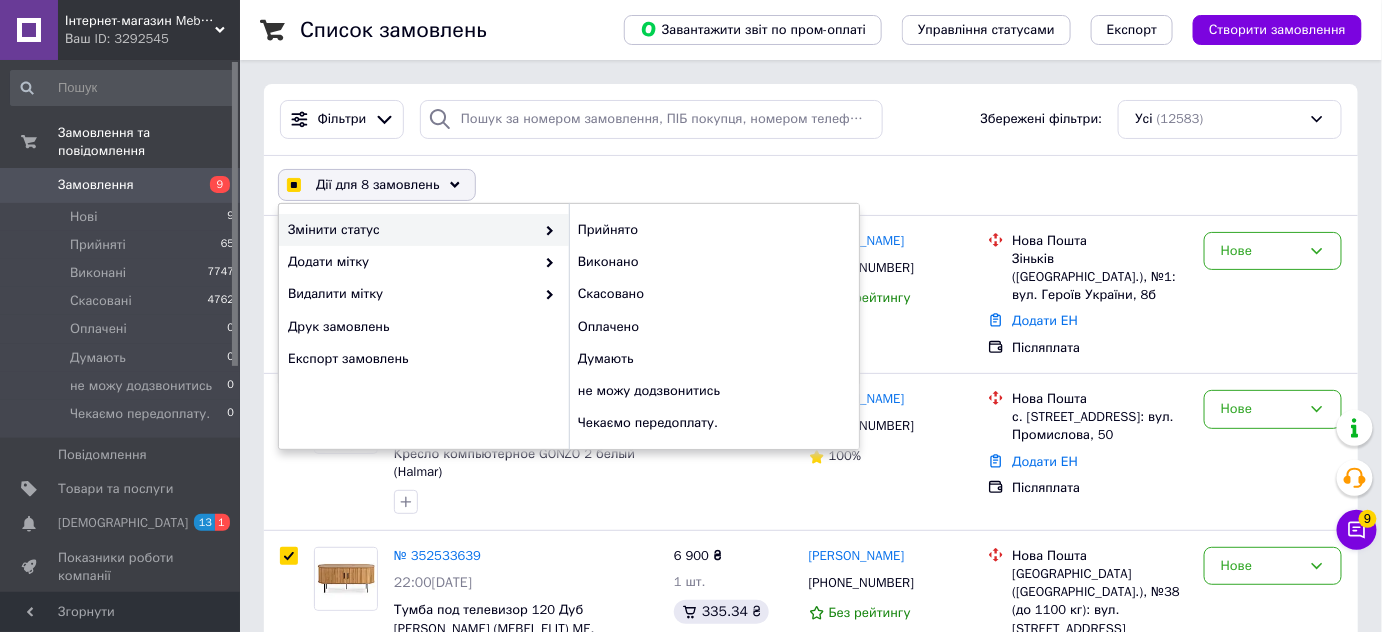 click 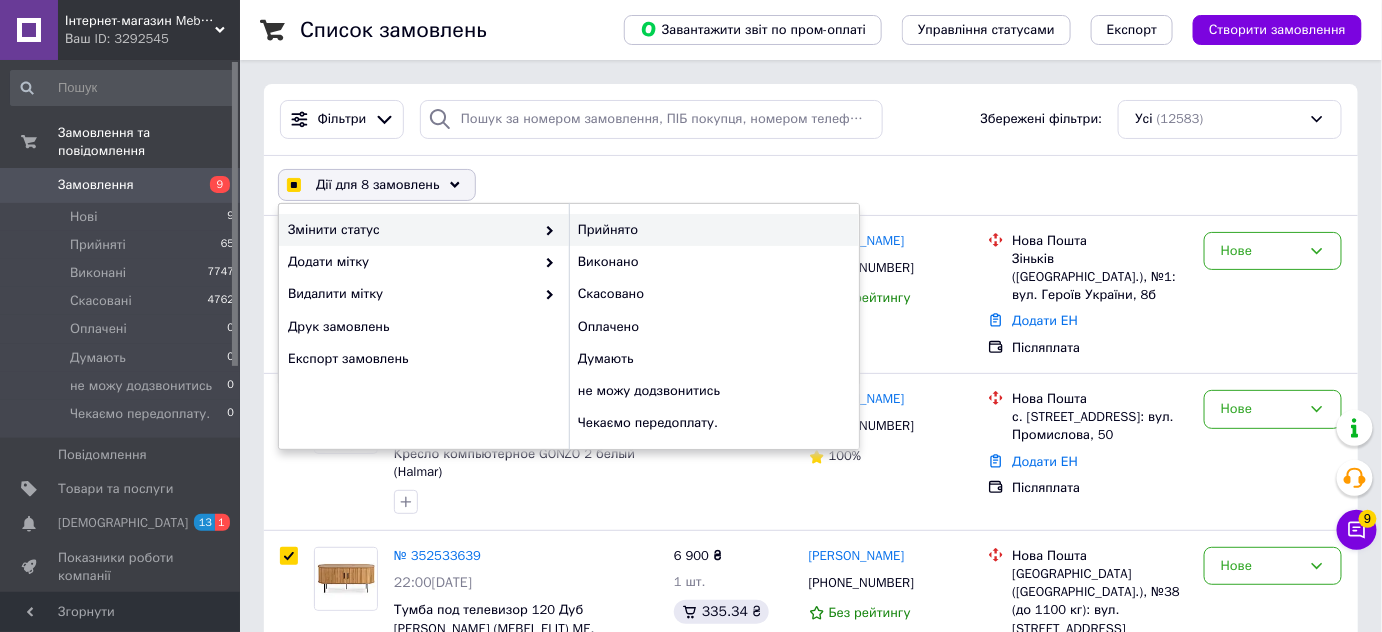 click on "Прийнято" at bounding box center (714, 230) 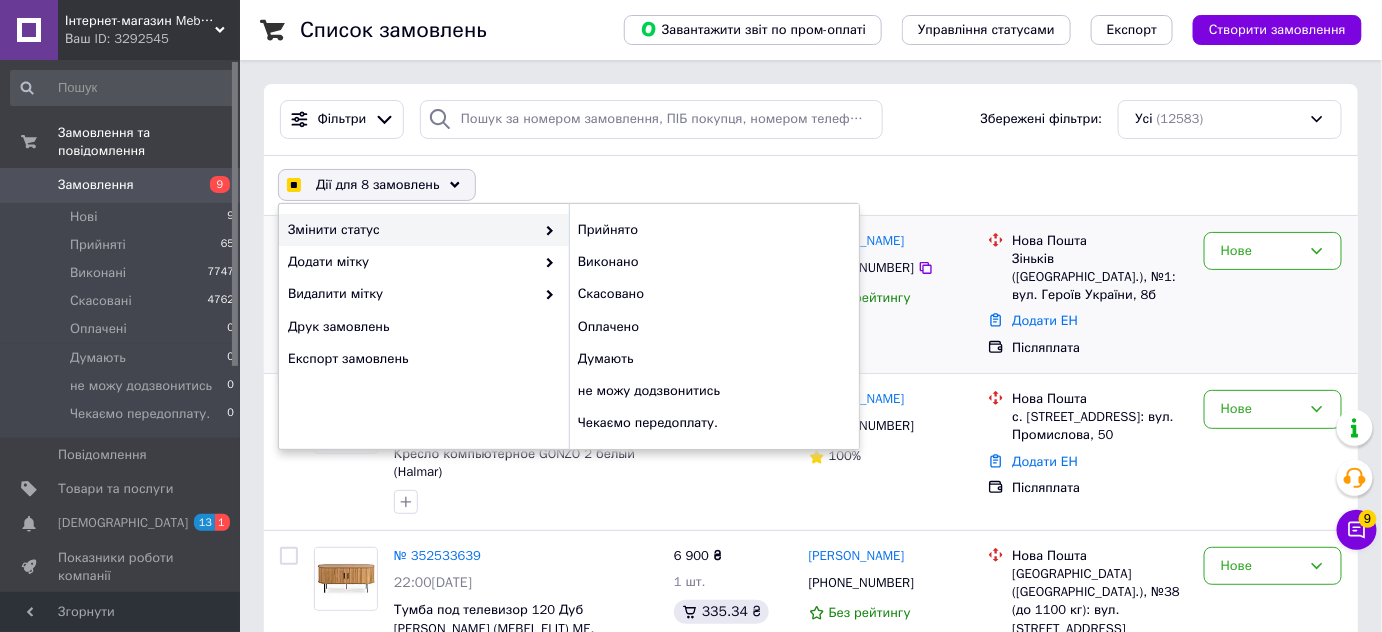 checkbox on "false" 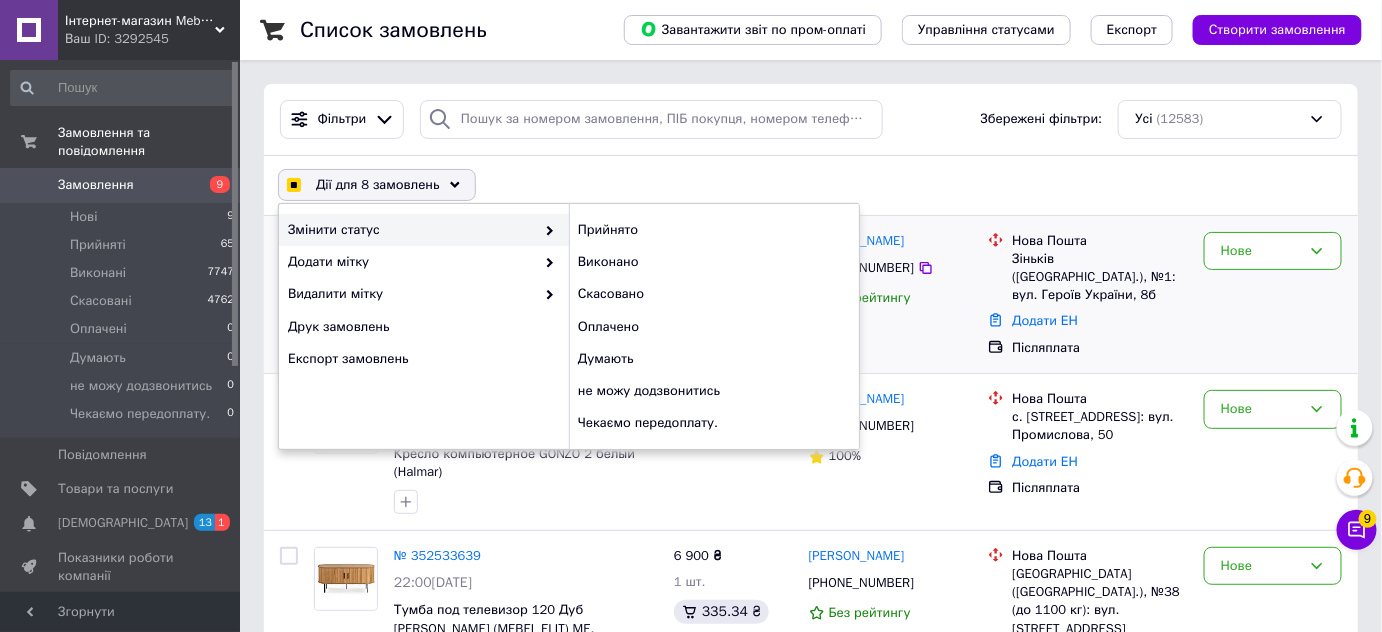 checkbox on "false" 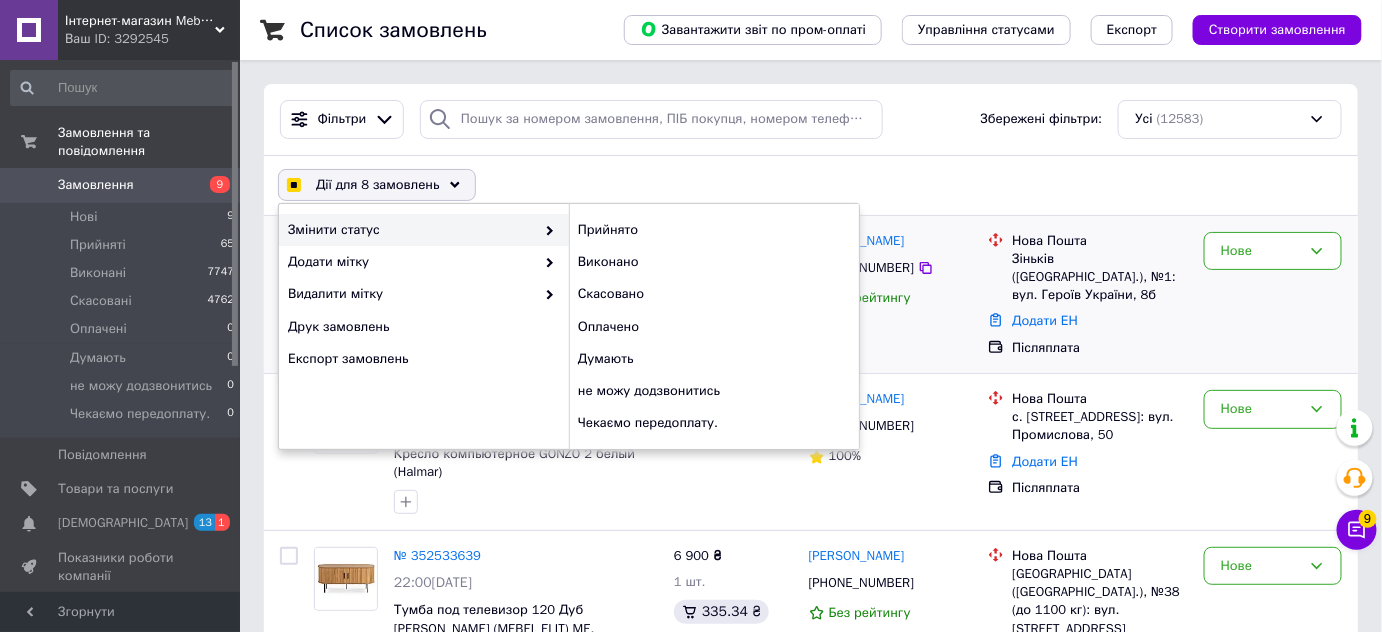 checkbox on "false" 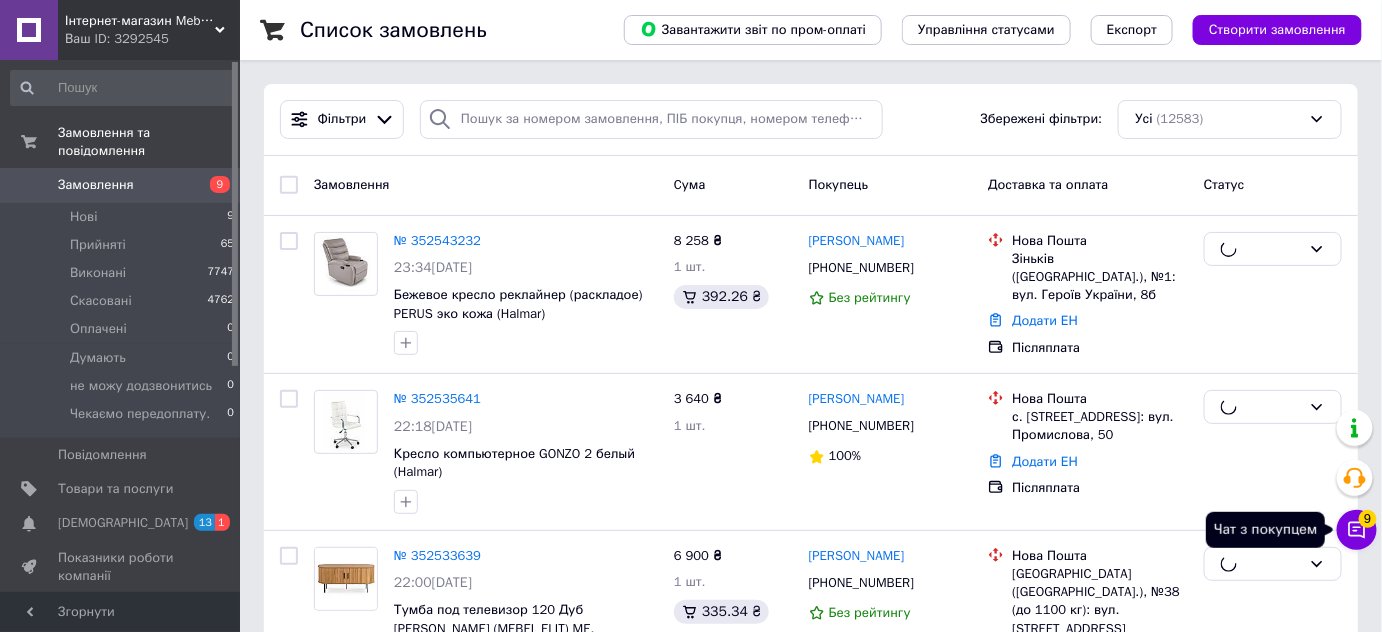 click on "Чат з покупцем 9" at bounding box center (1357, 530) 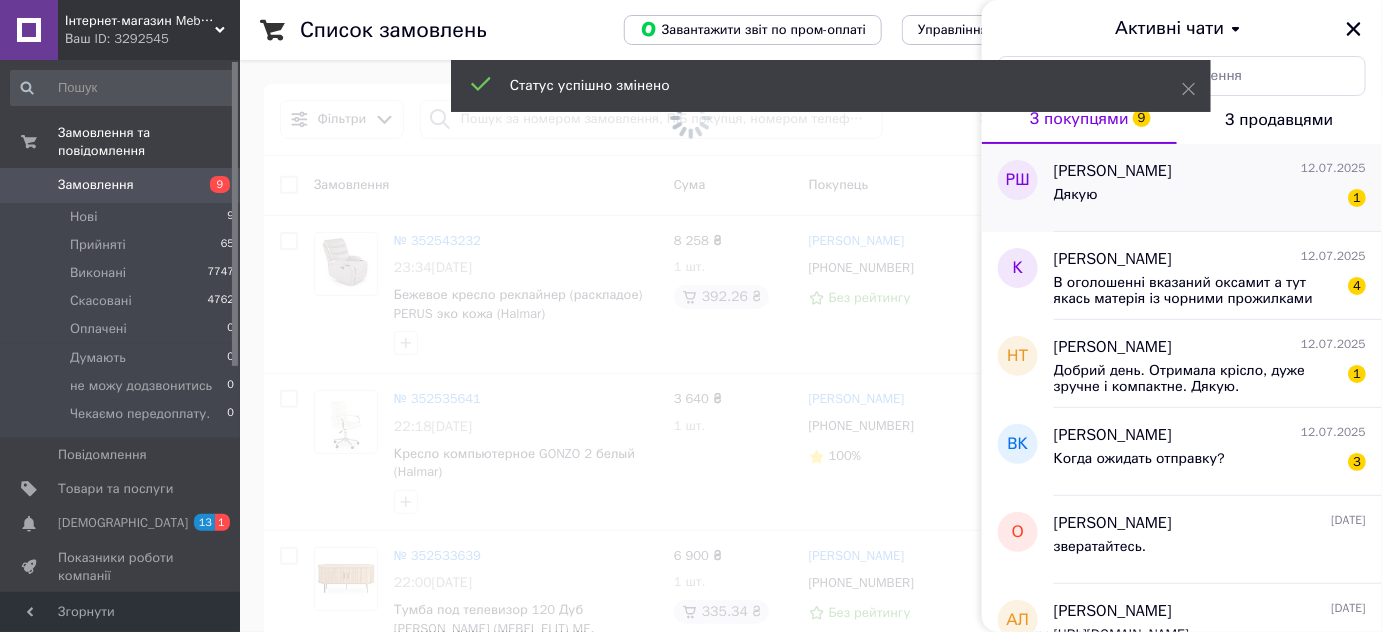 click on "Дякую 1" at bounding box center [1210, 199] 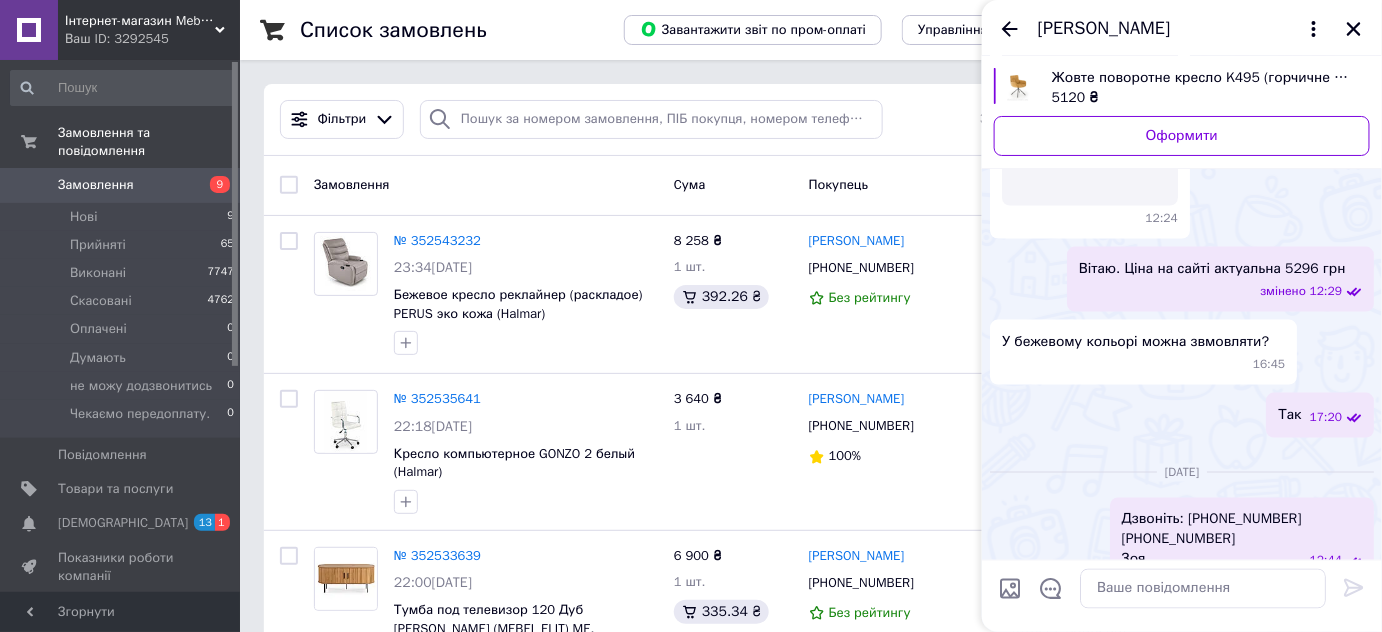 scroll, scrollTop: 988, scrollLeft: 0, axis: vertical 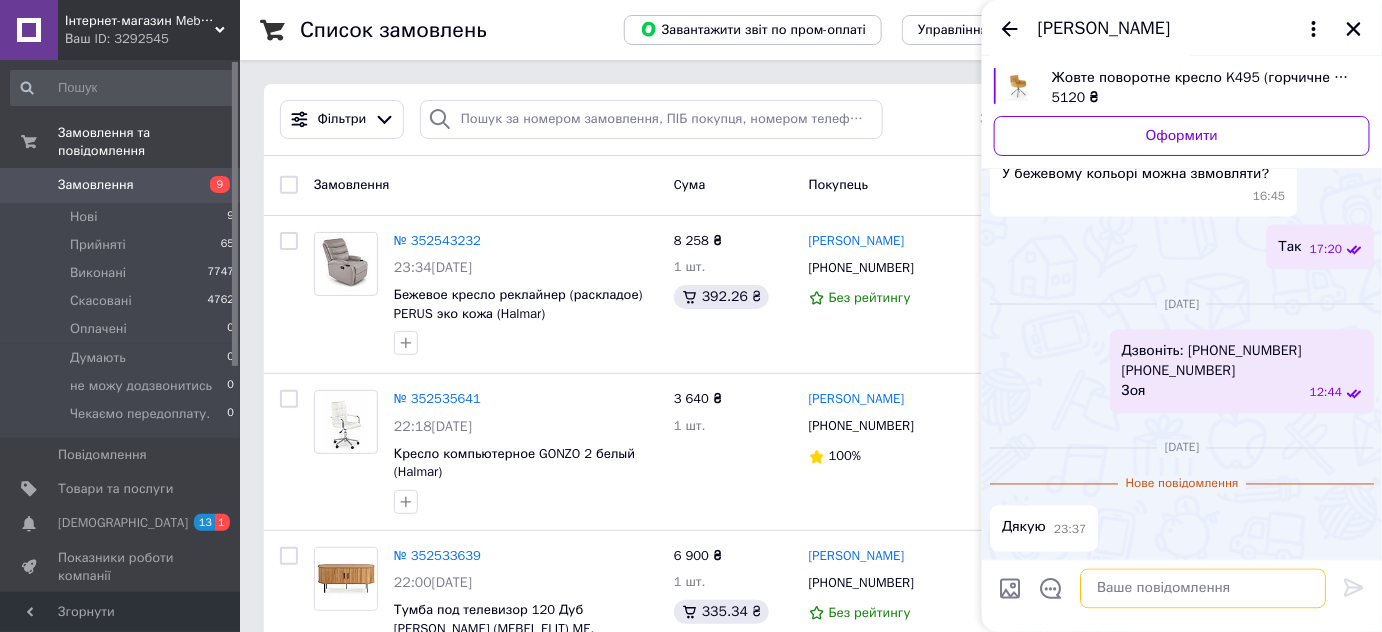click at bounding box center [1203, 588] 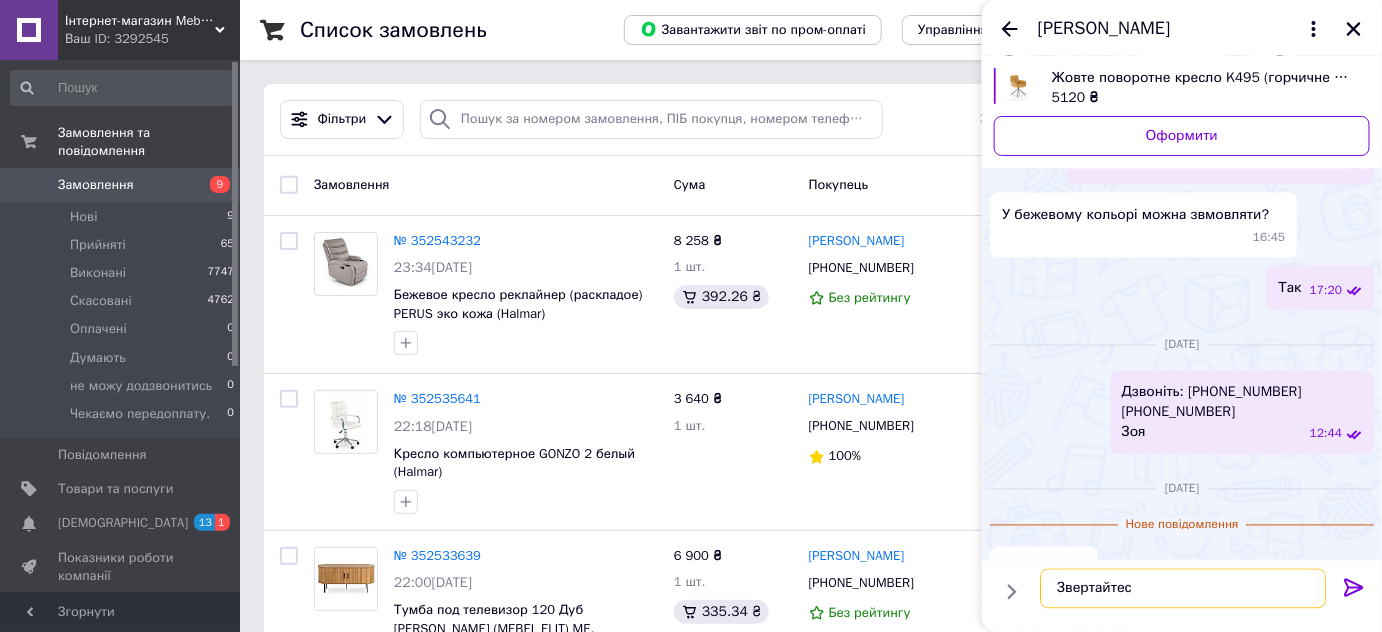 type on "Звертайтесь" 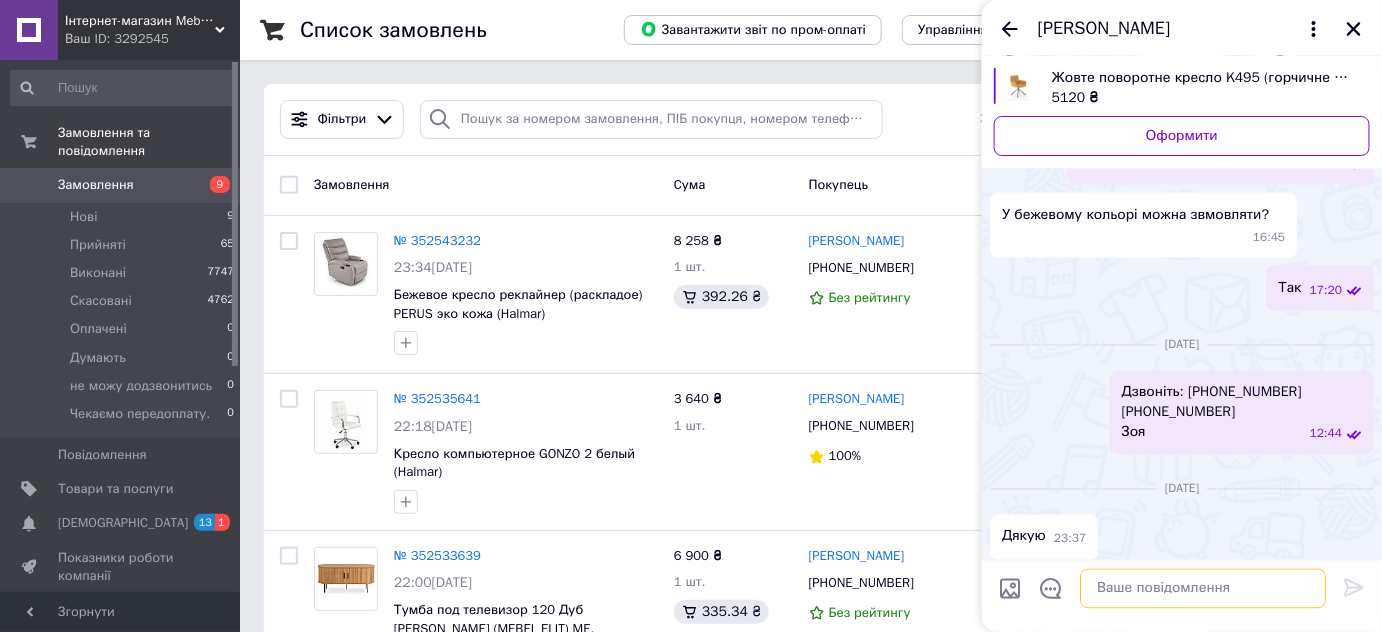scroll, scrollTop: 1057, scrollLeft: 0, axis: vertical 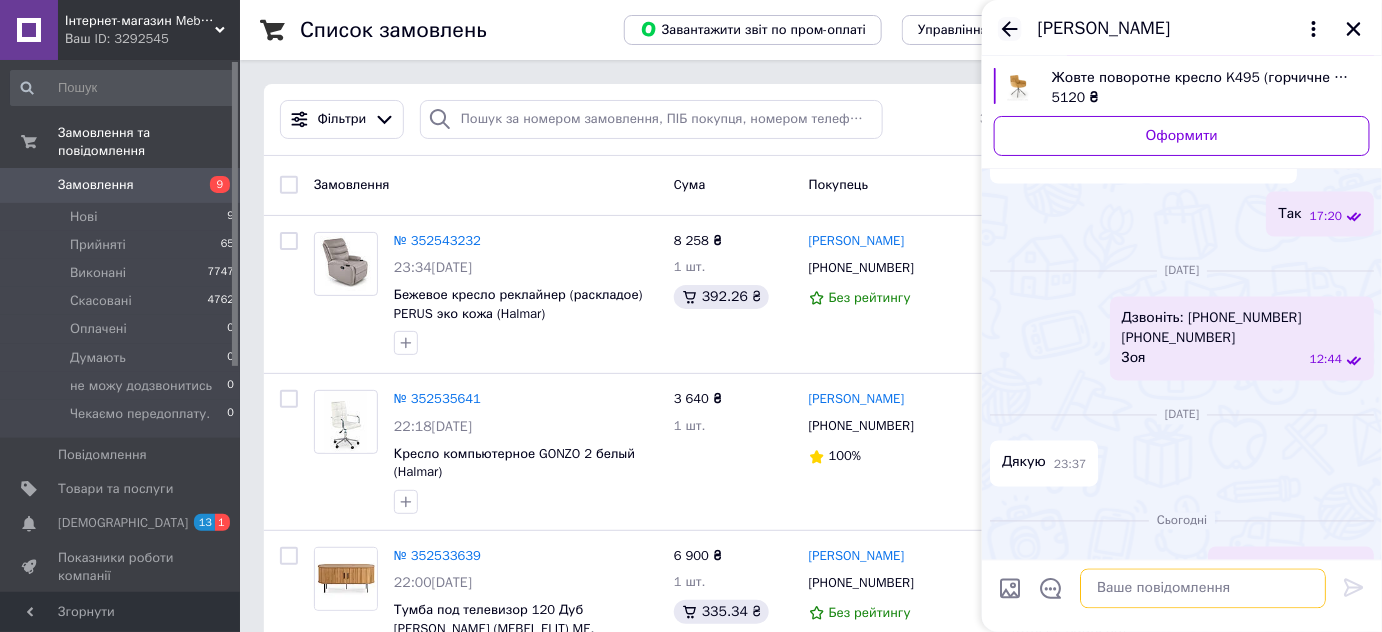 type 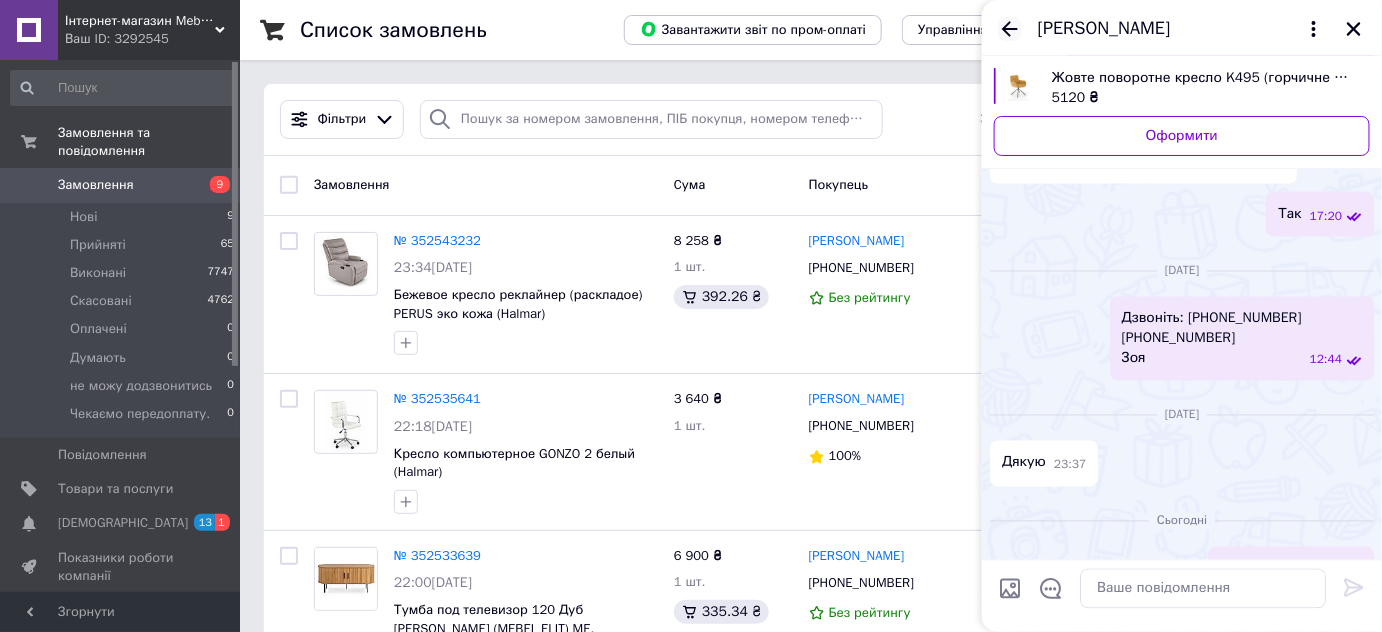 click 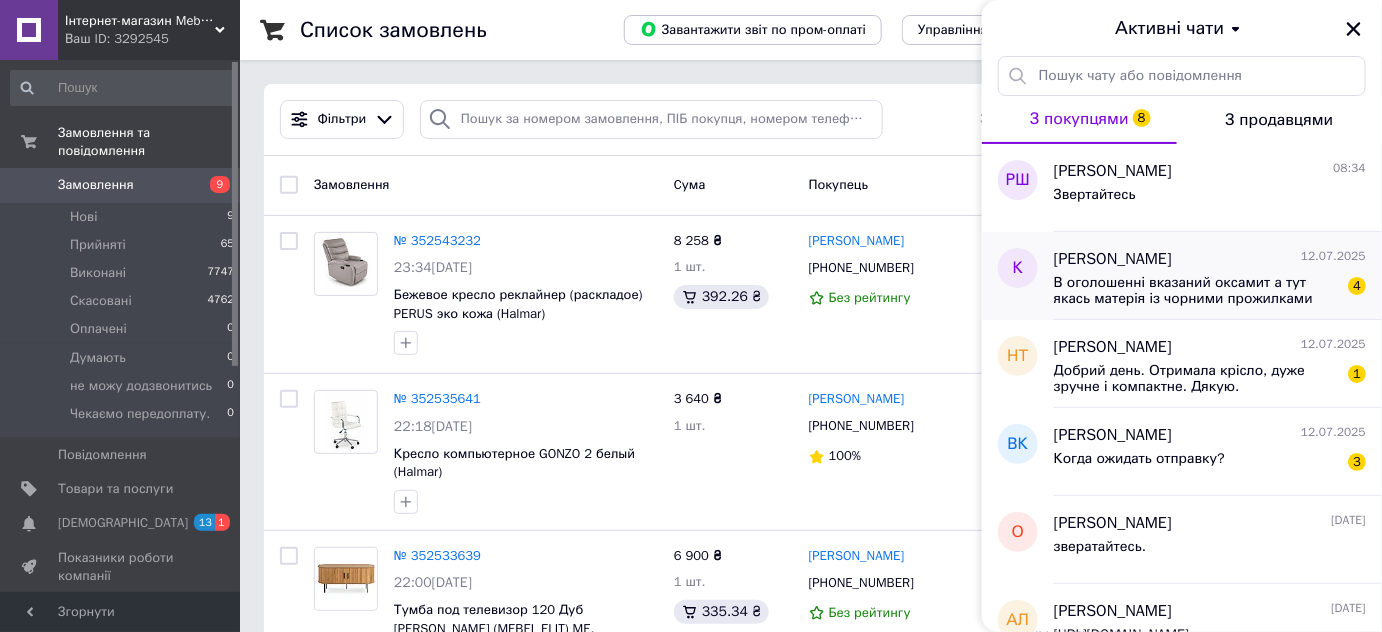 click on "В оголошенні вказаний оксамит а тут якась матерія із чорними прожилками" at bounding box center [1196, 291] 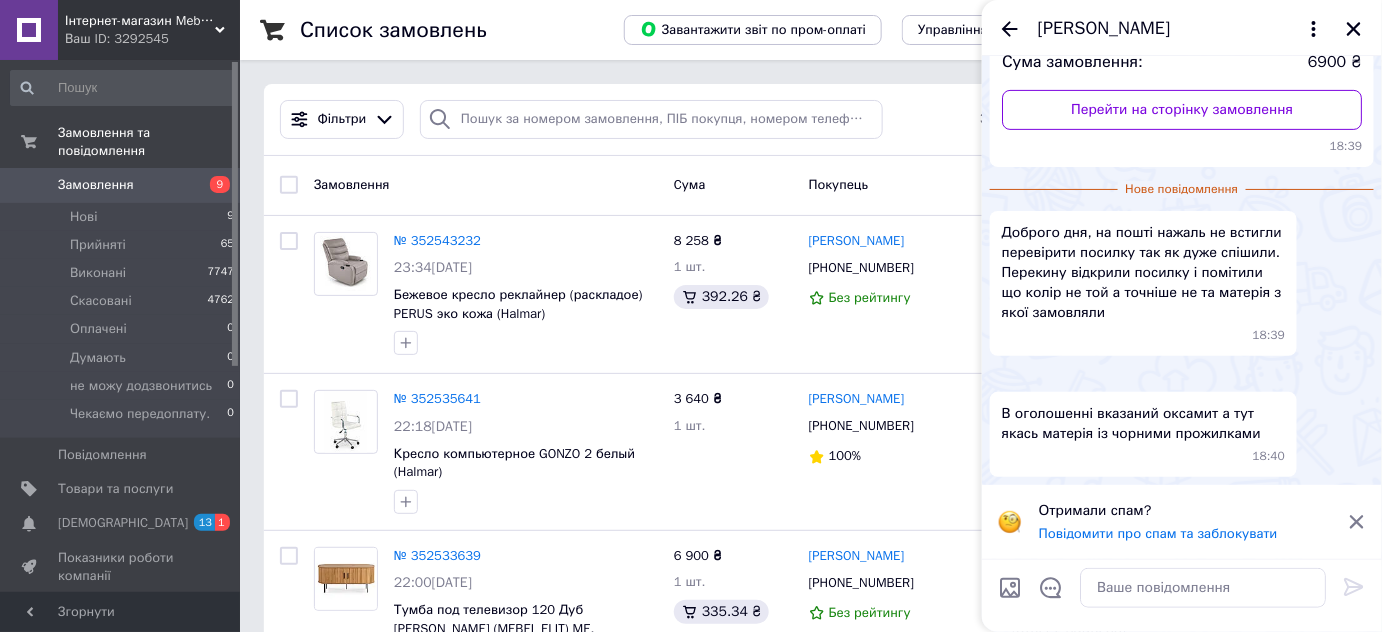 scroll, scrollTop: 426, scrollLeft: 0, axis: vertical 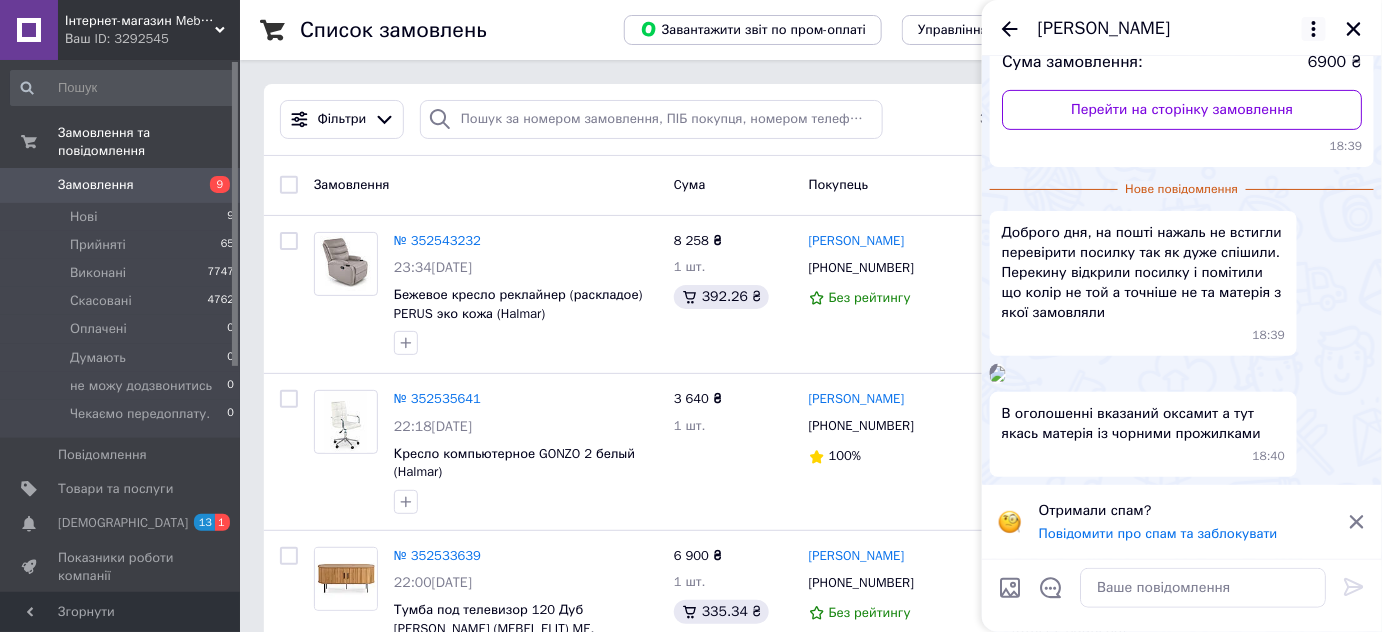 click 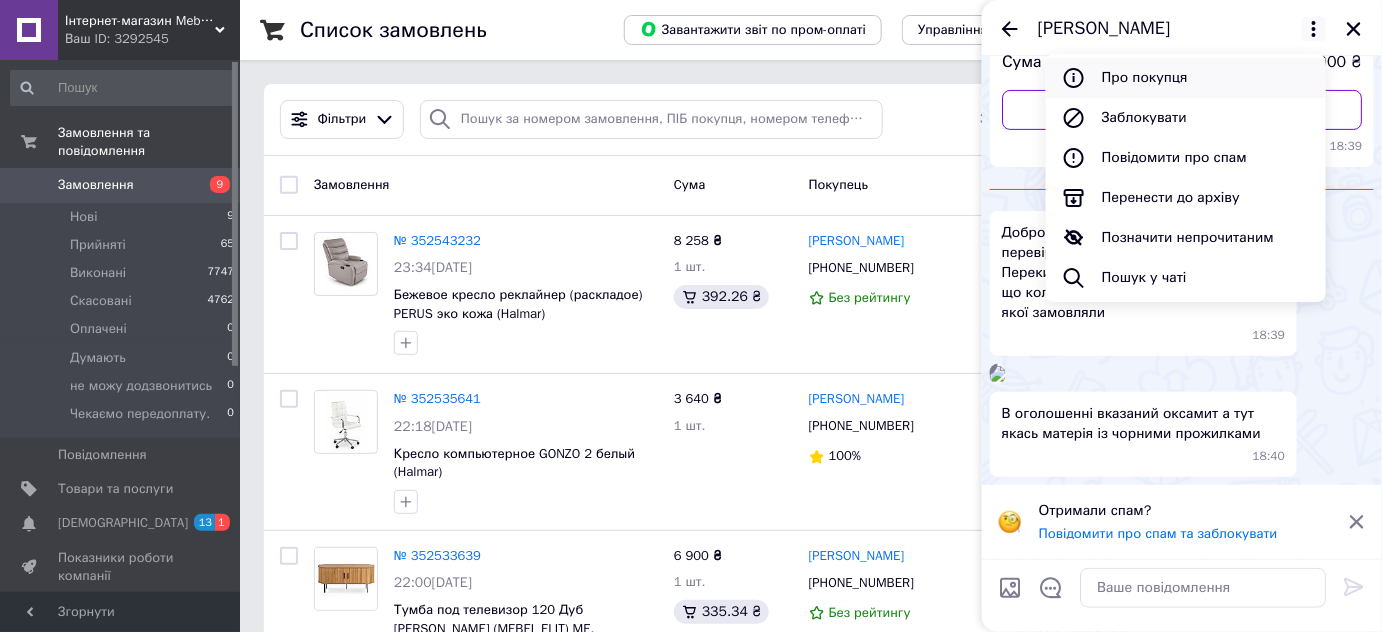 click on "Про покупця" at bounding box center [1186, 78] 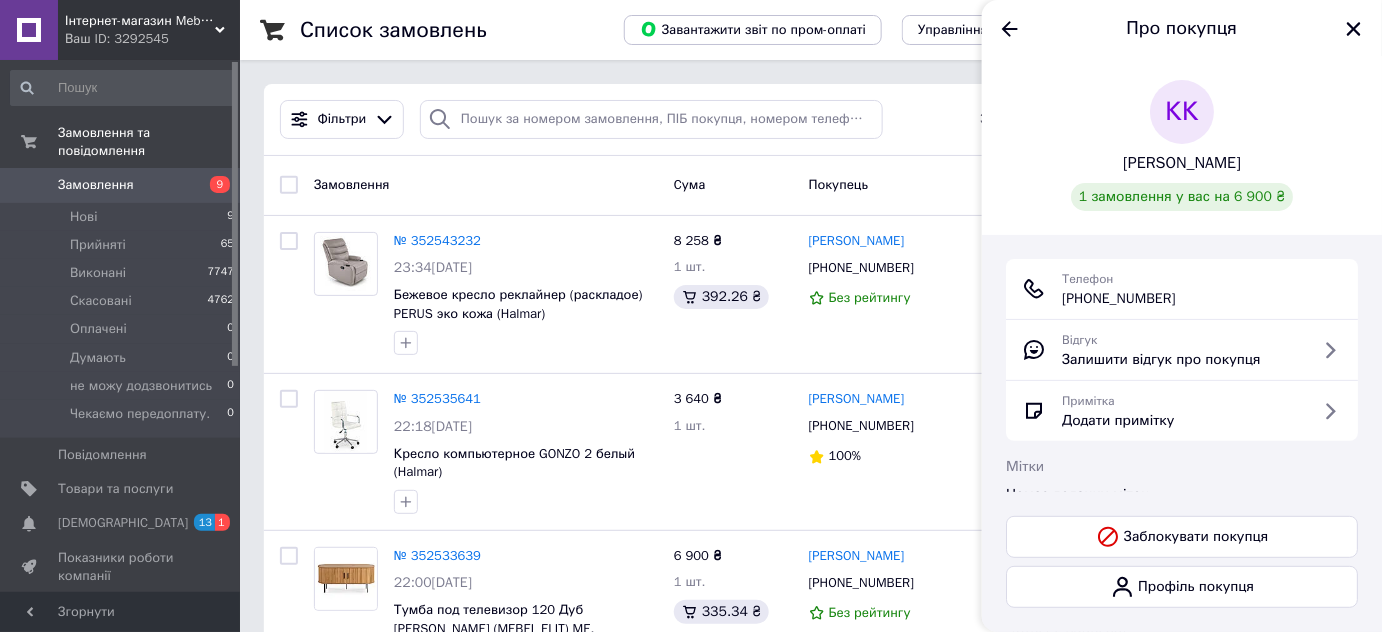 copy on "380 (97) 500-85-09" 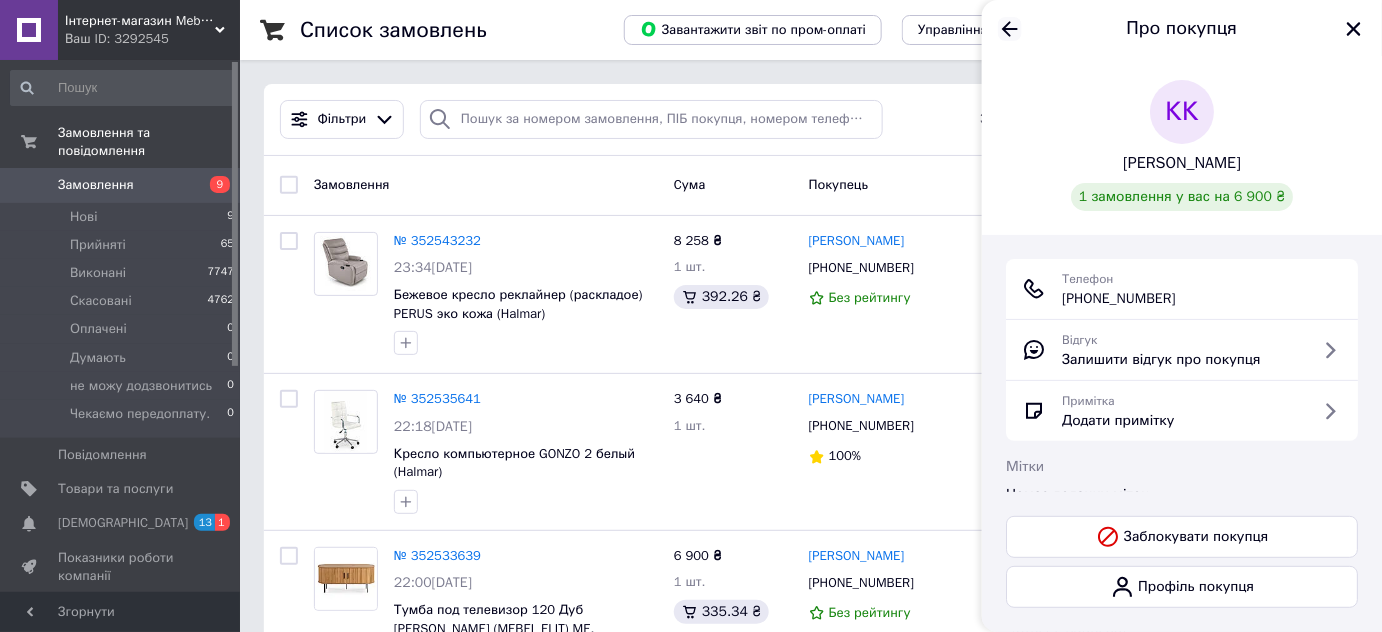 click 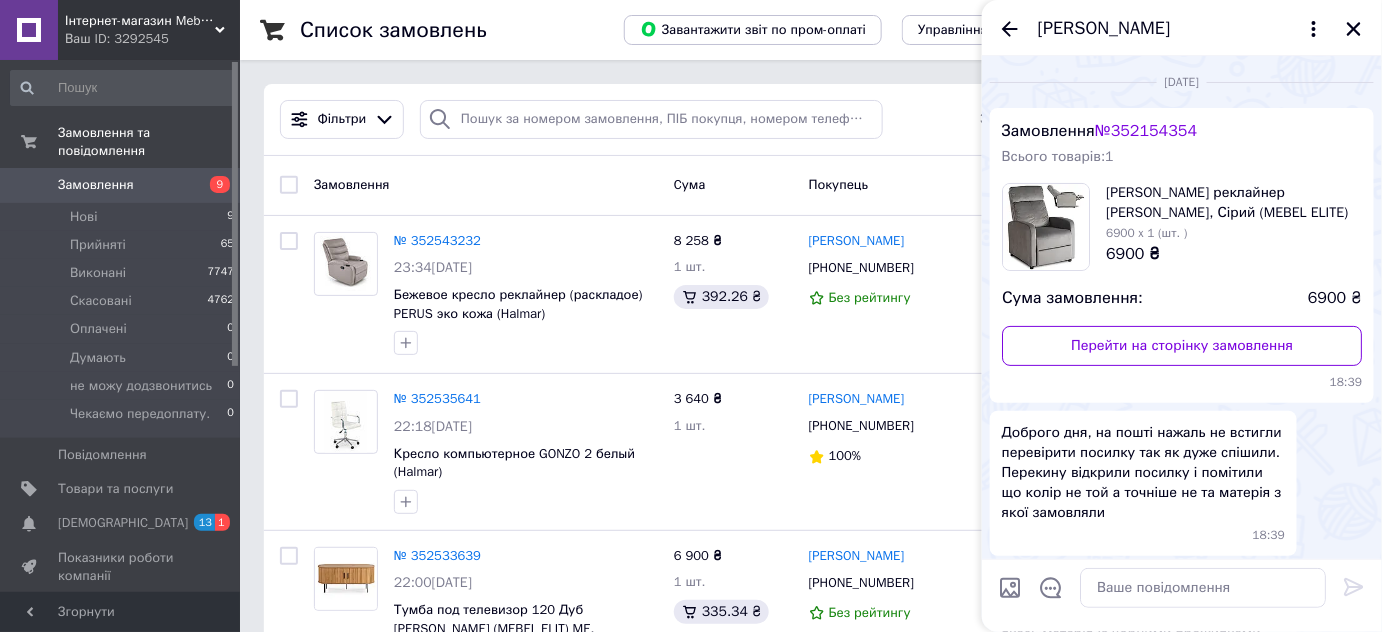 scroll, scrollTop: 355, scrollLeft: 0, axis: vertical 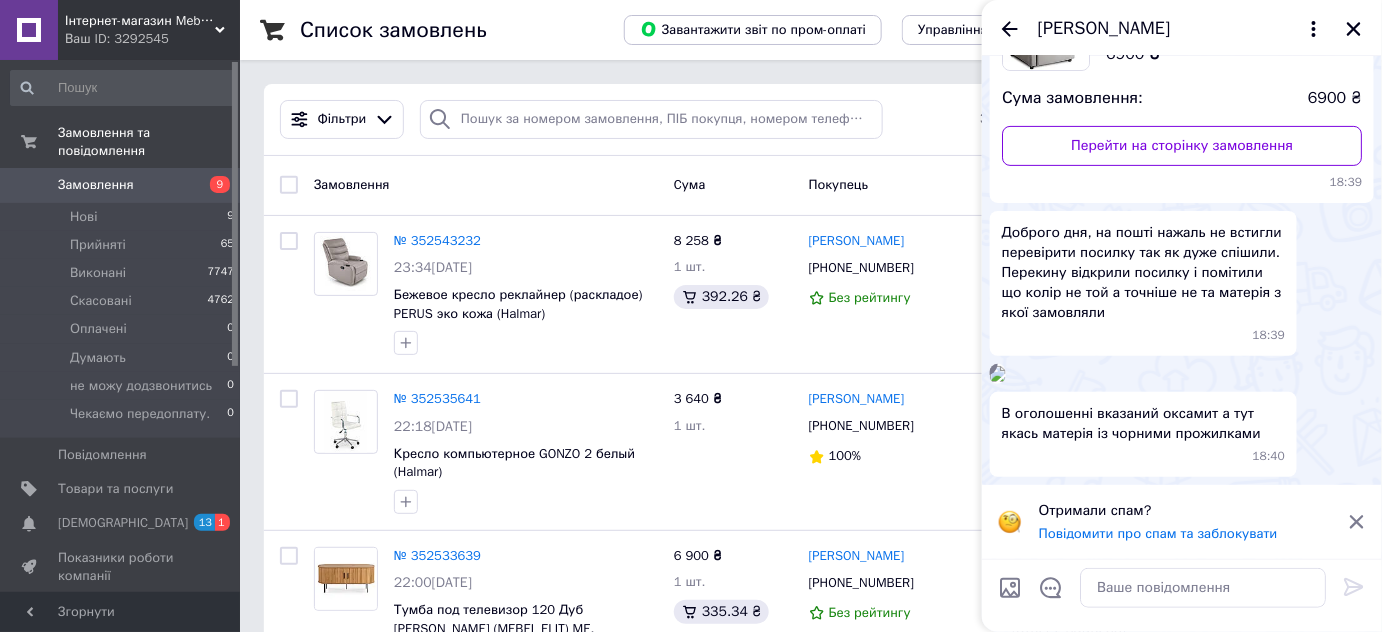 click at bounding box center (998, 374) 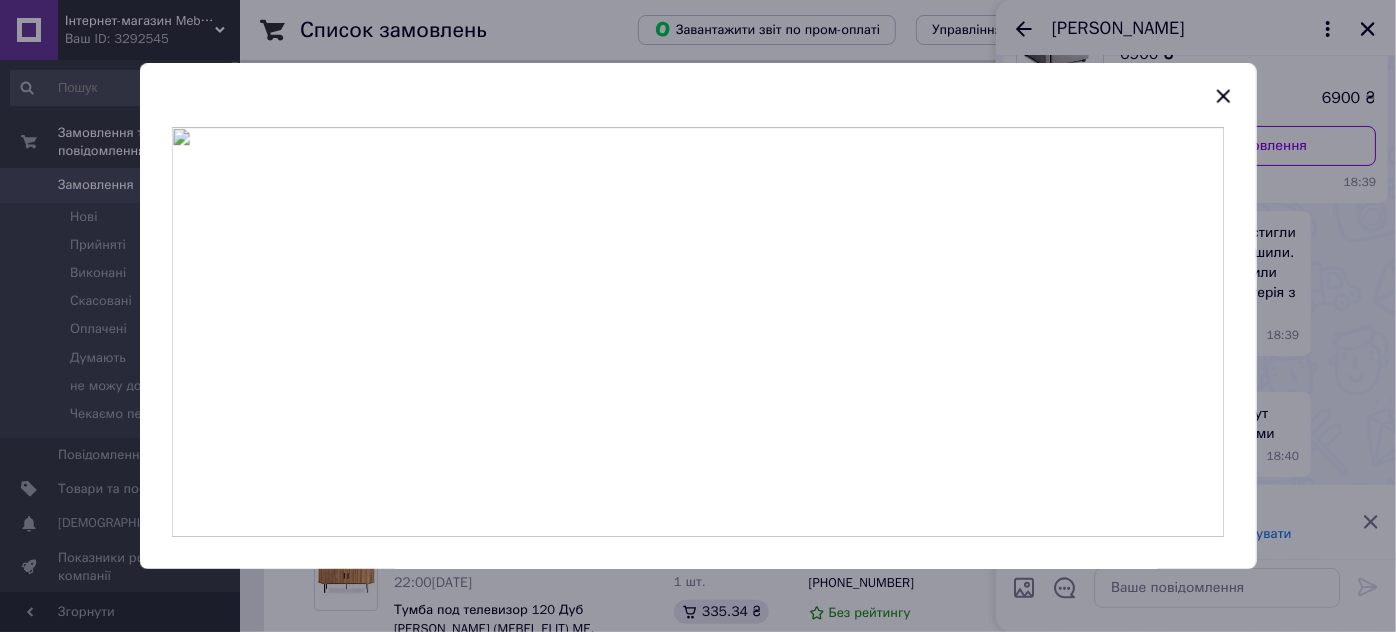 click 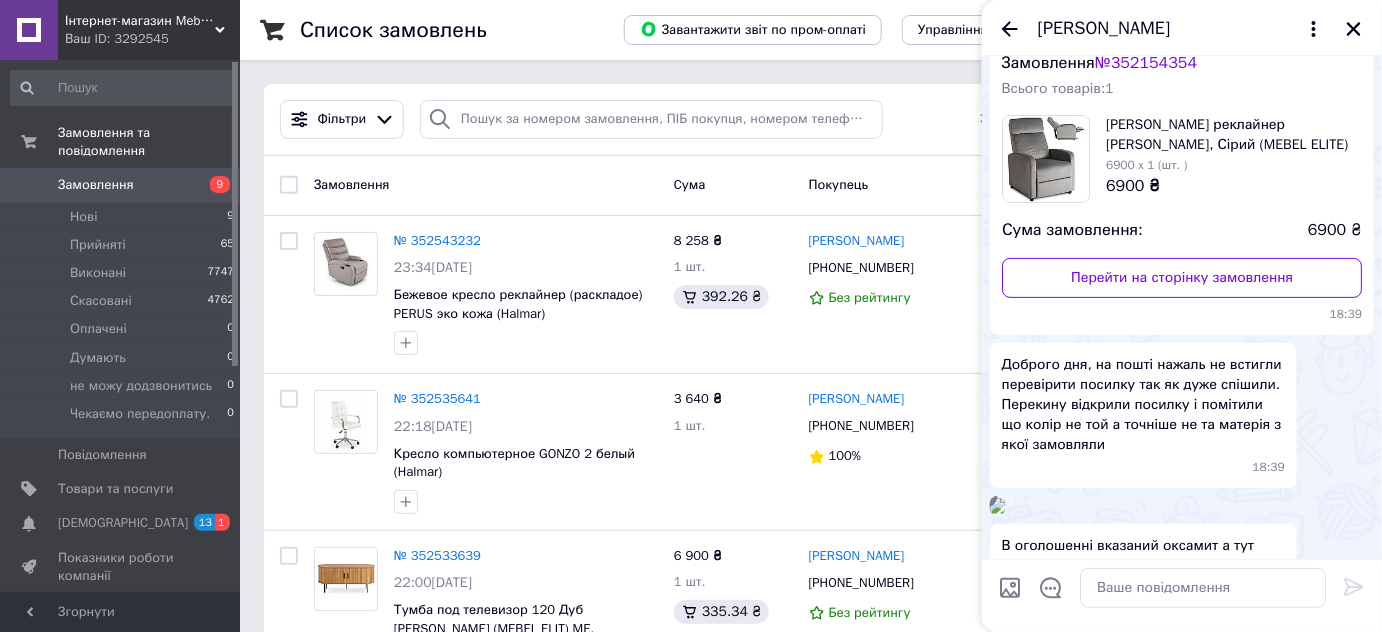 scroll, scrollTop: 0, scrollLeft: 0, axis: both 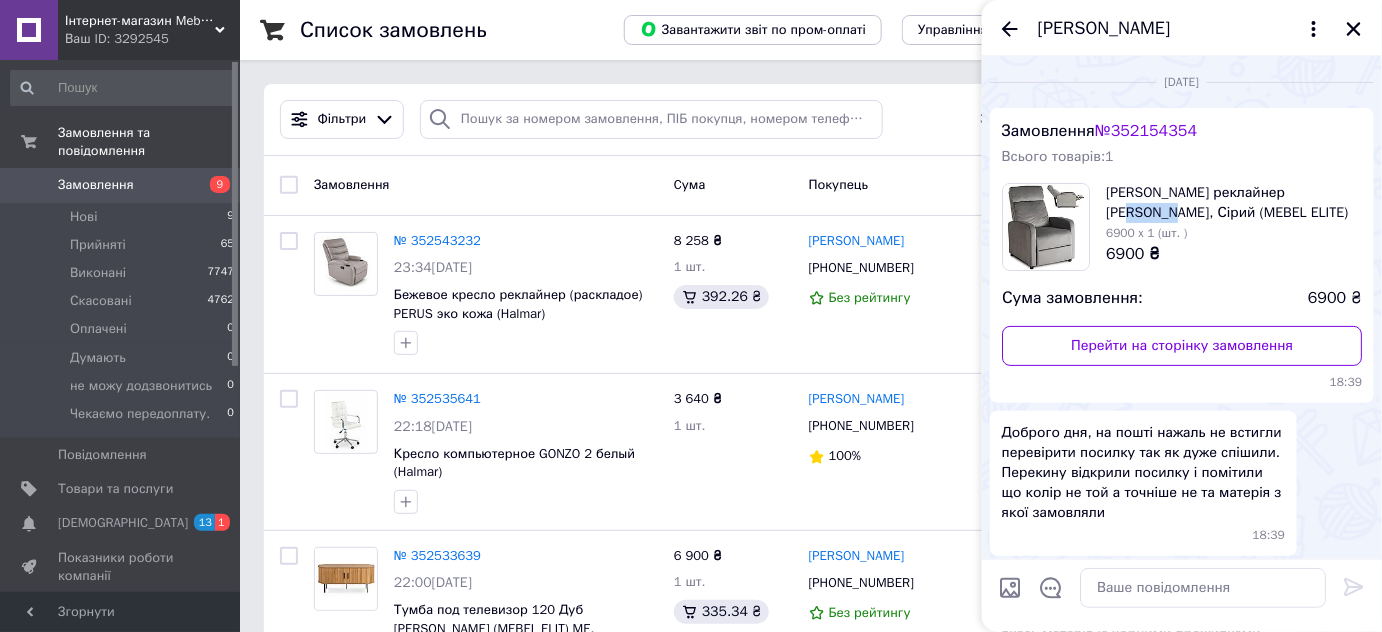 copy on "DANNY" 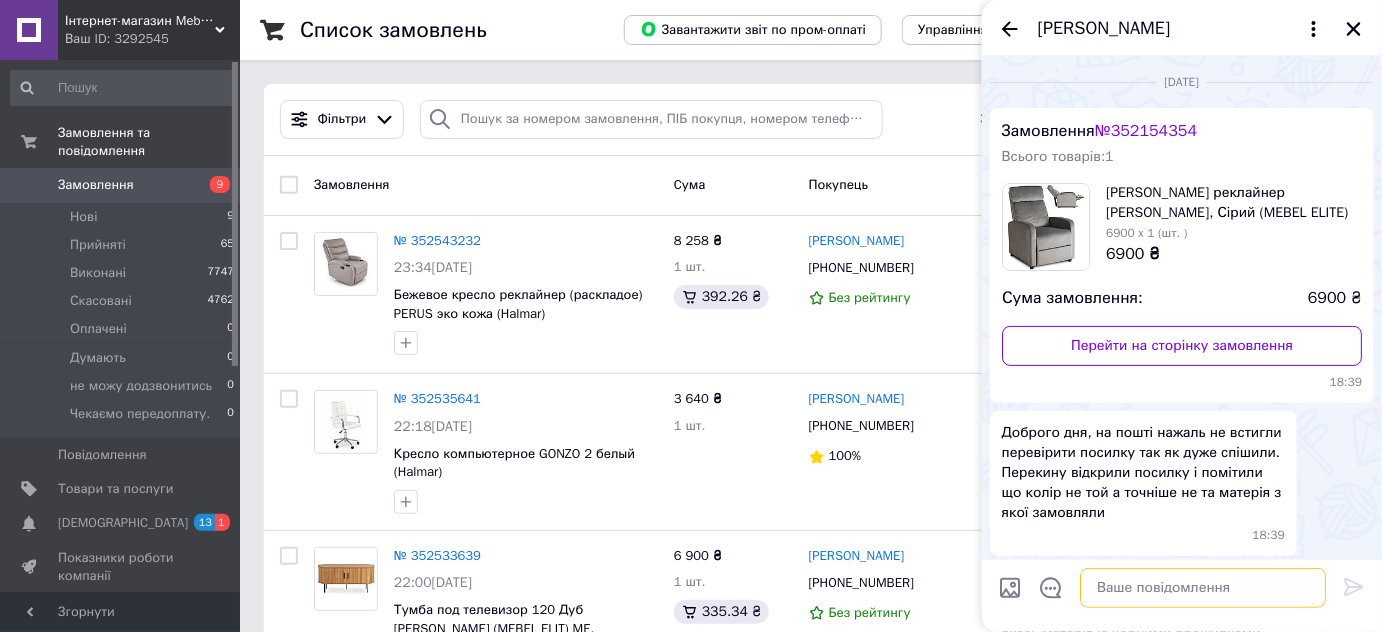 click at bounding box center [1203, 588] 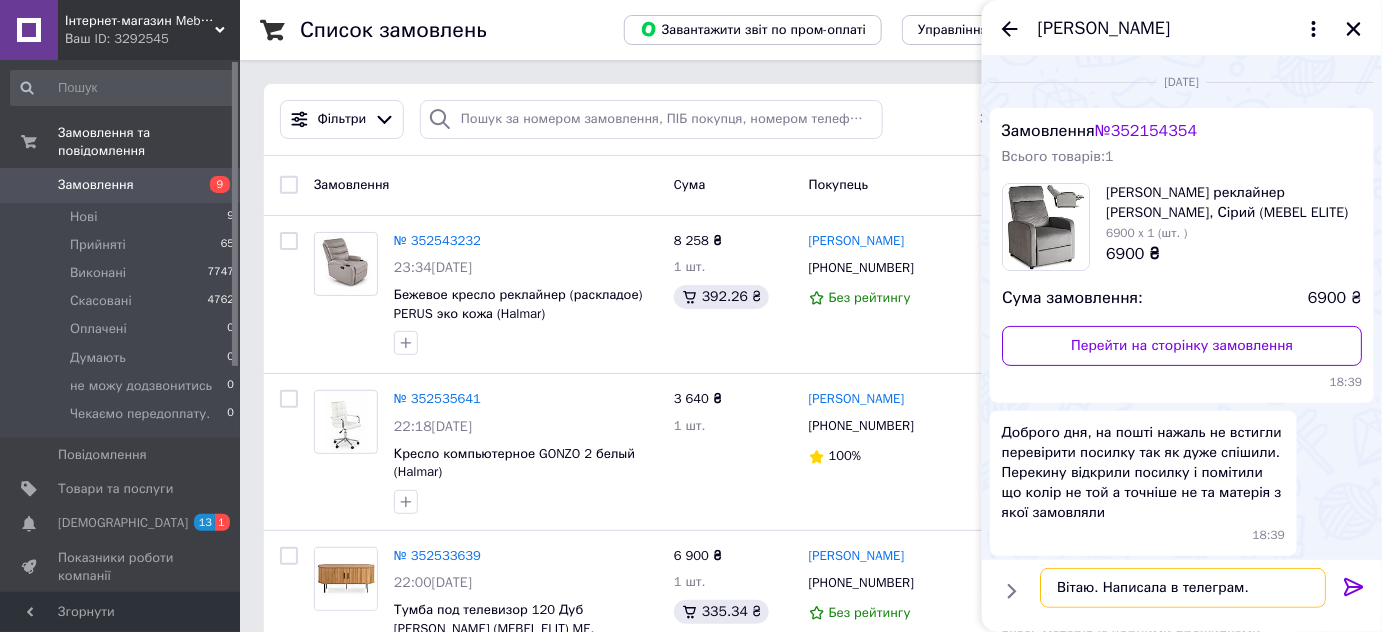 type on "Вітаю. Написала в телеграм." 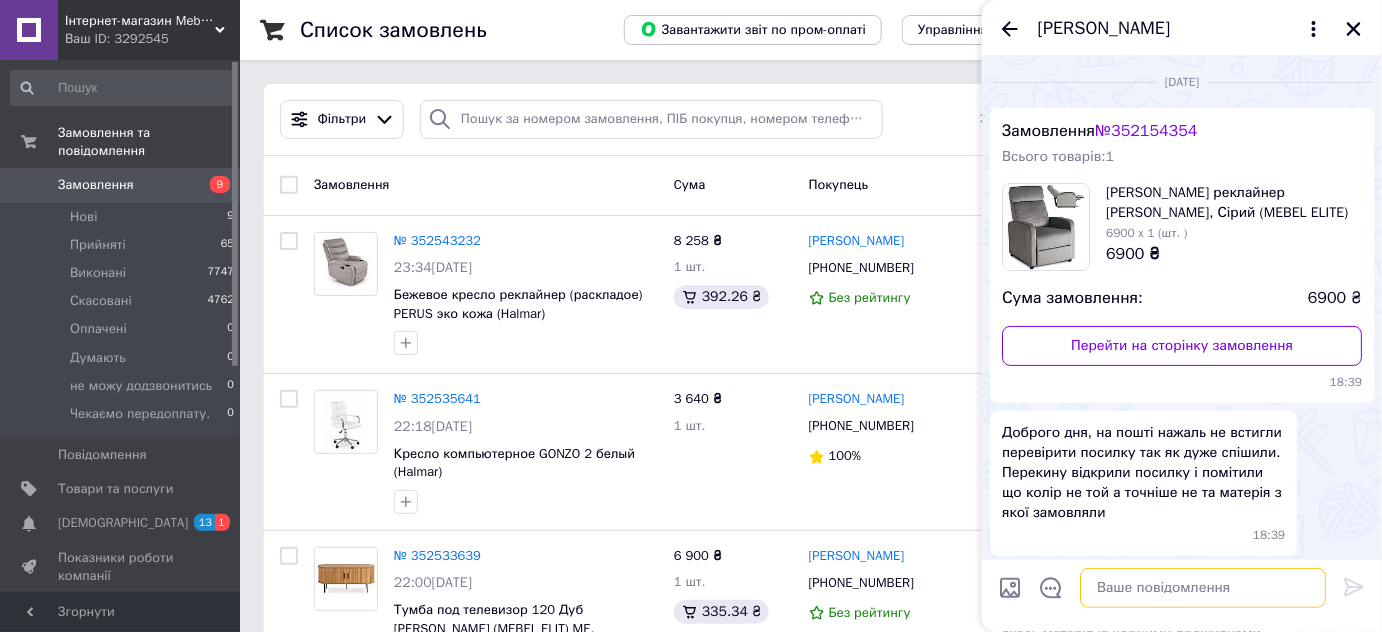 scroll, scrollTop: 454, scrollLeft: 0, axis: vertical 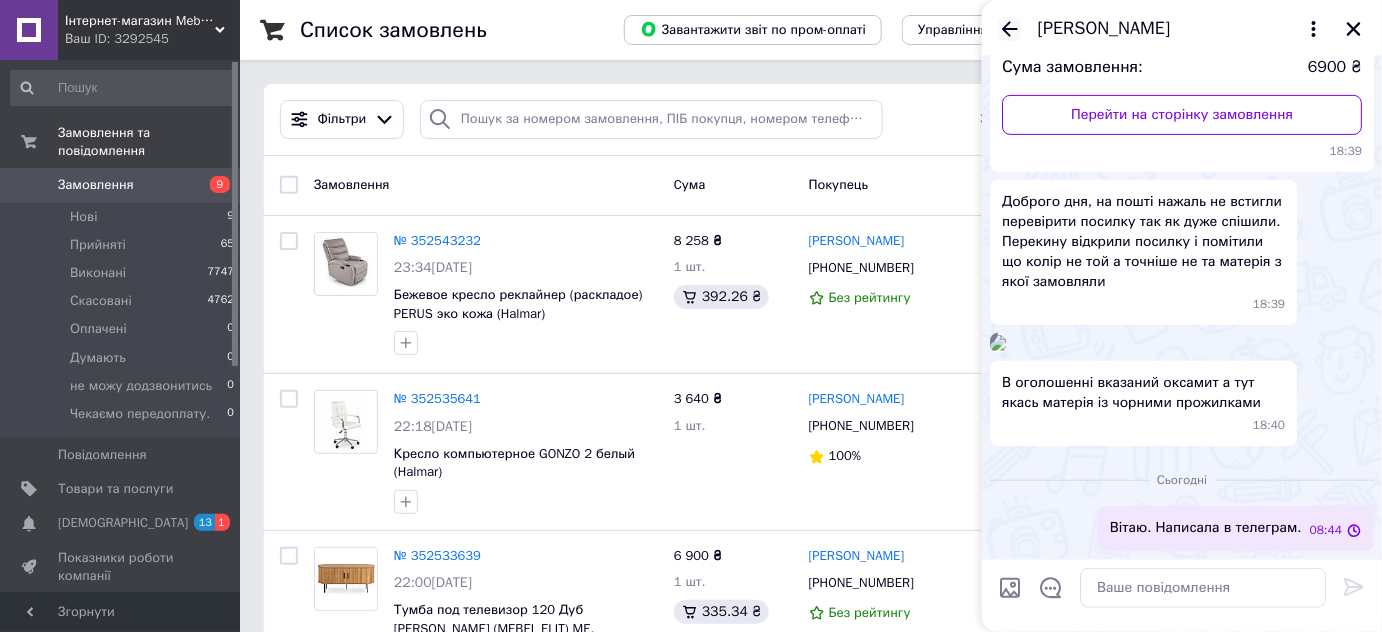 click 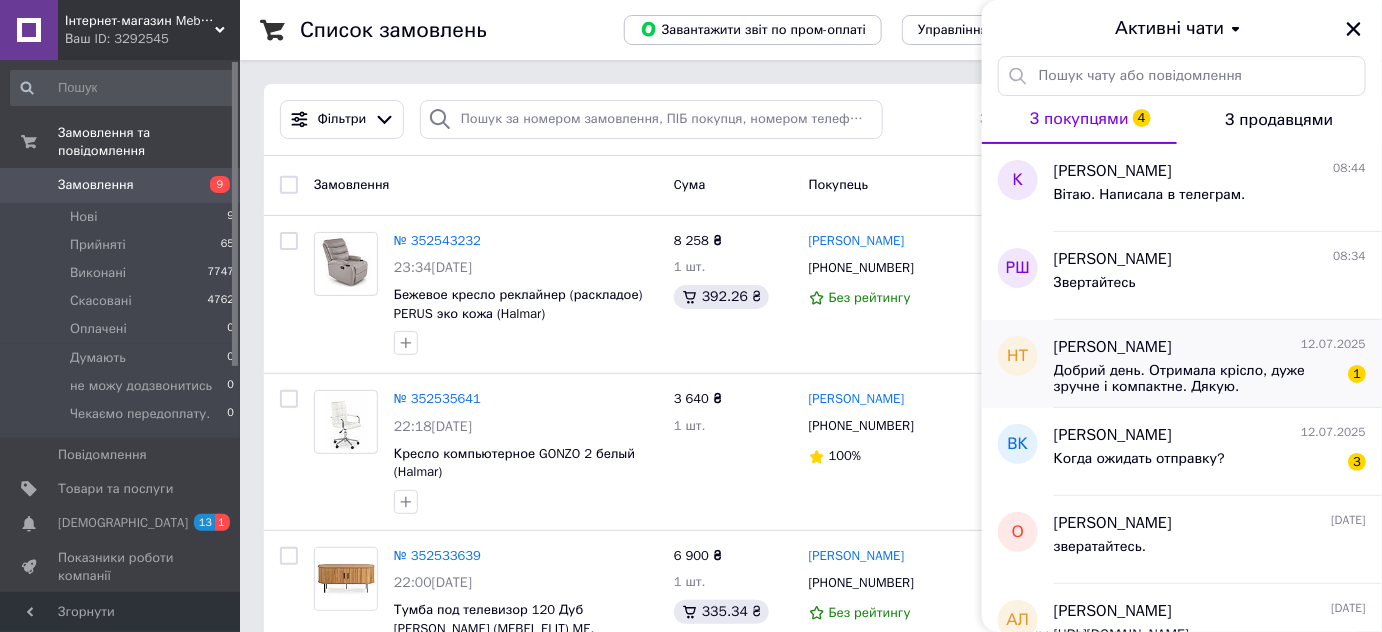 click on "Наталія Тарасова" at bounding box center [1113, 347] 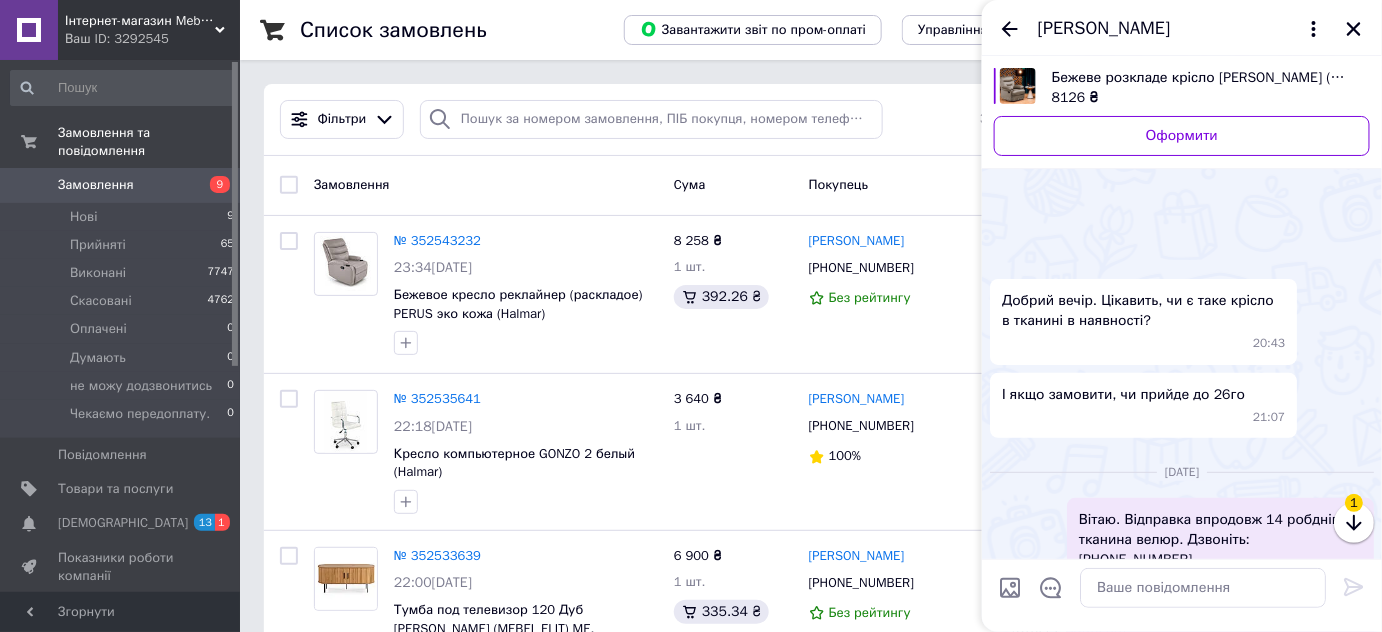 scroll, scrollTop: 248, scrollLeft: 0, axis: vertical 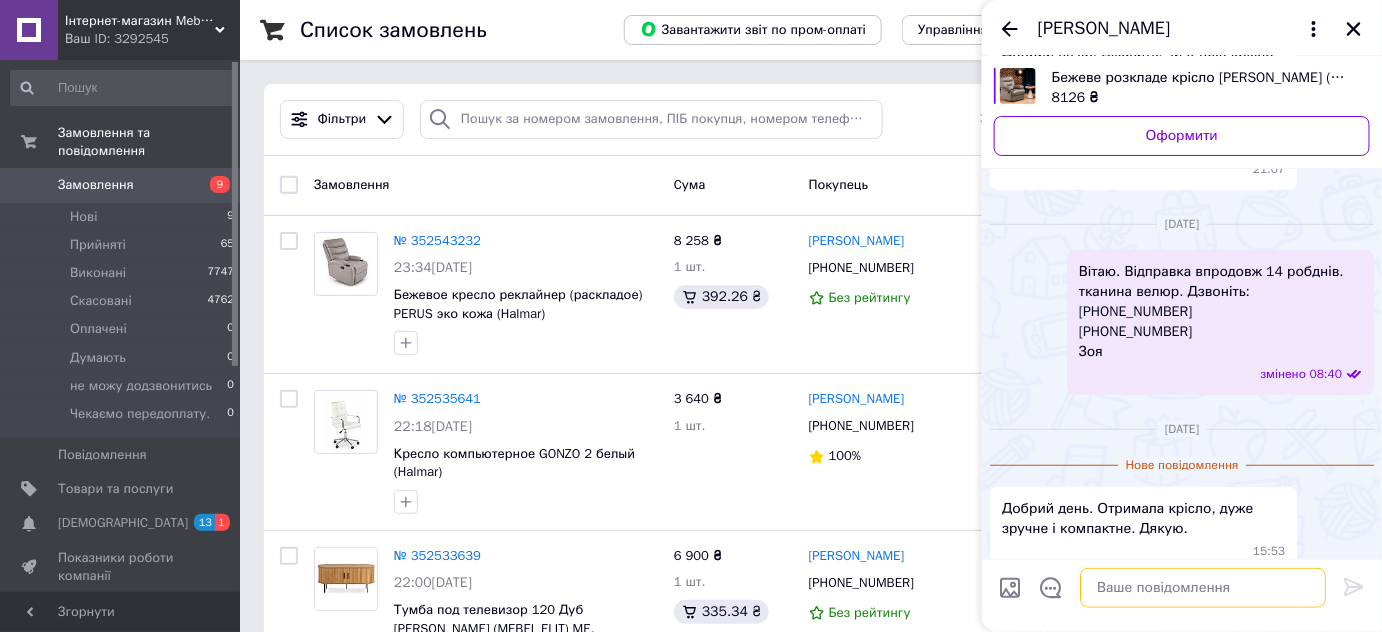 click at bounding box center (1203, 588) 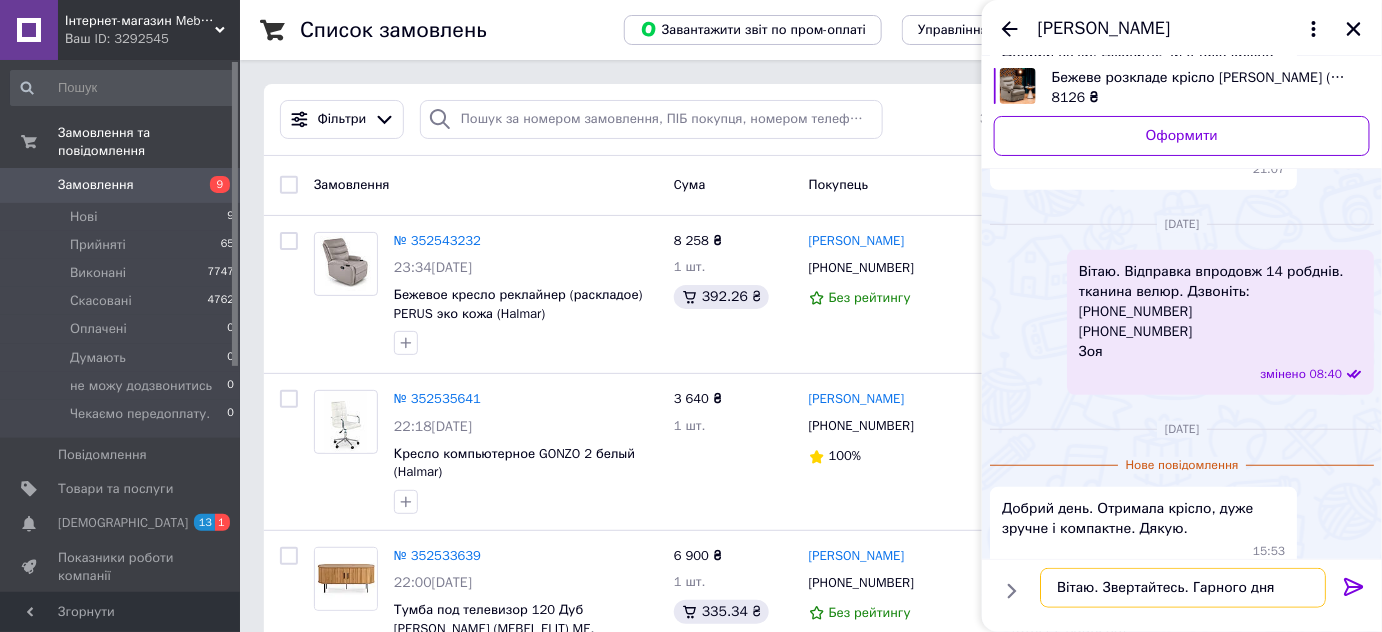 type on "Вітаю. Звертайтесь. Гарного дня!" 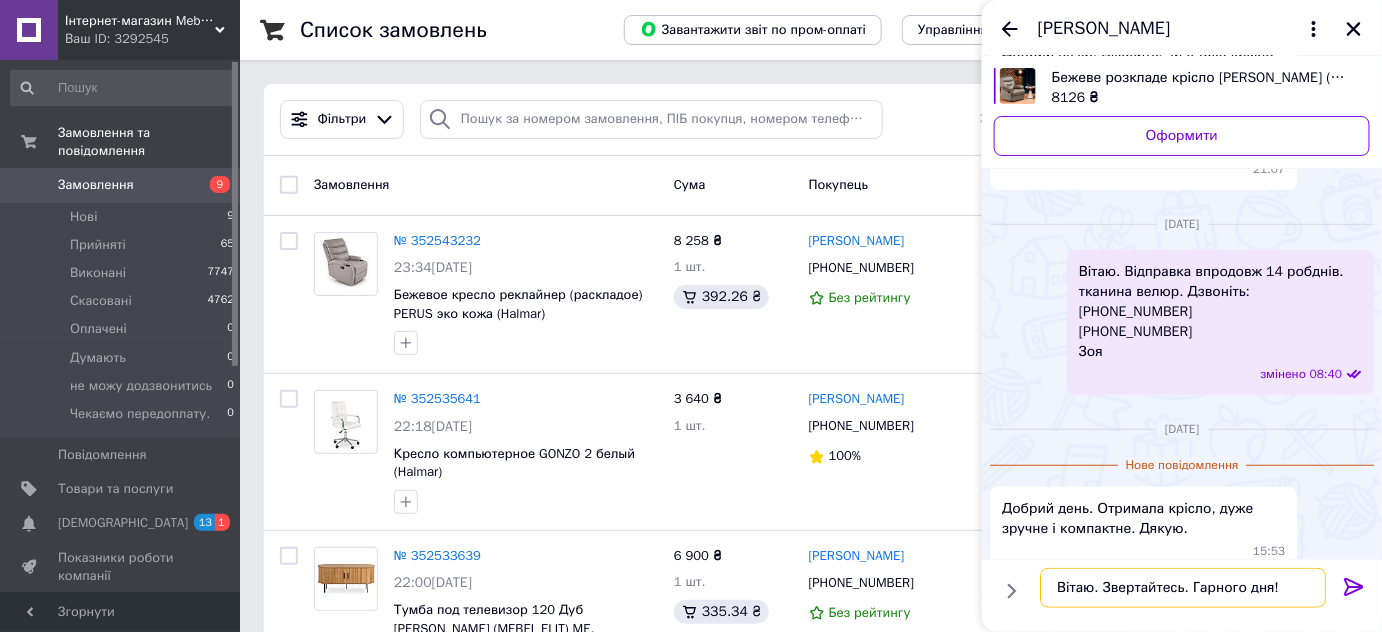 type 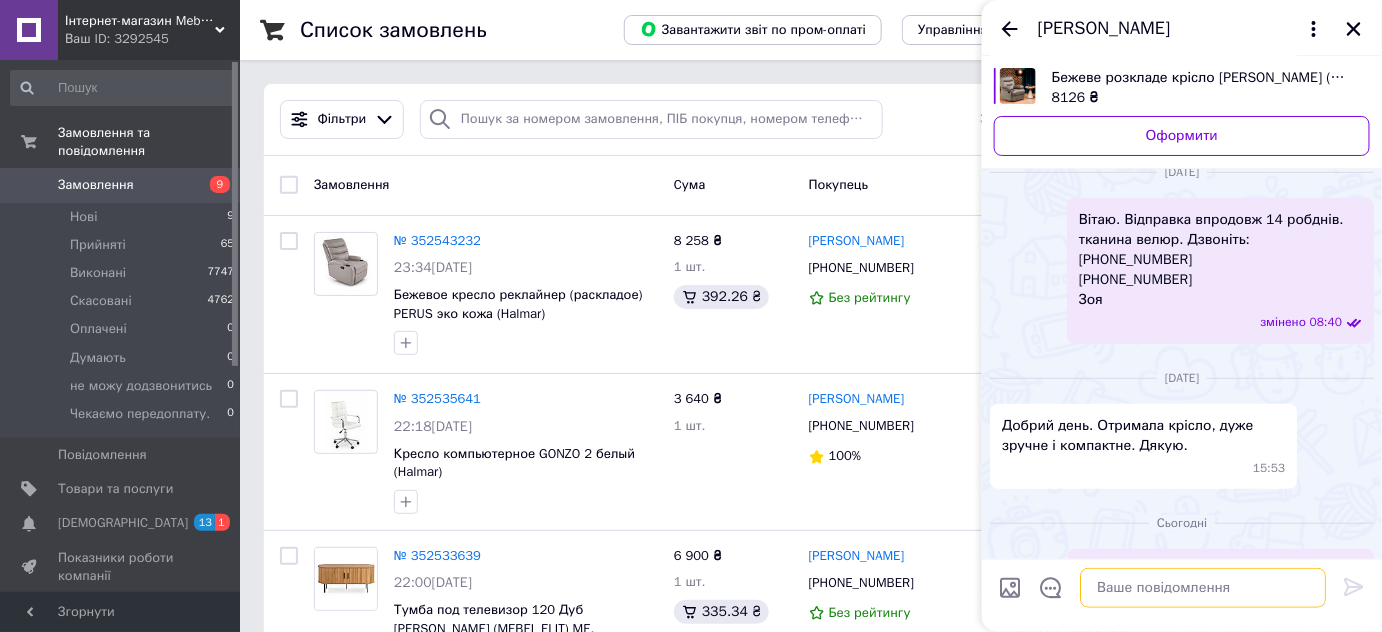 scroll, scrollTop: 270, scrollLeft: 0, axis: vertical 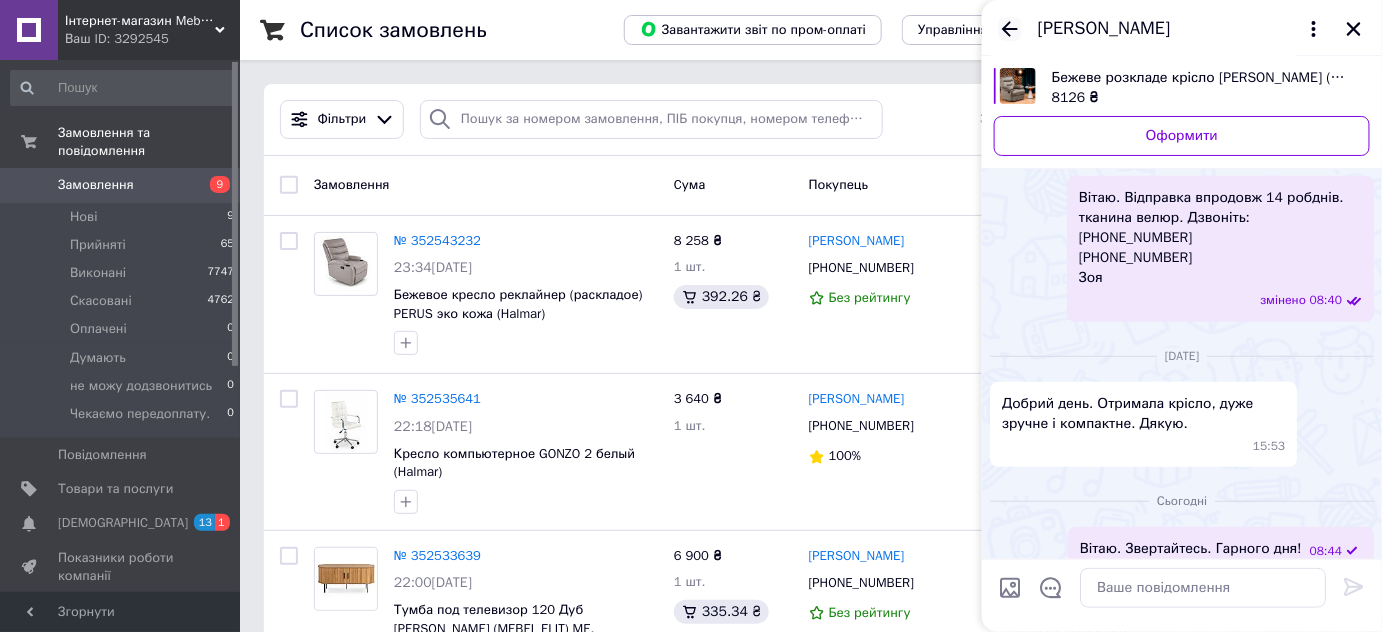 click 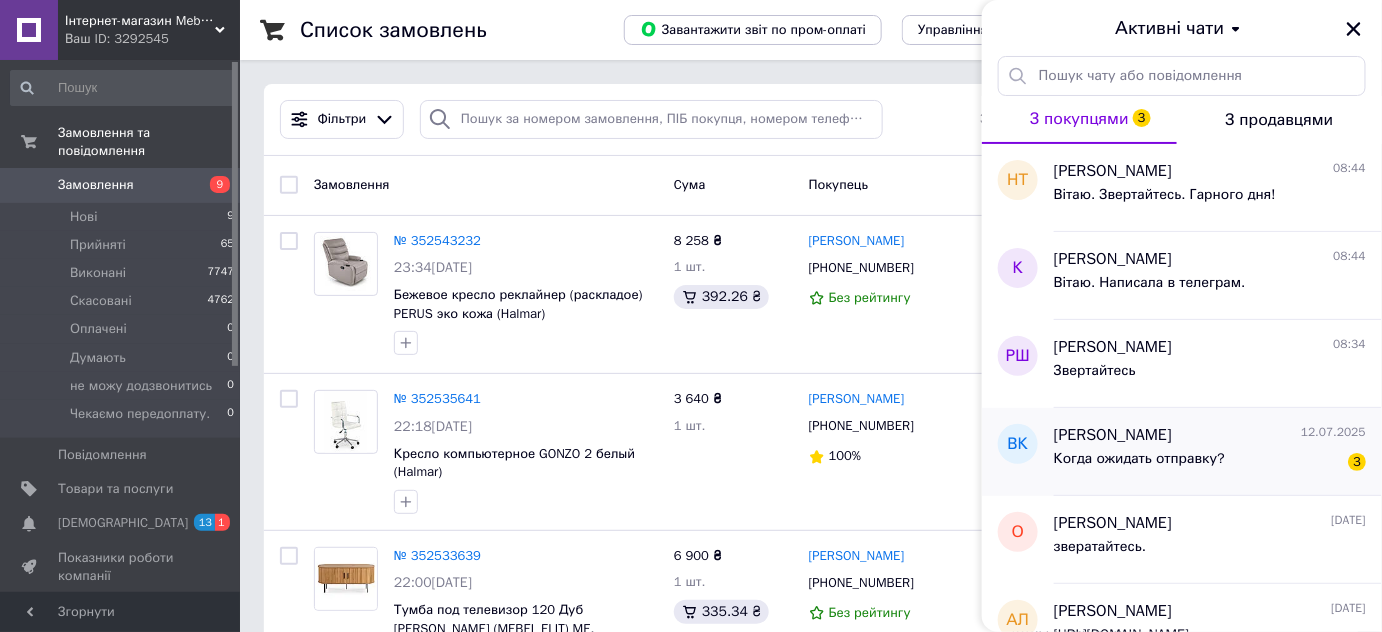 click on "[PERSON_NAME]" at bounding box center (1113, 435) 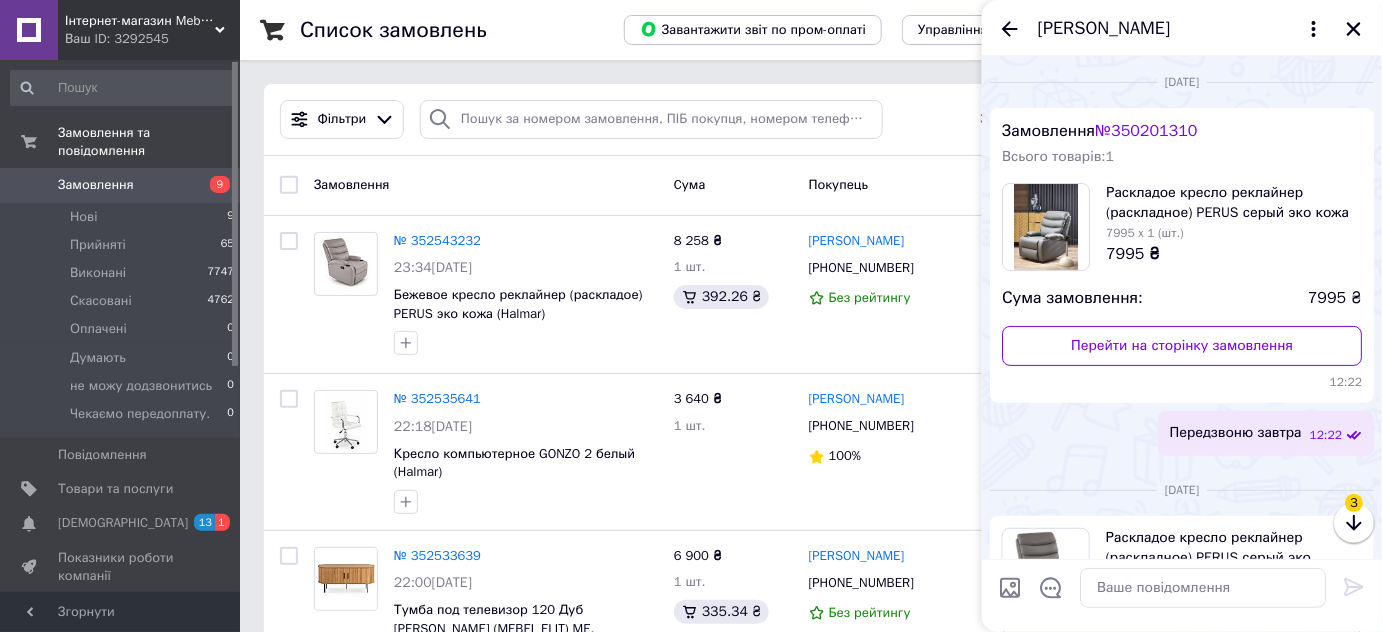 scroll, scrollTop: 269, scrollLeft: 0, axis: vertical 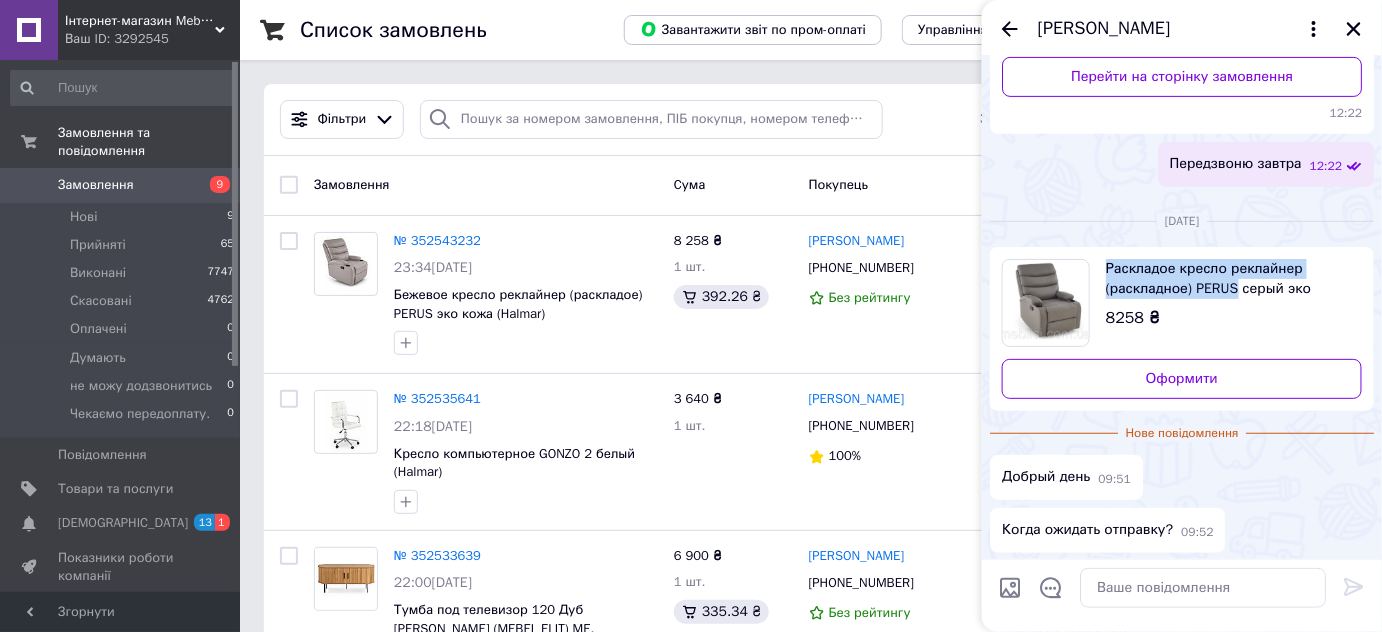 copy on "Раскладое кресло реклайнер (раскладное) PERUS" 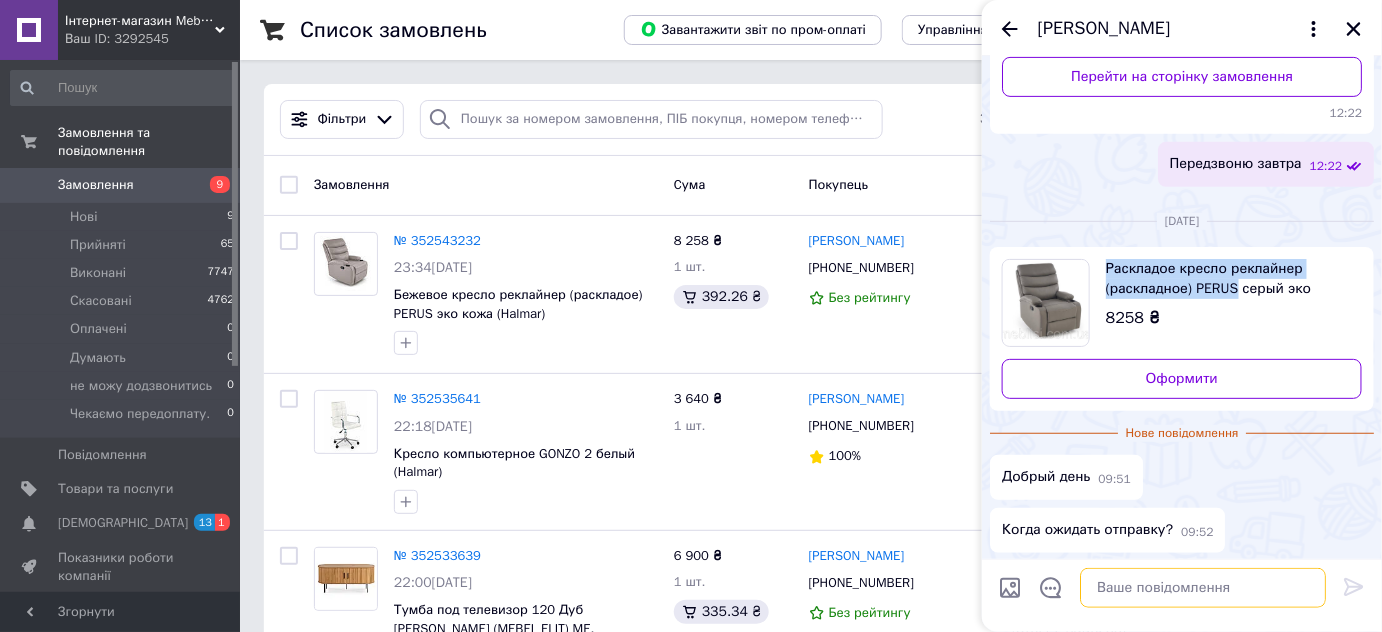 click at bounding box center (1203, 588) 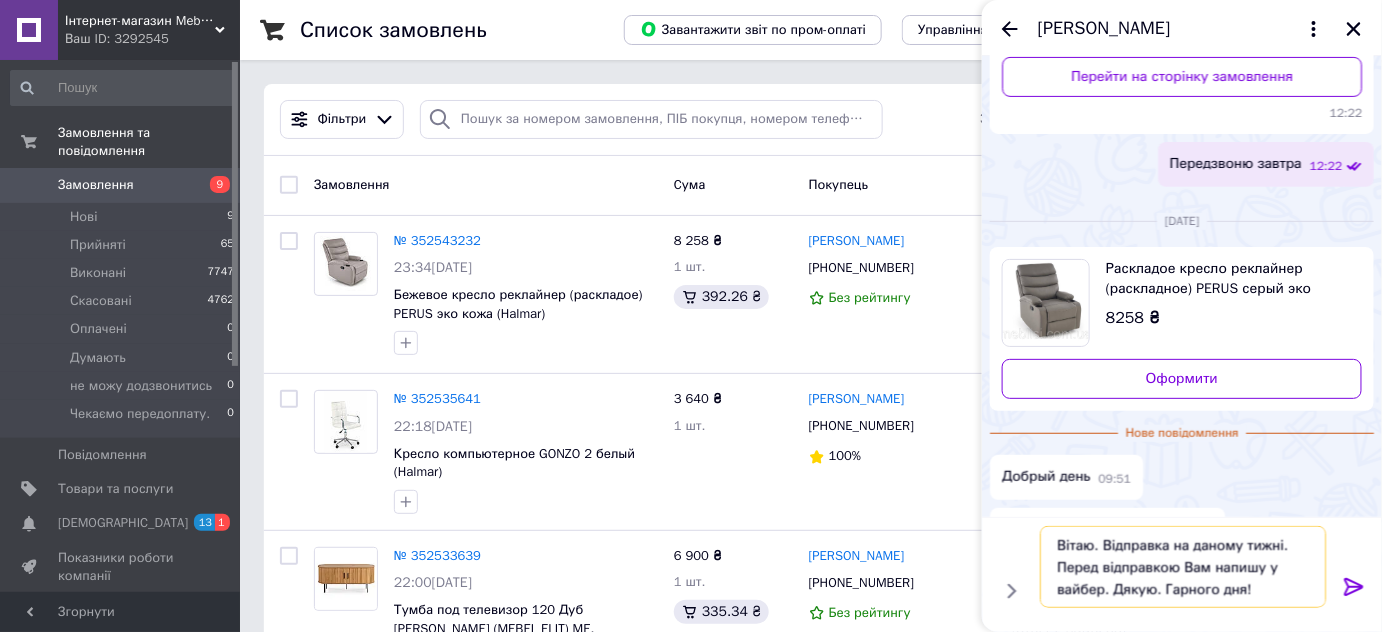 type on "Вітаю. Відправка на даному тижні. Перед відправкою Вам напишу у вайбер. Дякую. Гарного дня!" 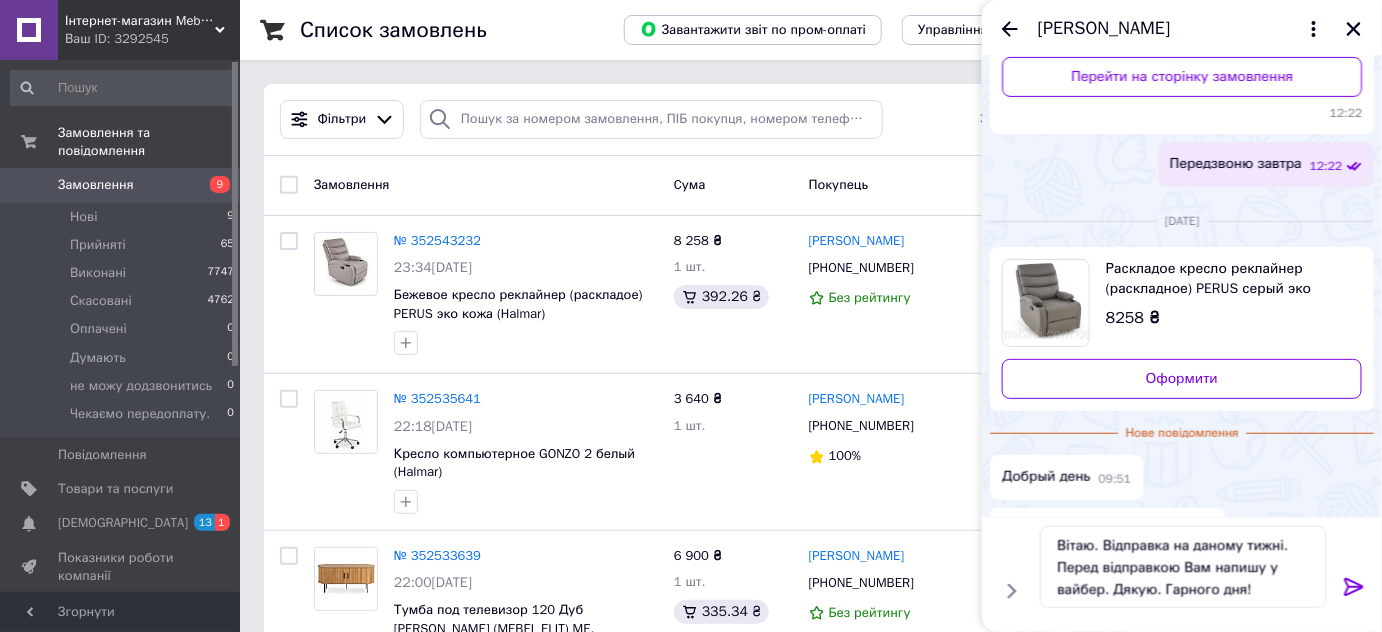 click 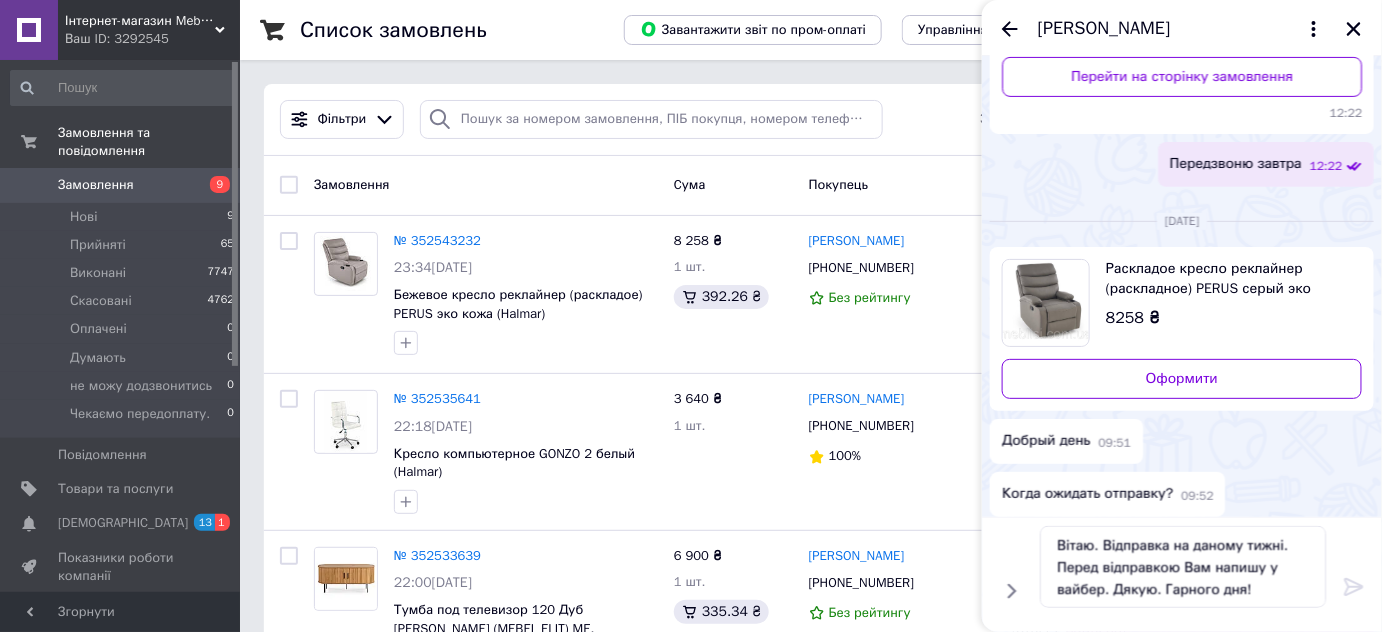 type 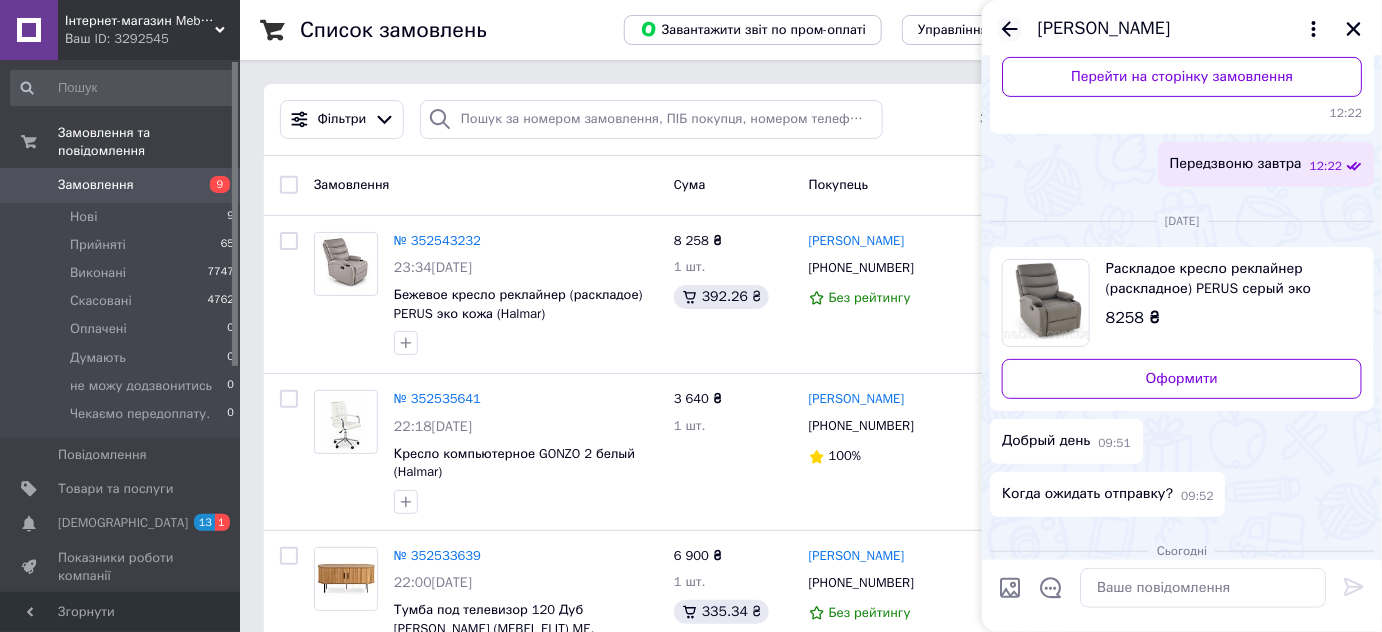 scroll, scrollTop: 399, scrollLeft: 0, axis: vertical 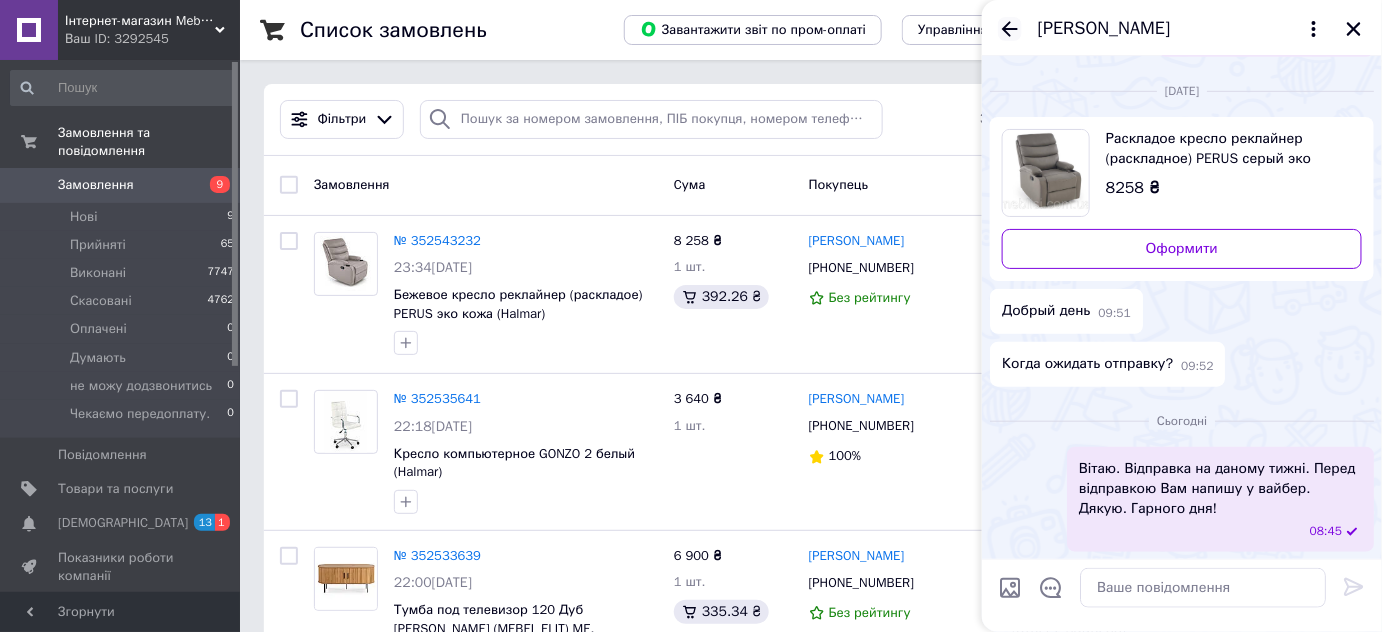 click 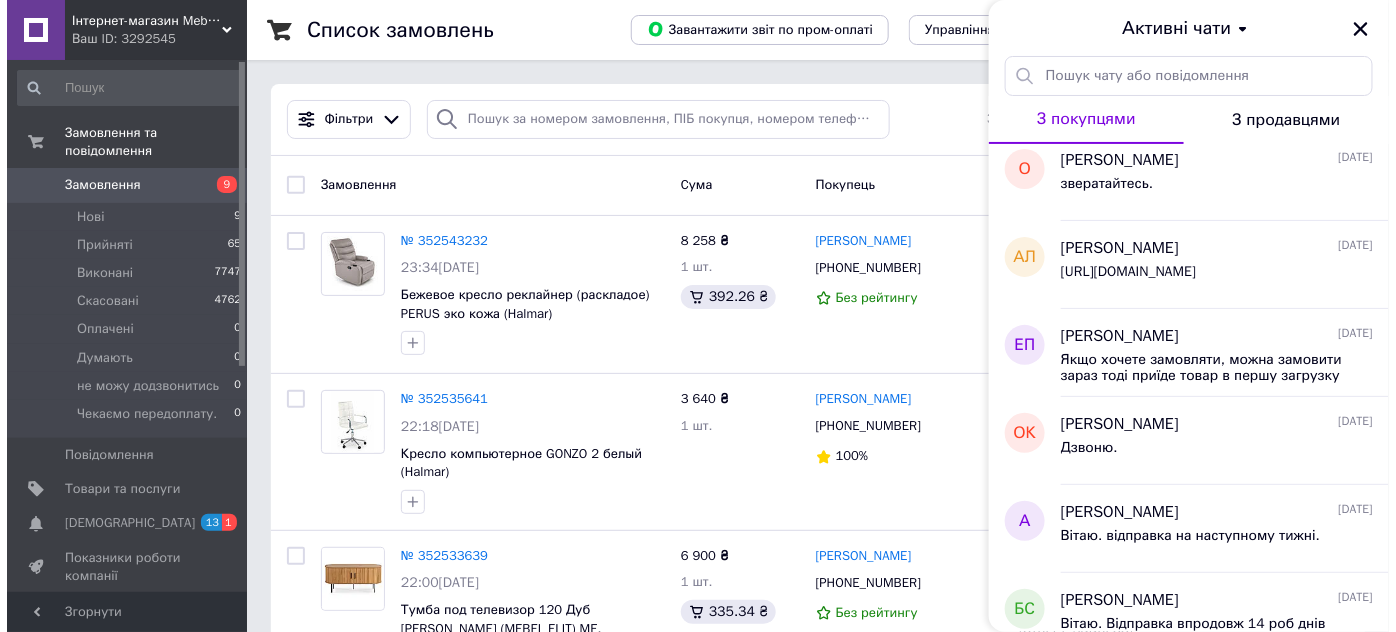 scroll, scrollTop: 0, scrollLeft: 0, axis: both 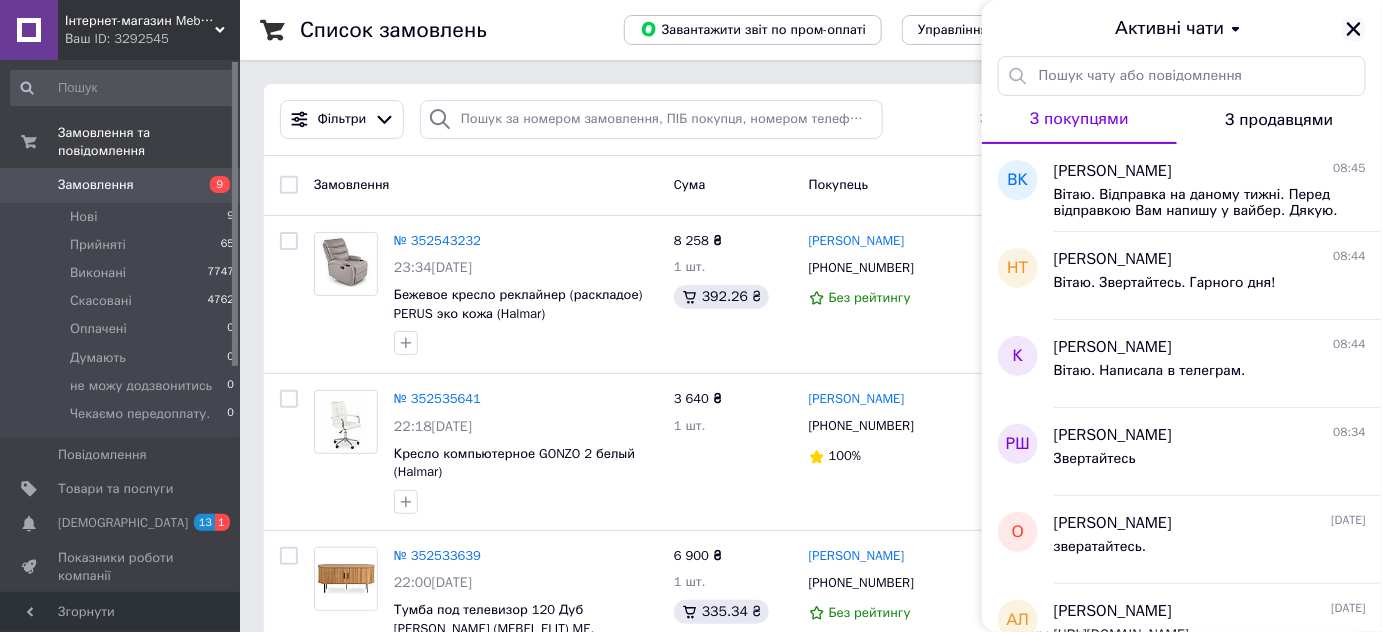 drag, startPoint x: 1360, startPoint y: 26, endPoint x: 1356, endPoint y: 38, distance: 12.649111 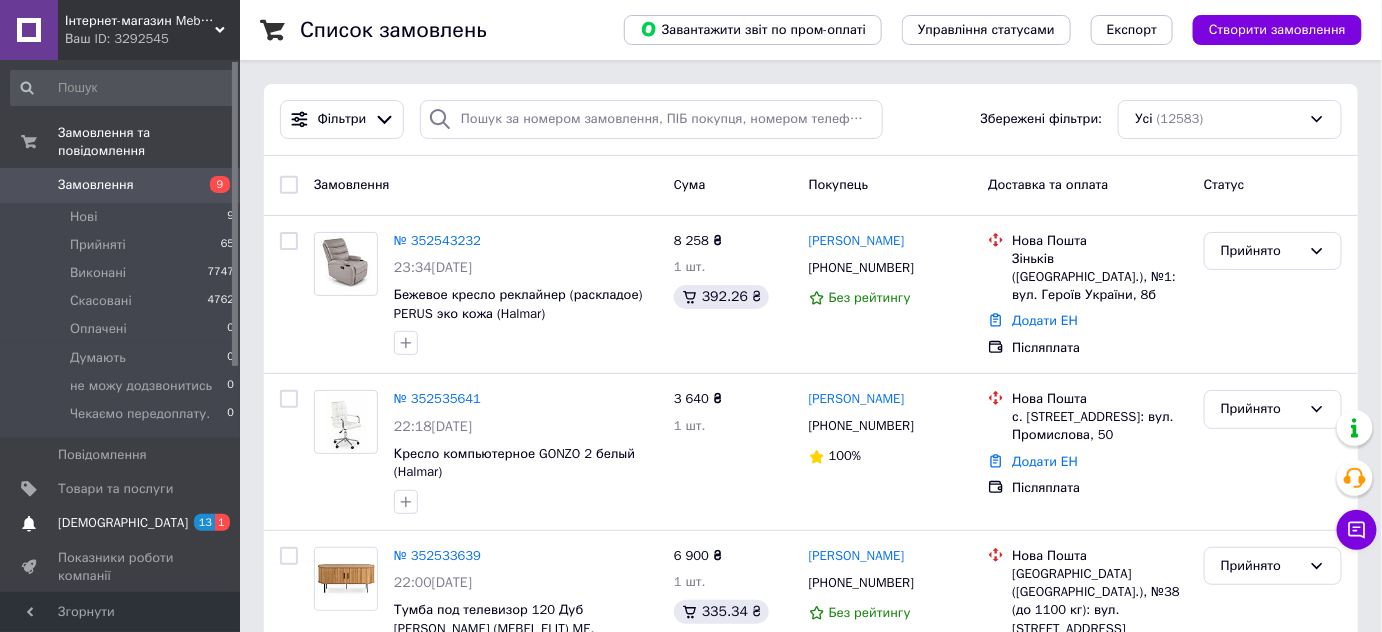 click on "[DEMOGRAPHIC_DATA]" at bounding box center (123, 523) 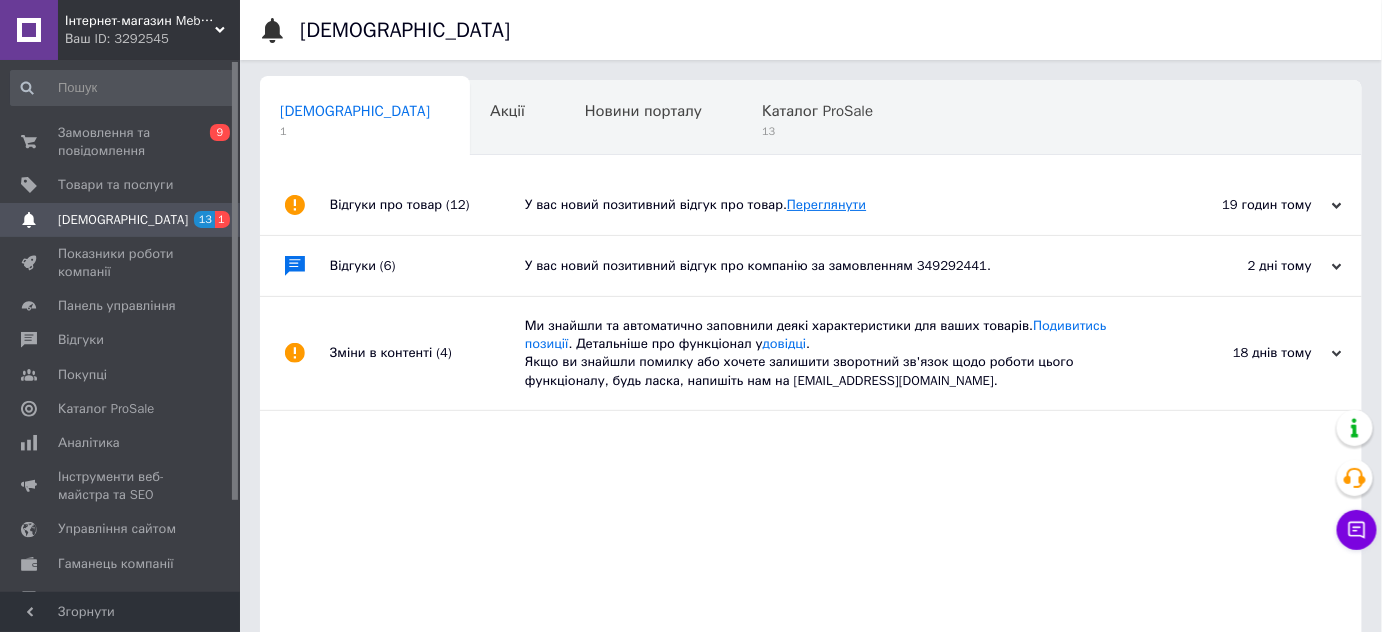 click on "Переглянути" at bounding box center (826, 204) 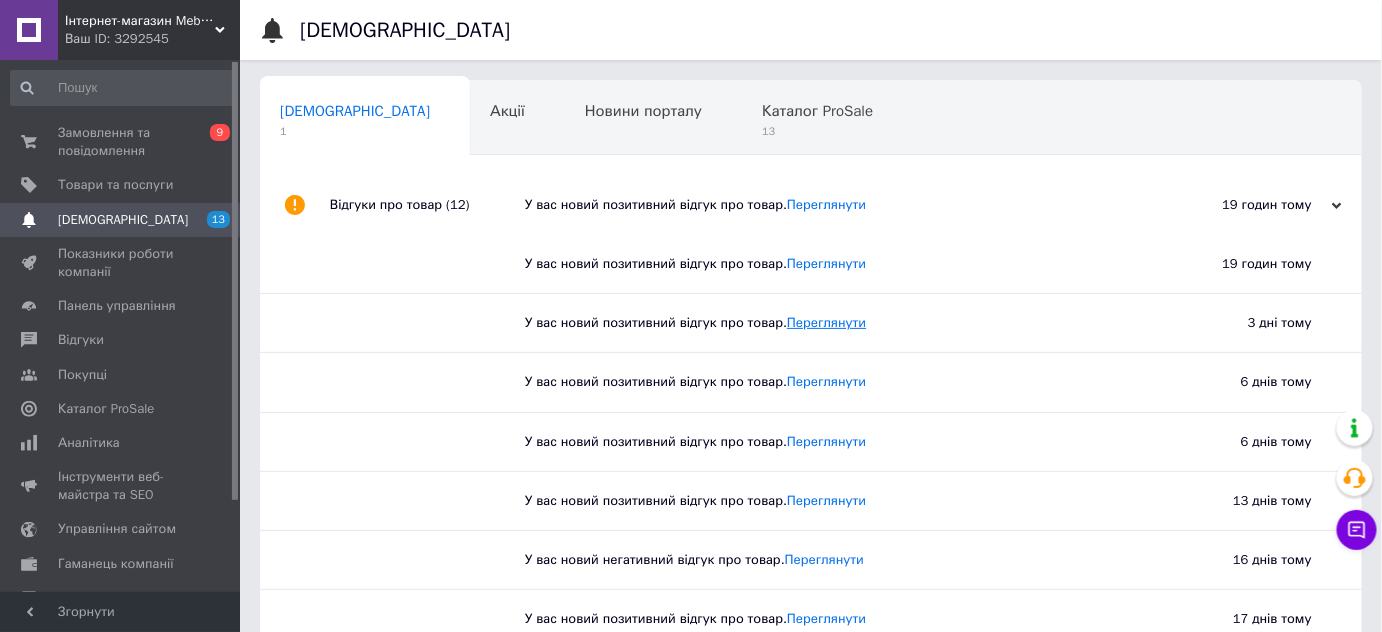 click on "Переглянути" at bounding box center (826, 322) 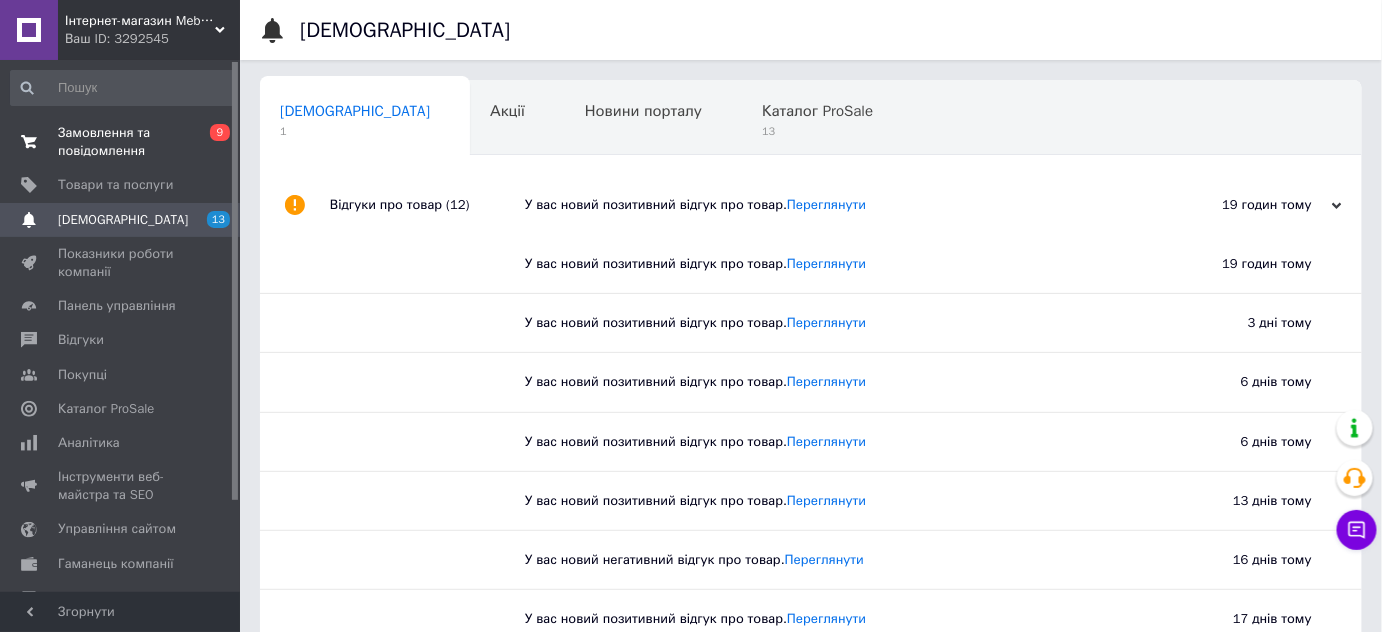 click on "Замовлення та повідомлення" at bounding box center [121, 142] 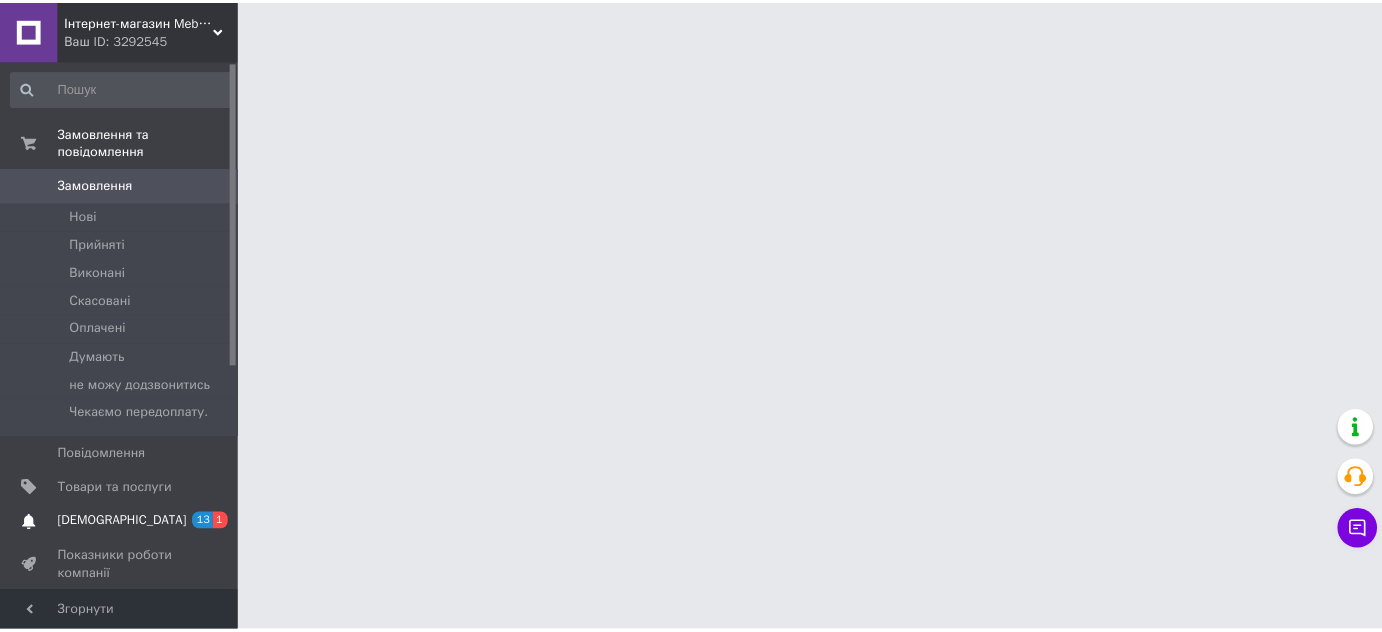 scroll, scrollTop: 0, scrollLeft: 0, axis: both 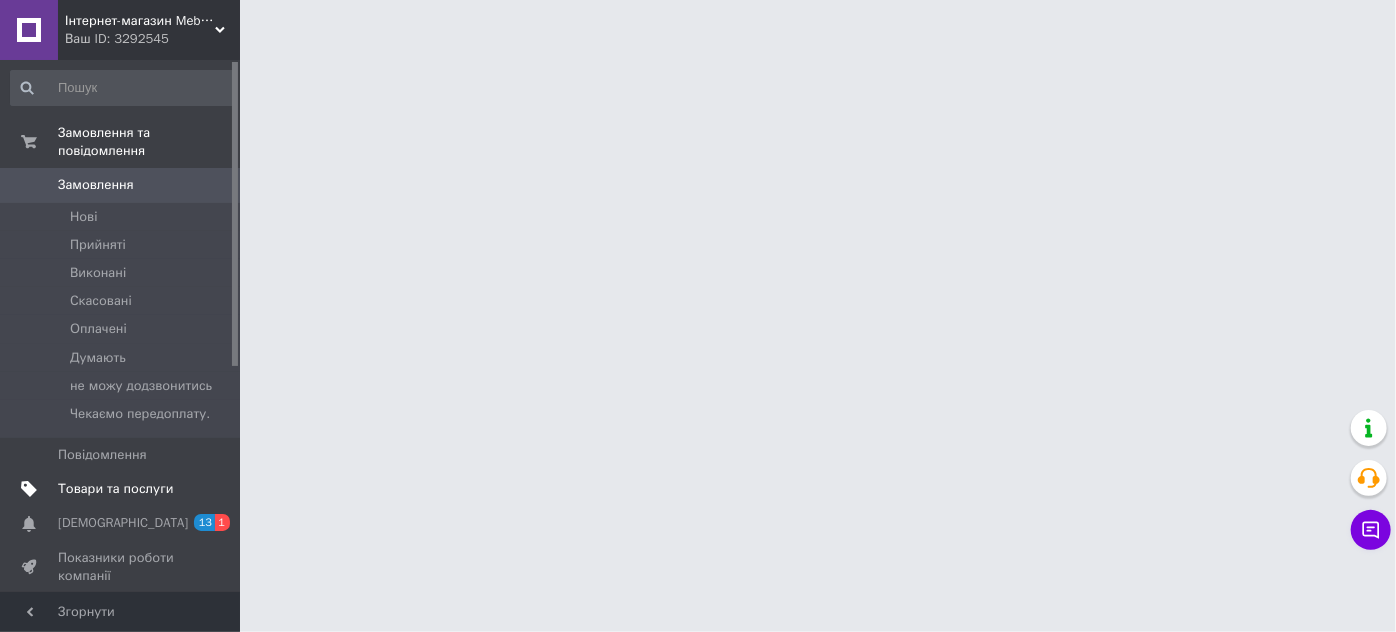 click on "Товари та послуги" at bounding box center (115, 489) 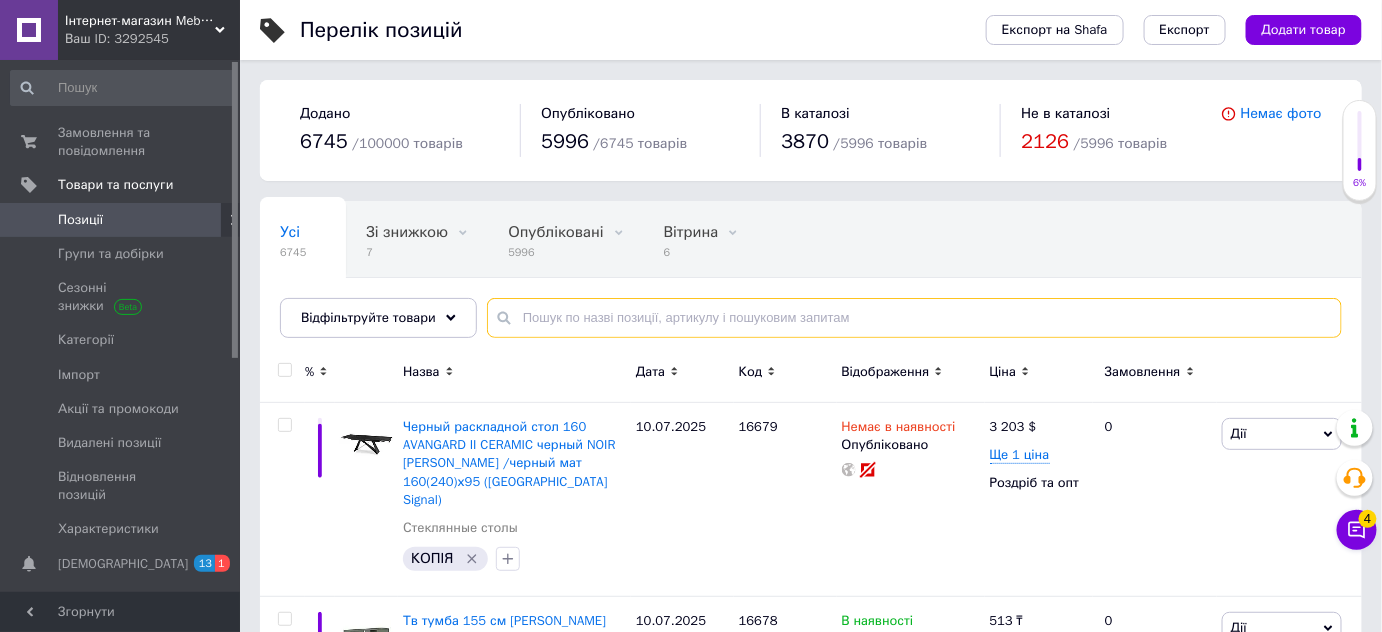 click at bounding box center [914, 318] 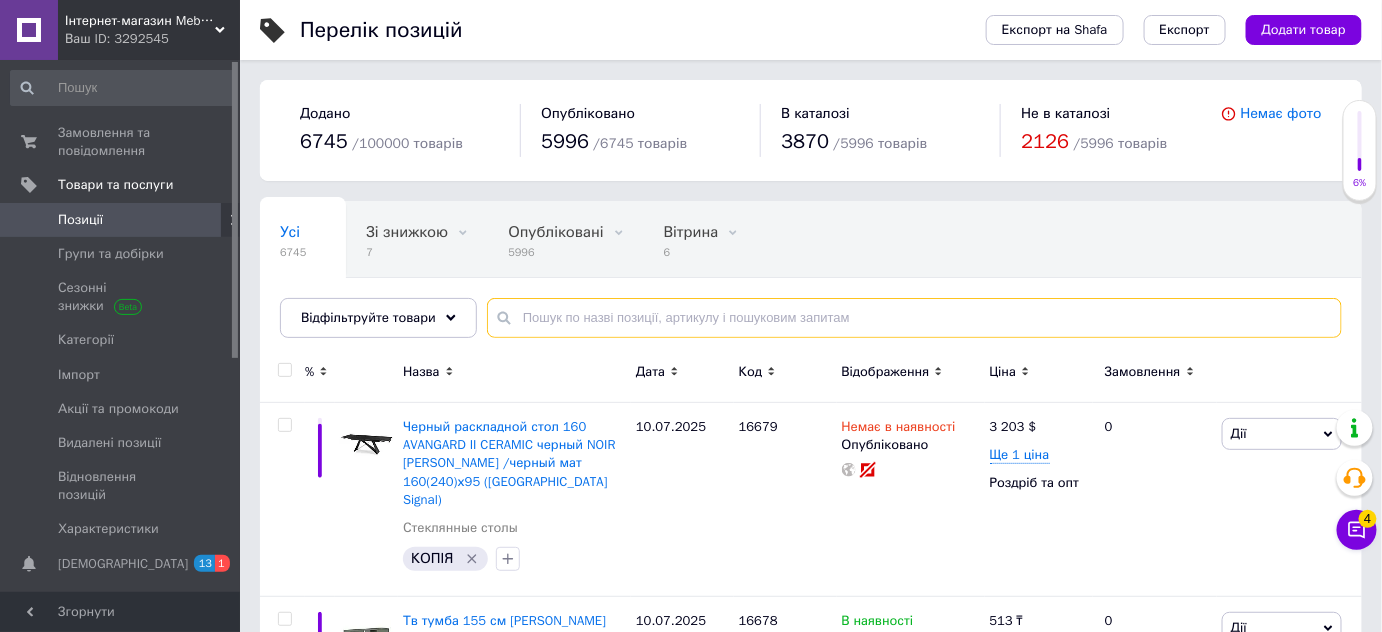 paste on "DANNY" 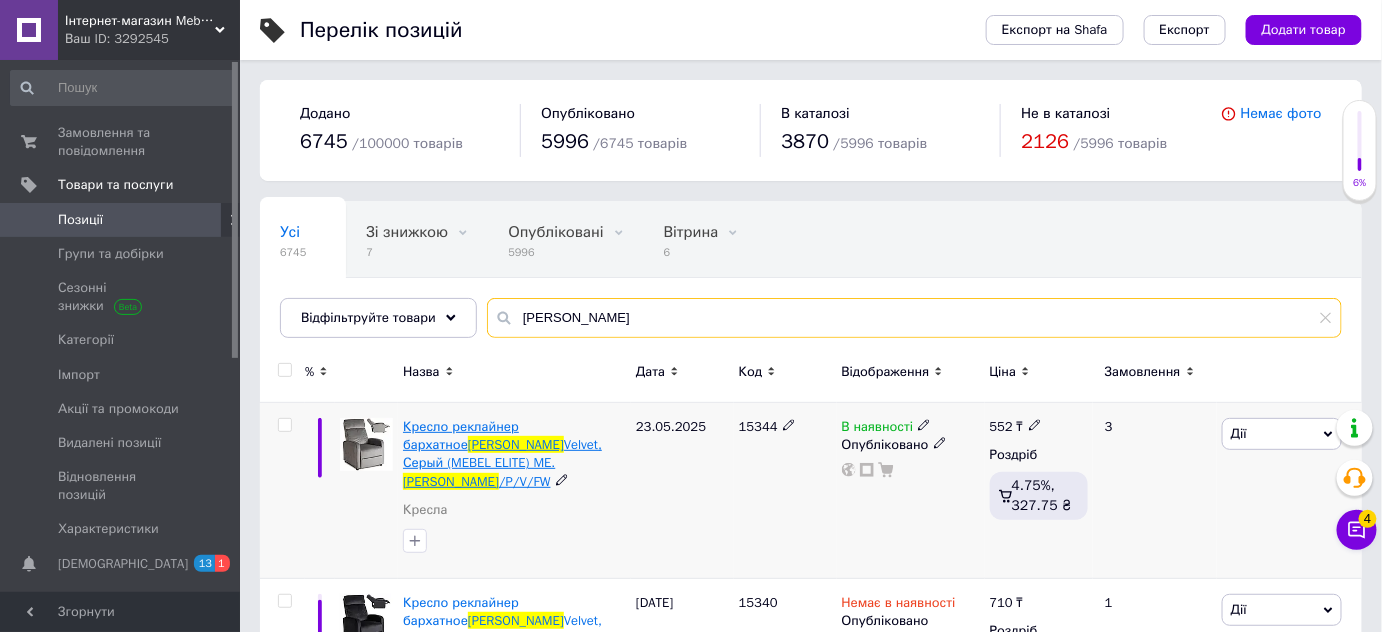 type on "DANNY" 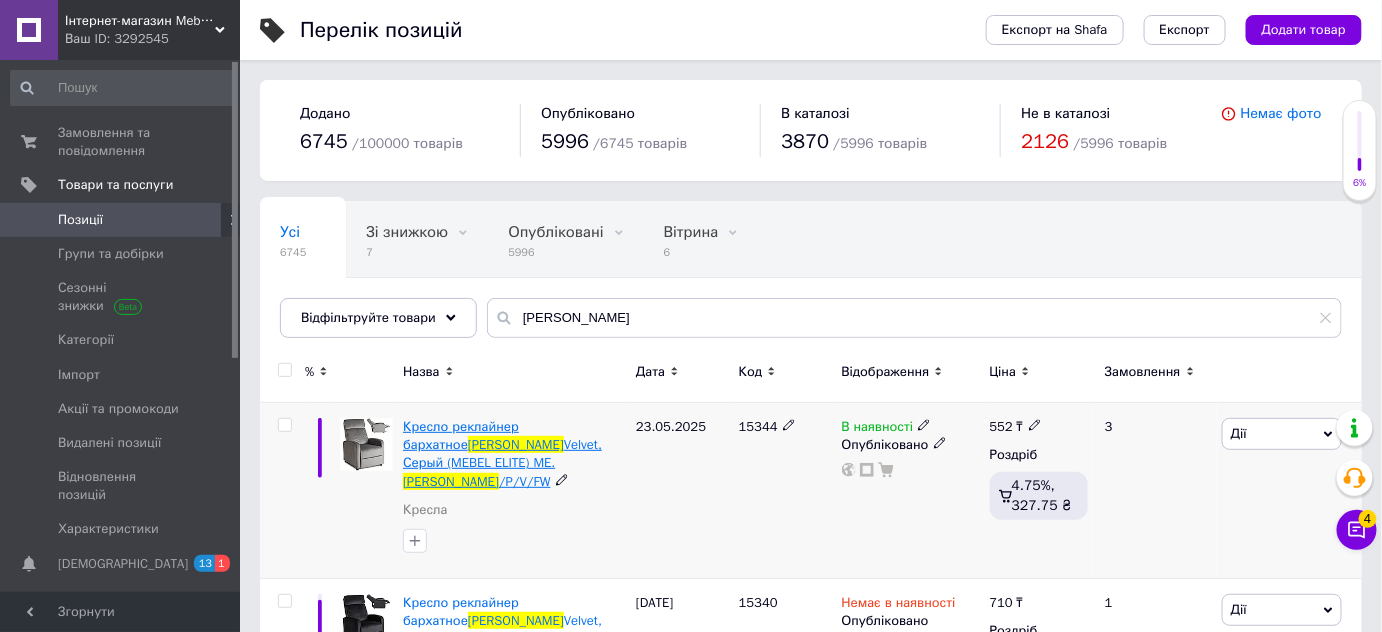 click on "Кресло реклайнер бархатное" at bounding box center (461, 435) 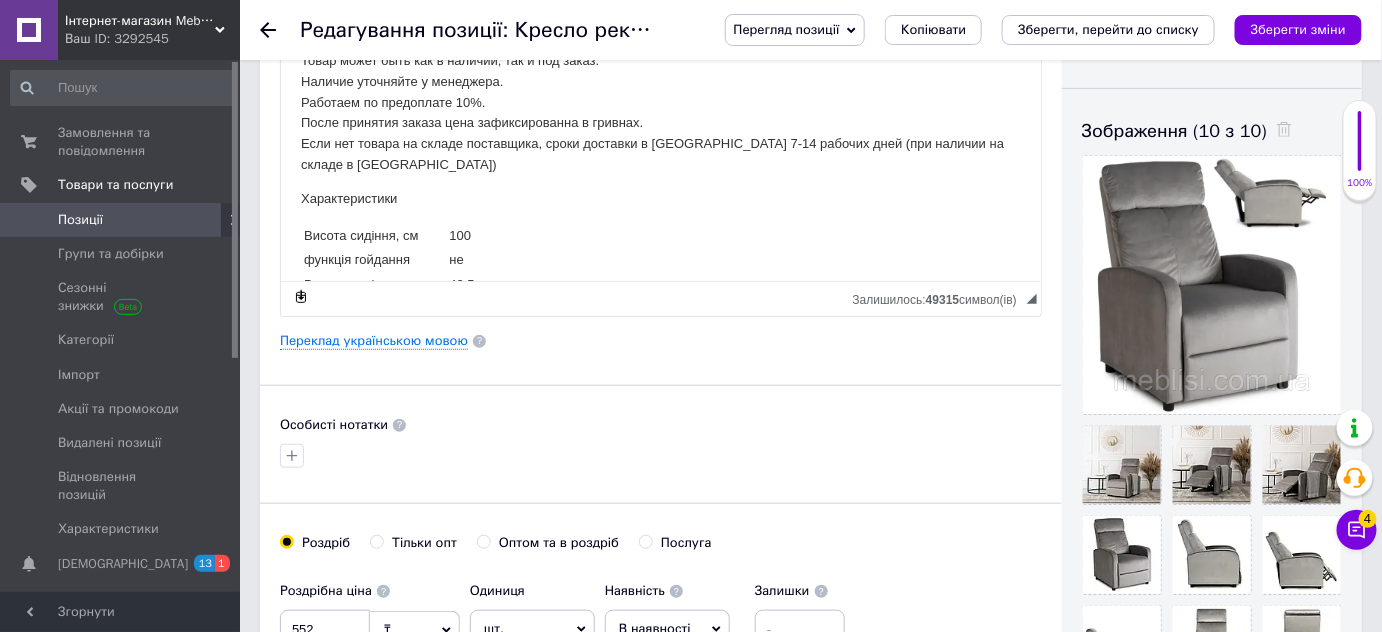 scroll, scrollTop: 272, scrollLeft: 0, axis: vertical 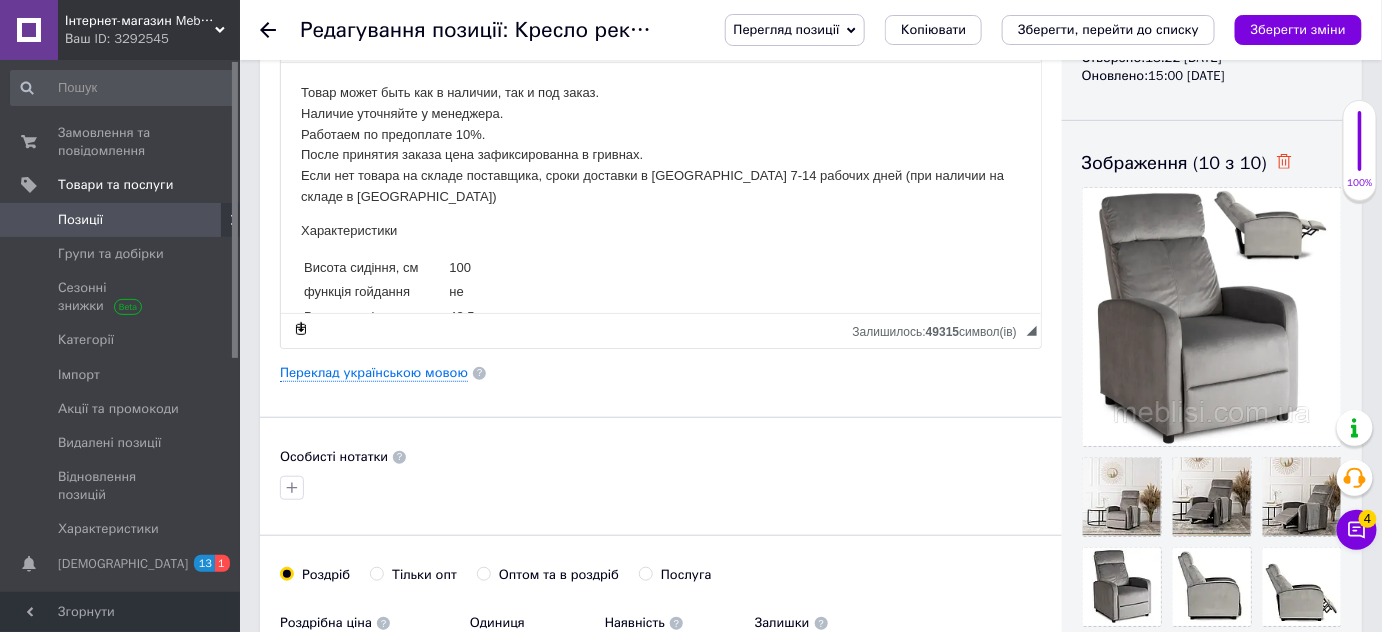 click 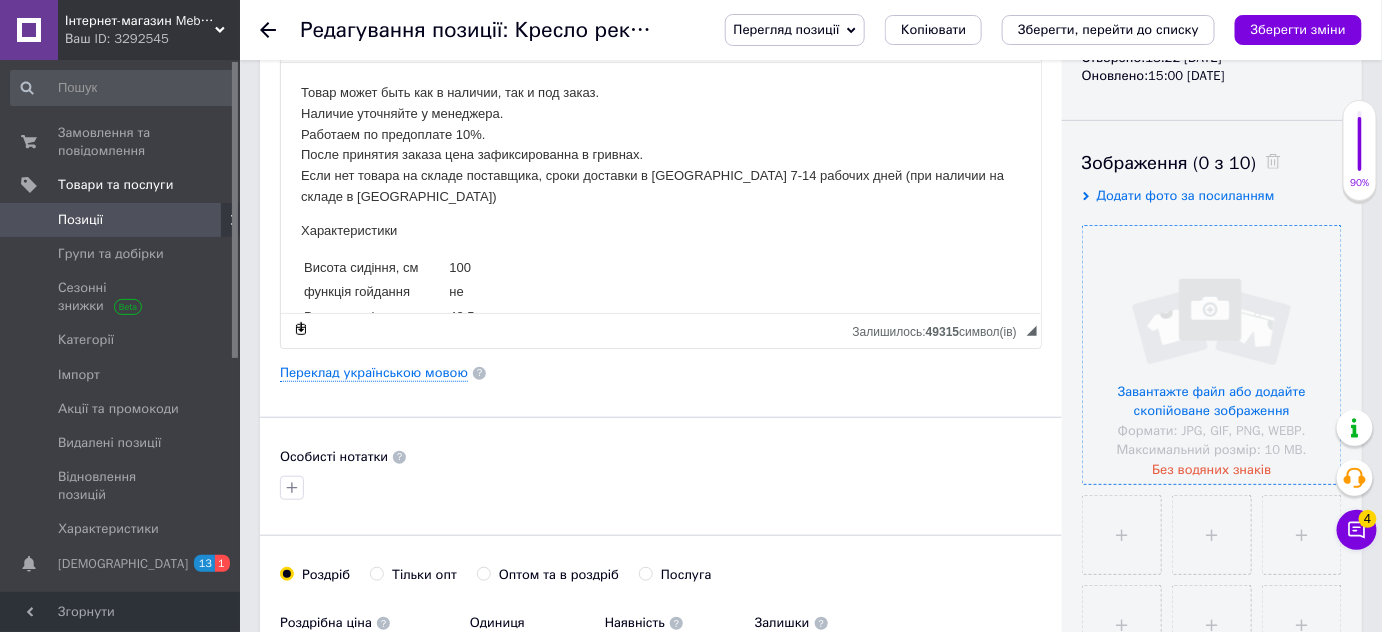 click at bounding box center [1212, 355] 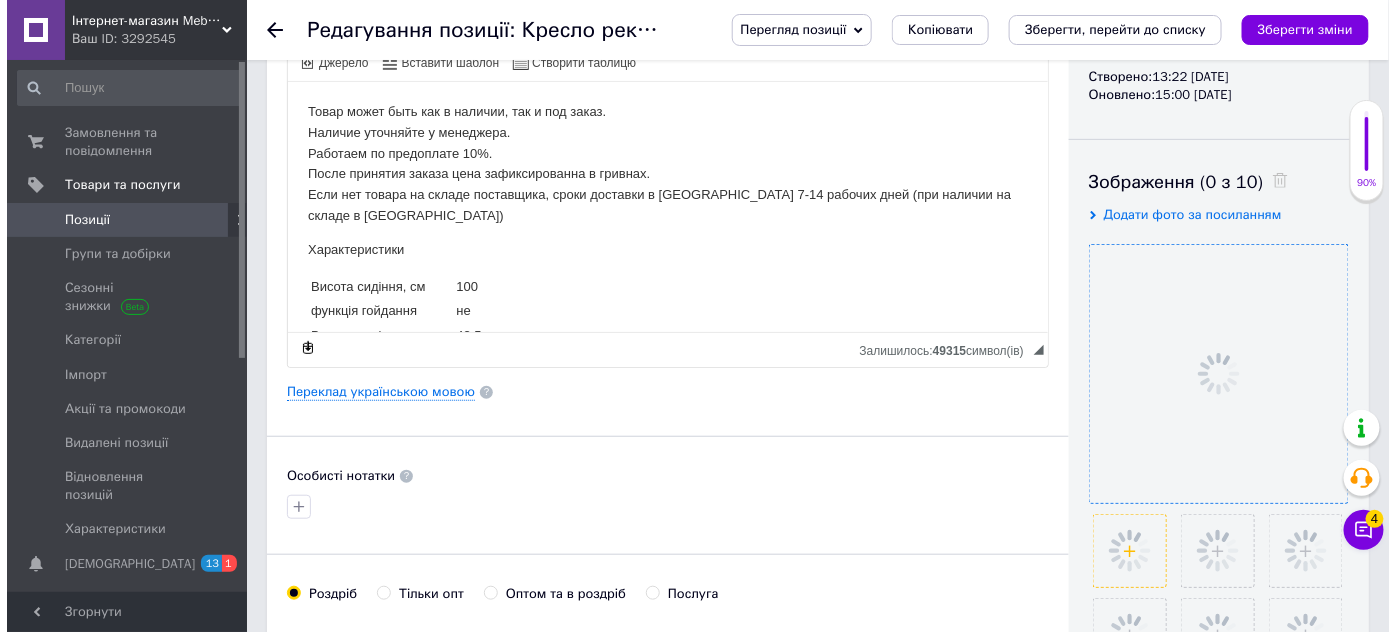 scroll, scrollTop: 454, scrollLeft: 0, axis: vertical 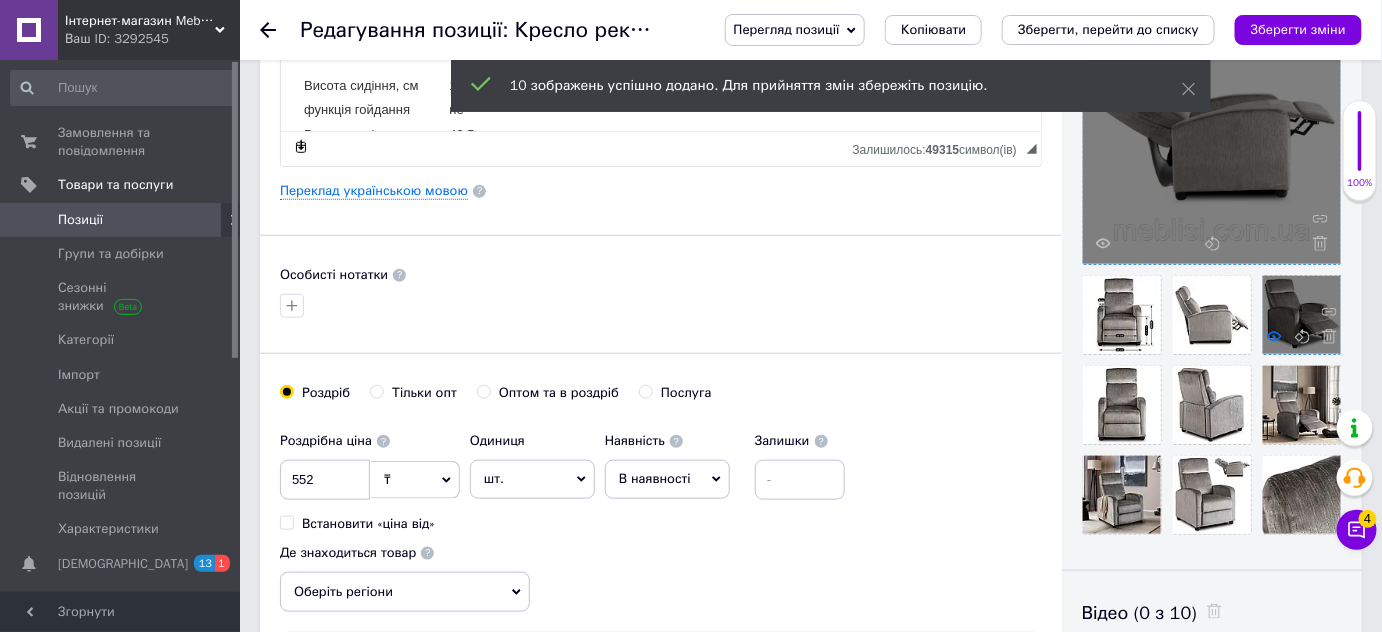 click 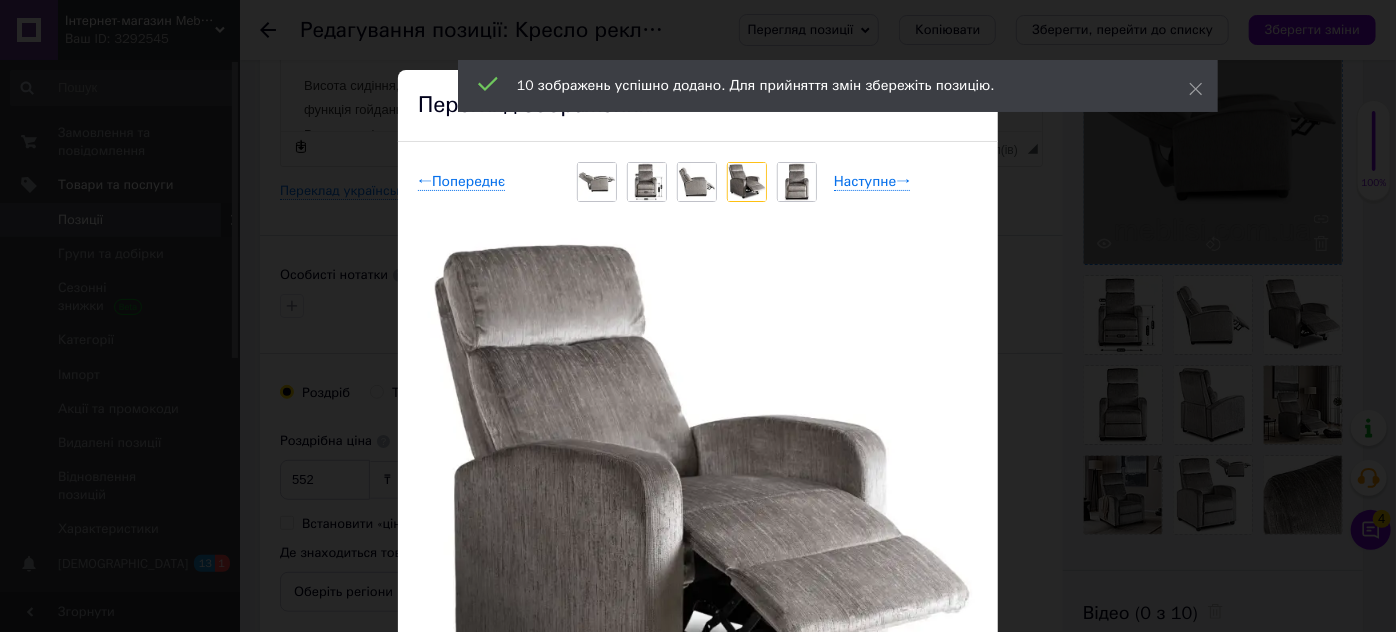 drag, startPoint x: 1191, startPoint y: 91, endPoint x: 1208, endPoint y: 103, distance: 20.808653 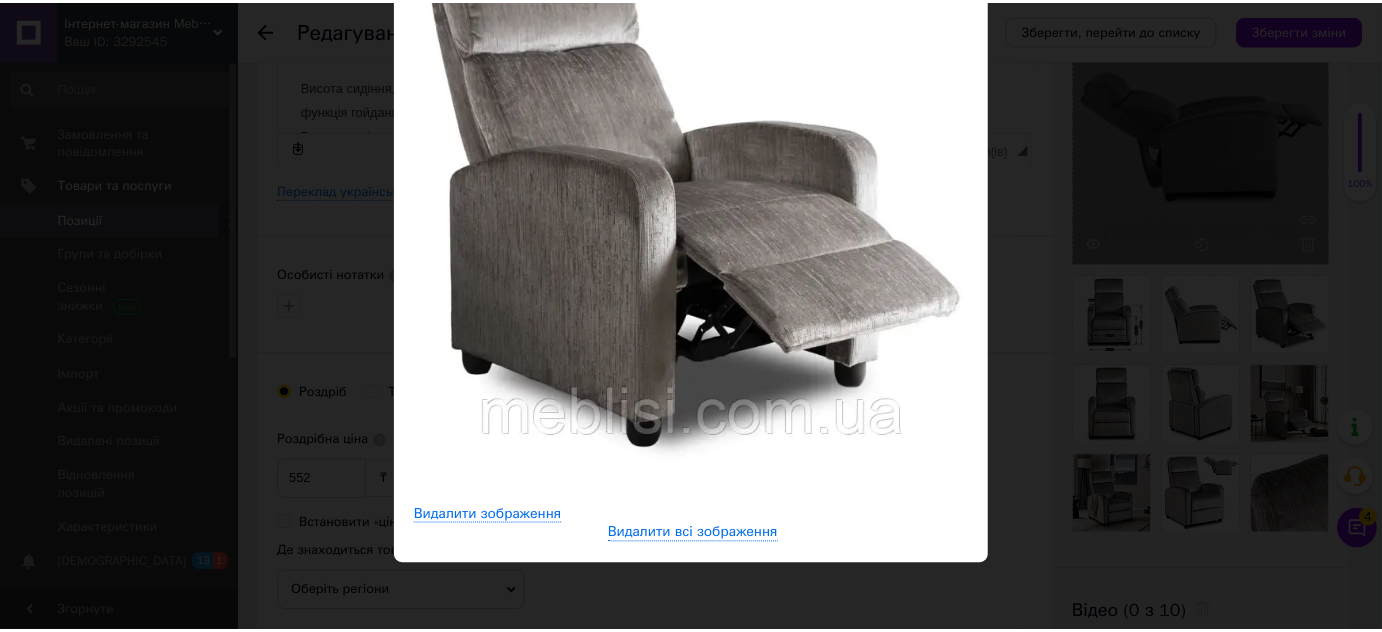 scroll, scrollTop: 298, scrollLeft: 0, axis: vertical 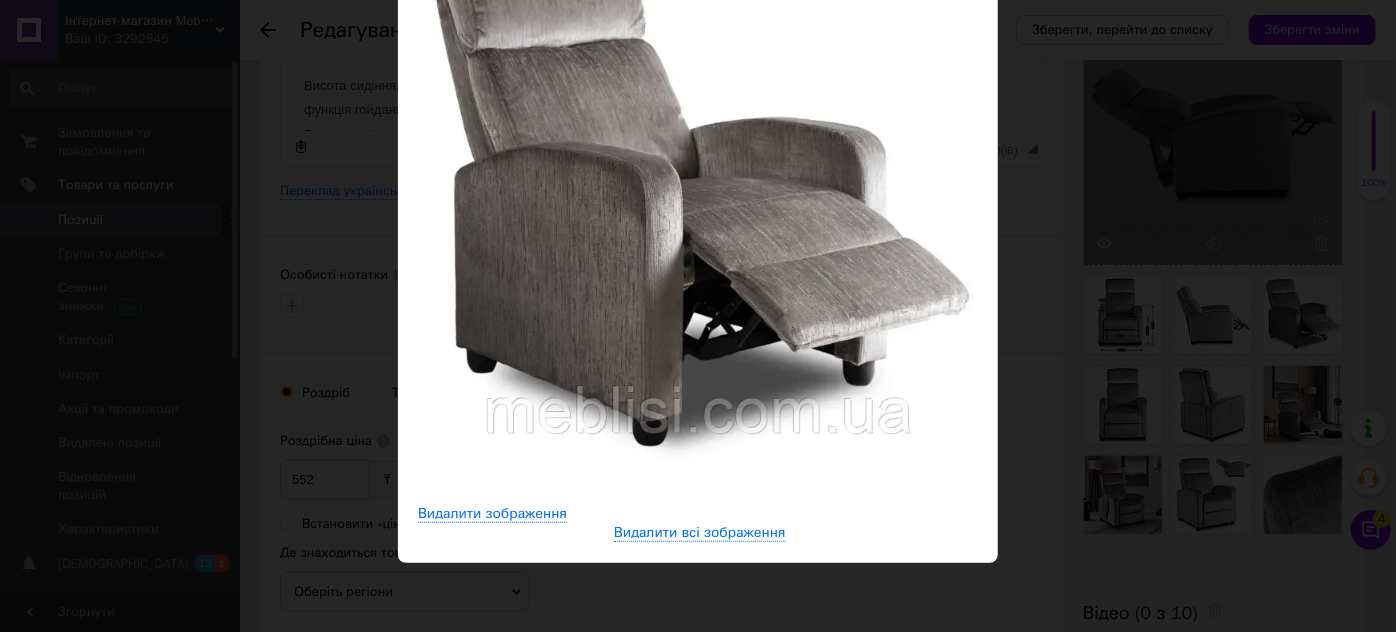 click on "× Перегляд зображення ← Попереднє Наступне → Видалити зображення Видалити всі зображення" at bounding box center [698, 316] 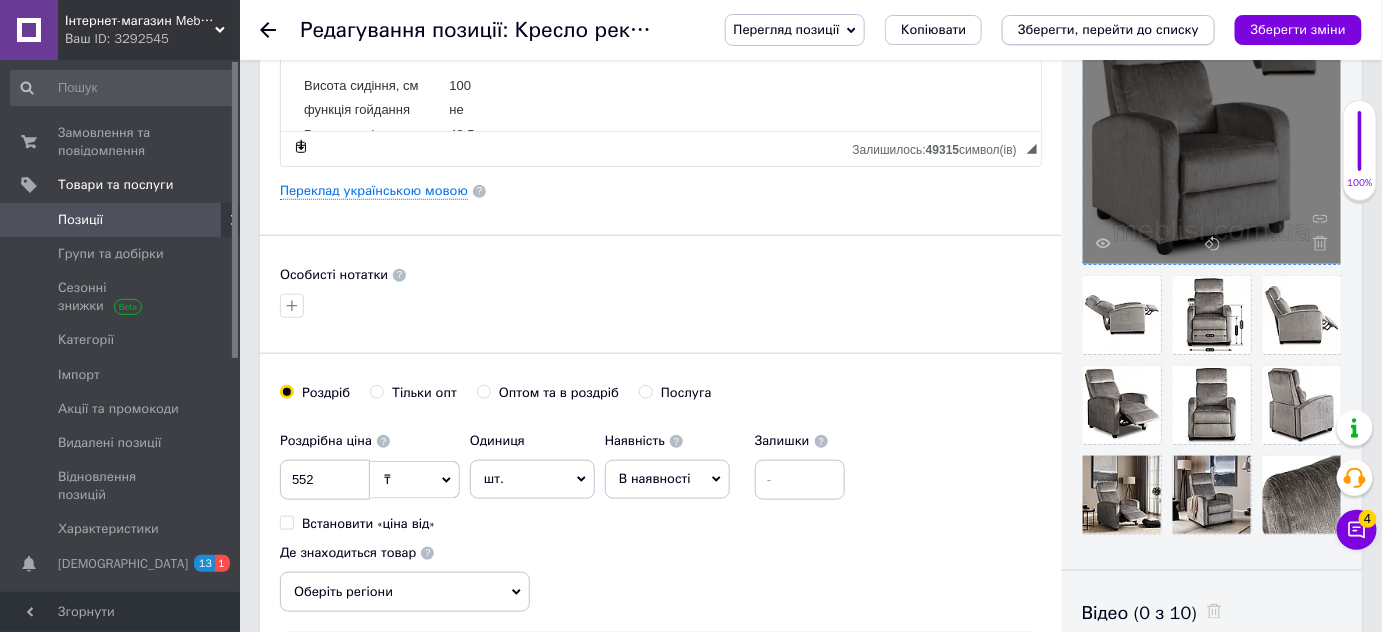 click on "Зберегти, перейти до списку" at bounding box center (1108, 29) 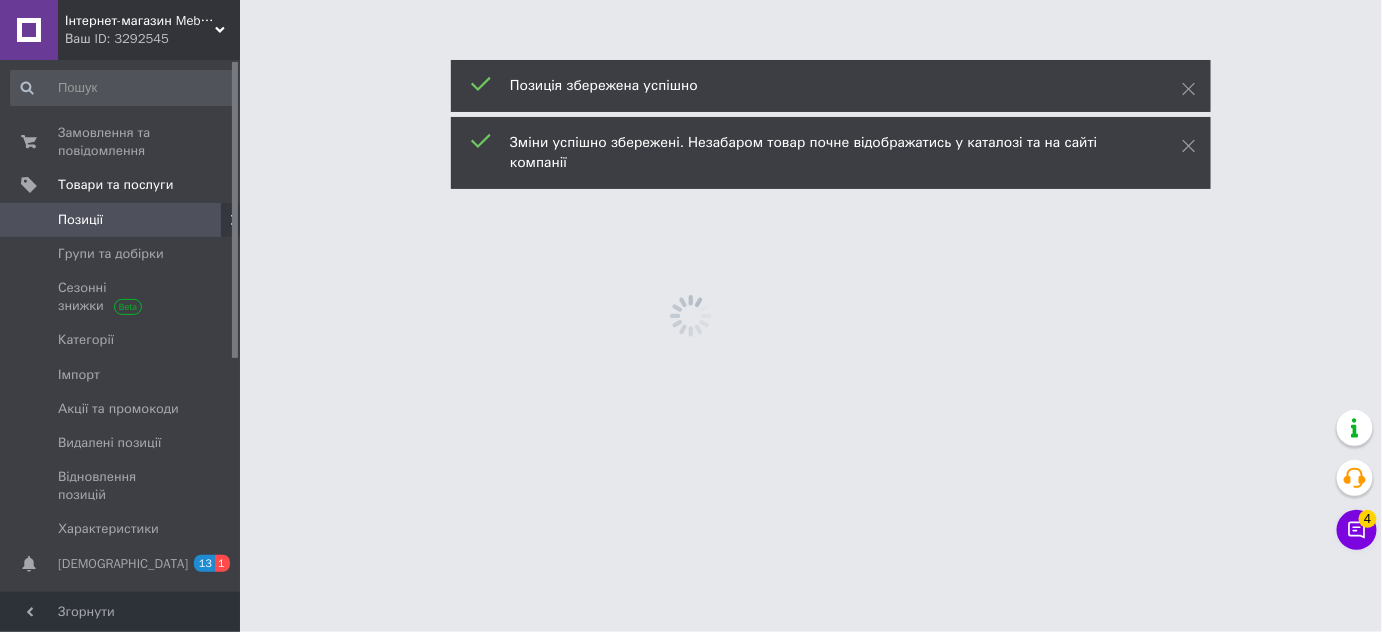 scroll, scrollTop: 0, scrollLeft: 0, axis: both 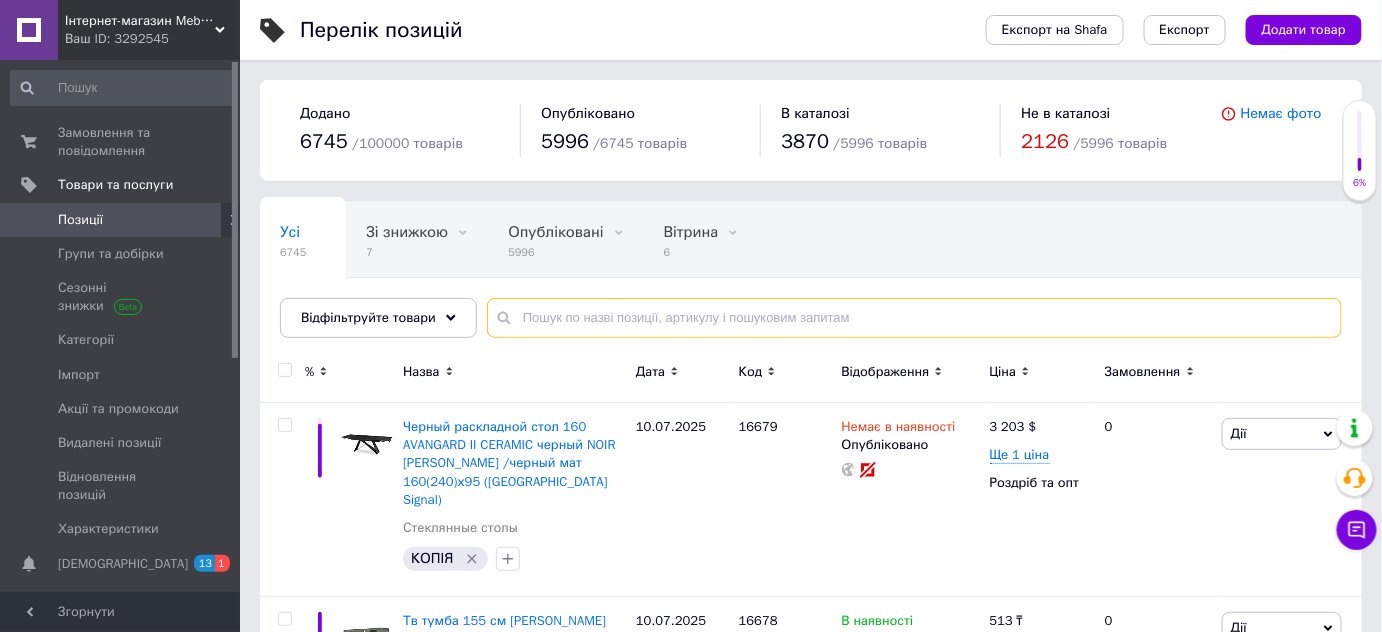 click at bounding box center [914, 318] 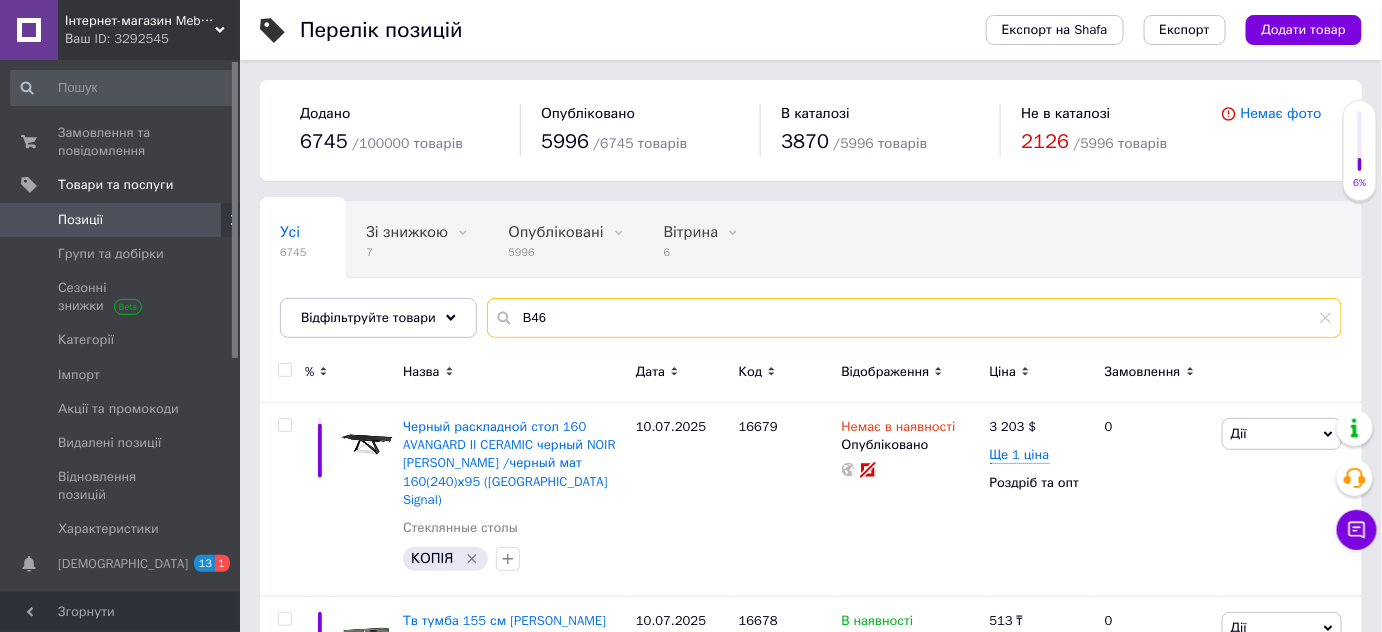 type on "B46" 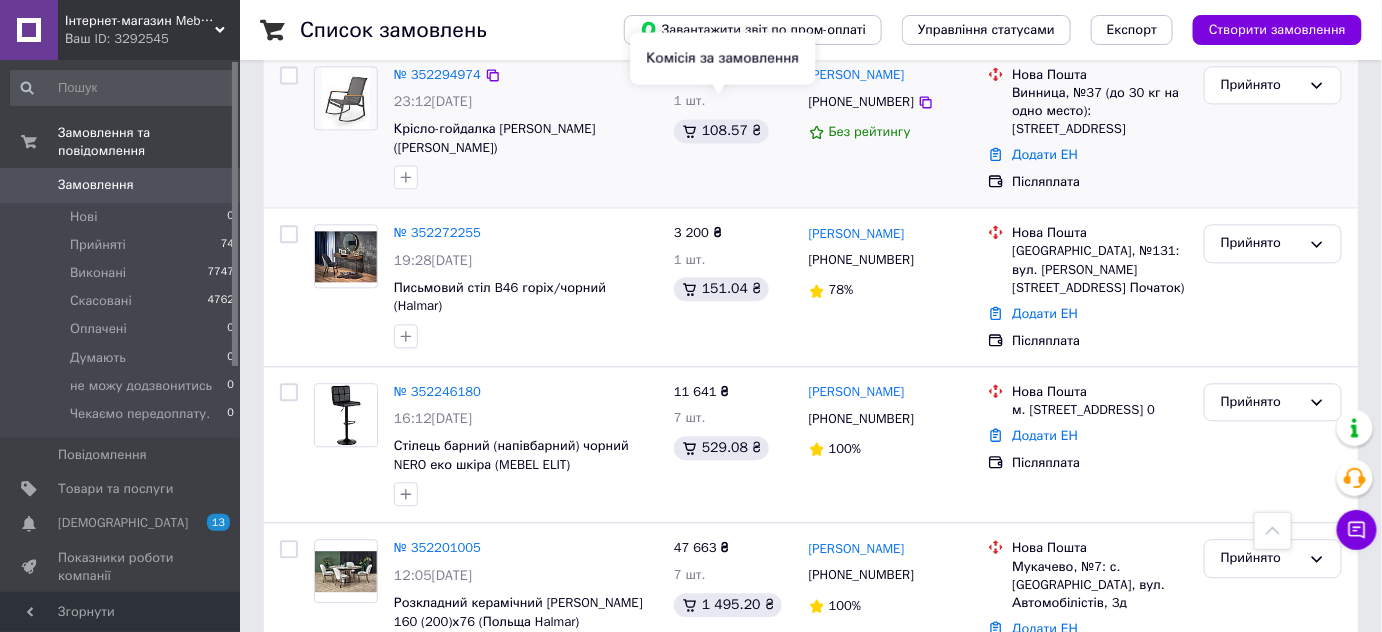 scroll, scrollTop: 1454, scrollLeft: 0, axis: vertical 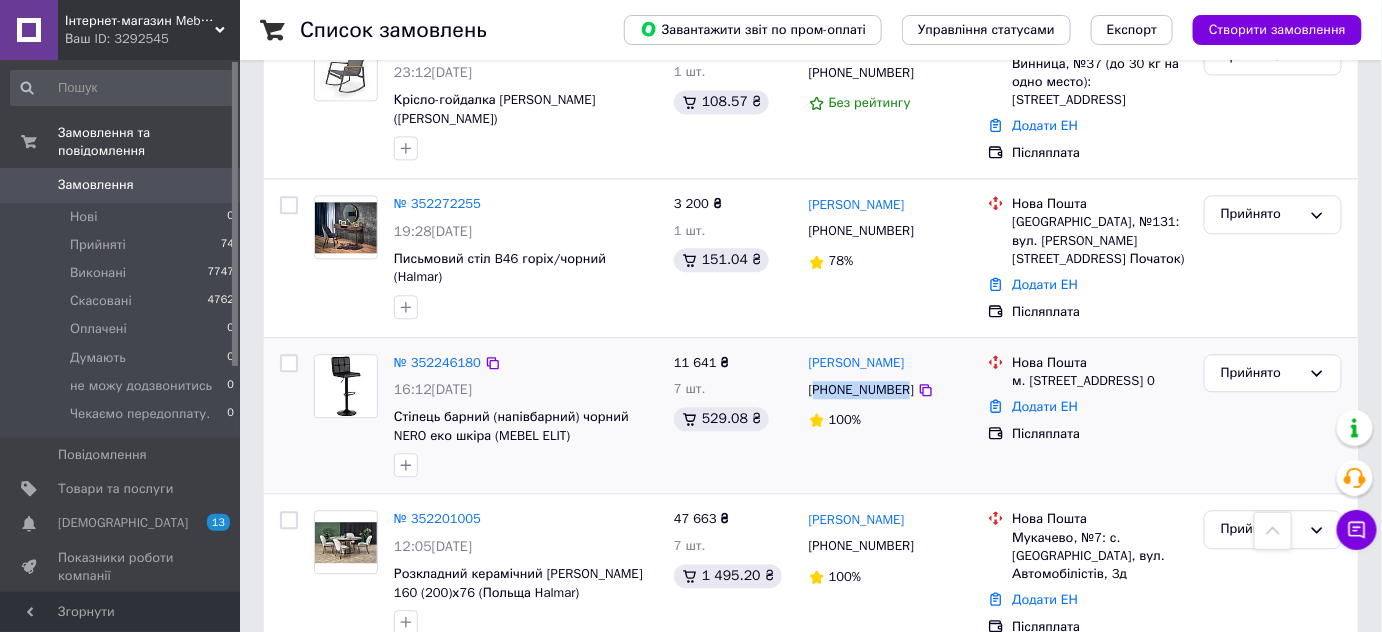 copy on "380951527685" 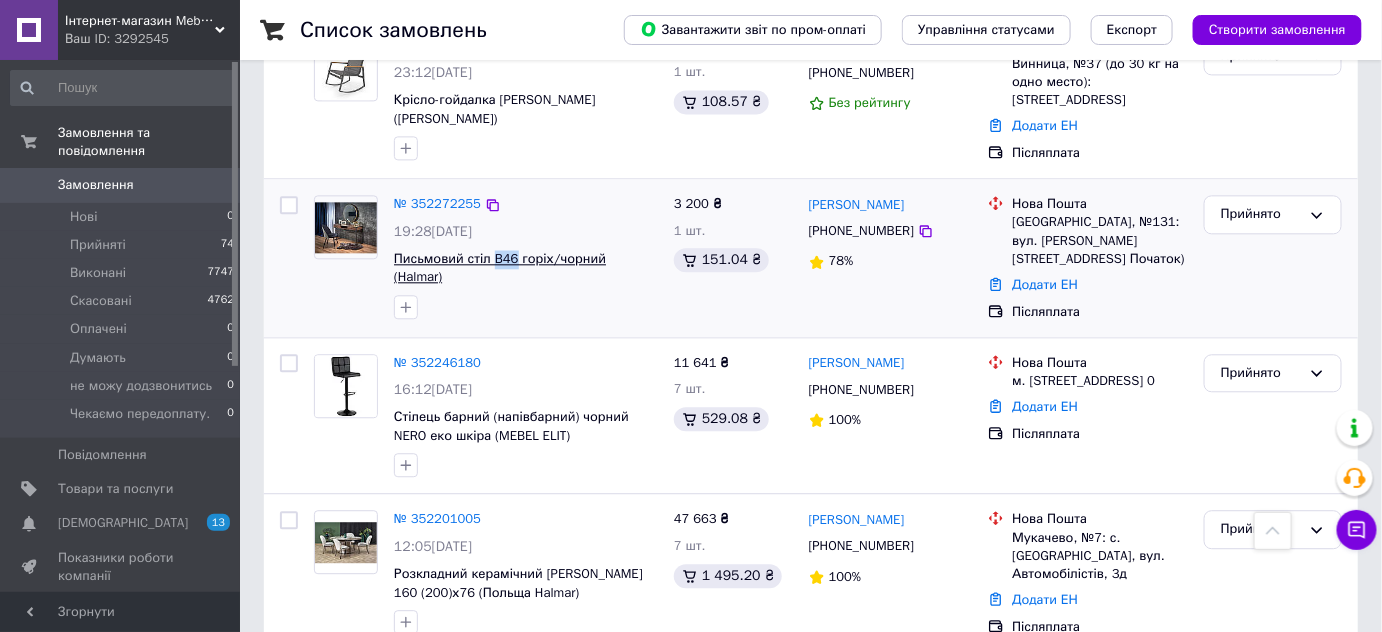 copy on "B46" 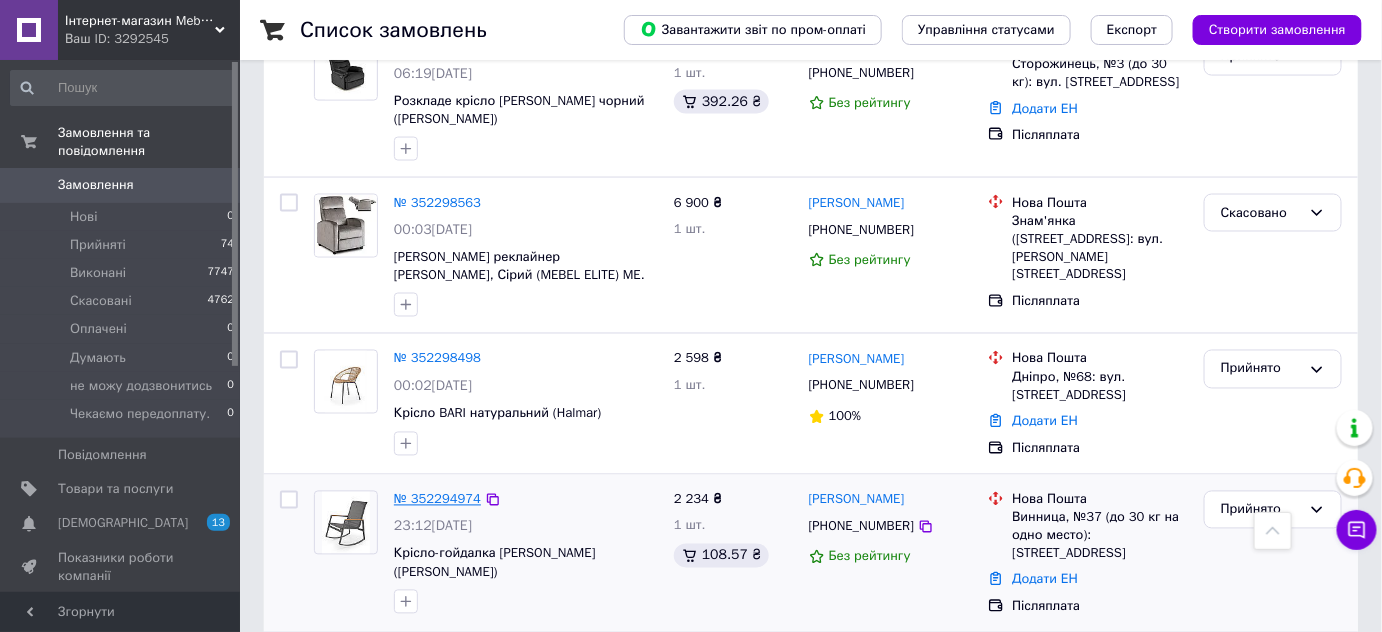 scroll, scrollTop: 1181, scrollLeft: 0, axis: vertical 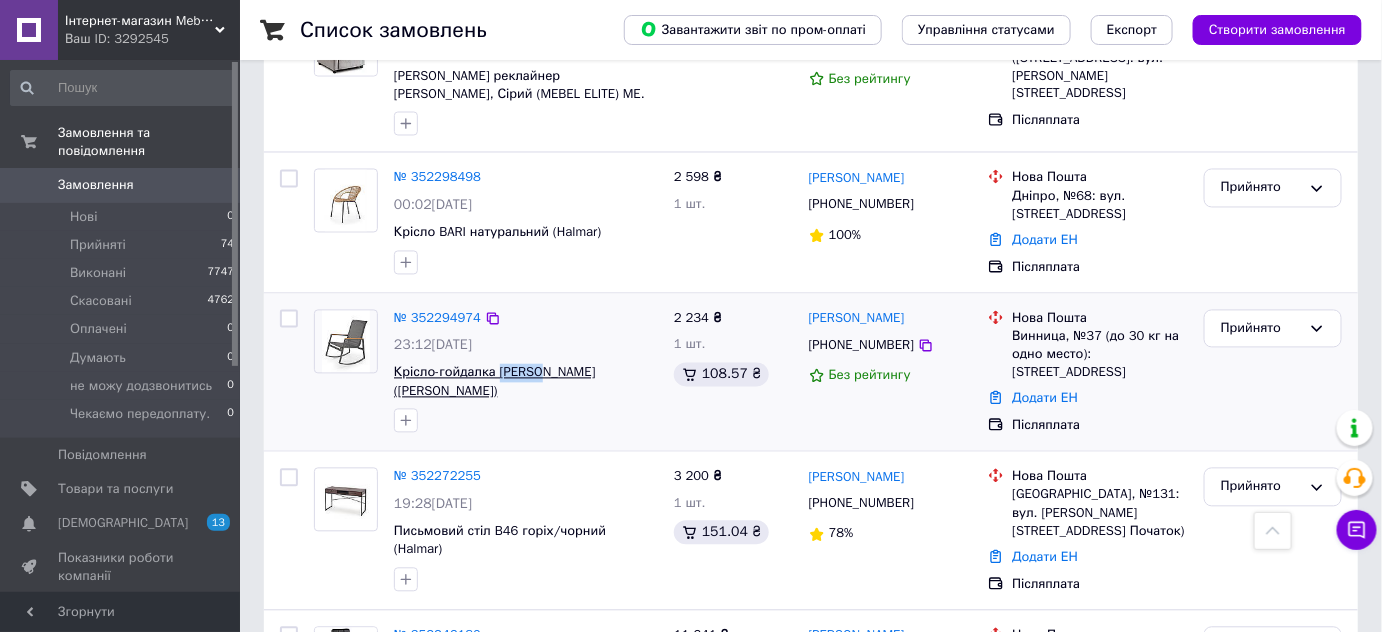 copy on "ZLATAN" 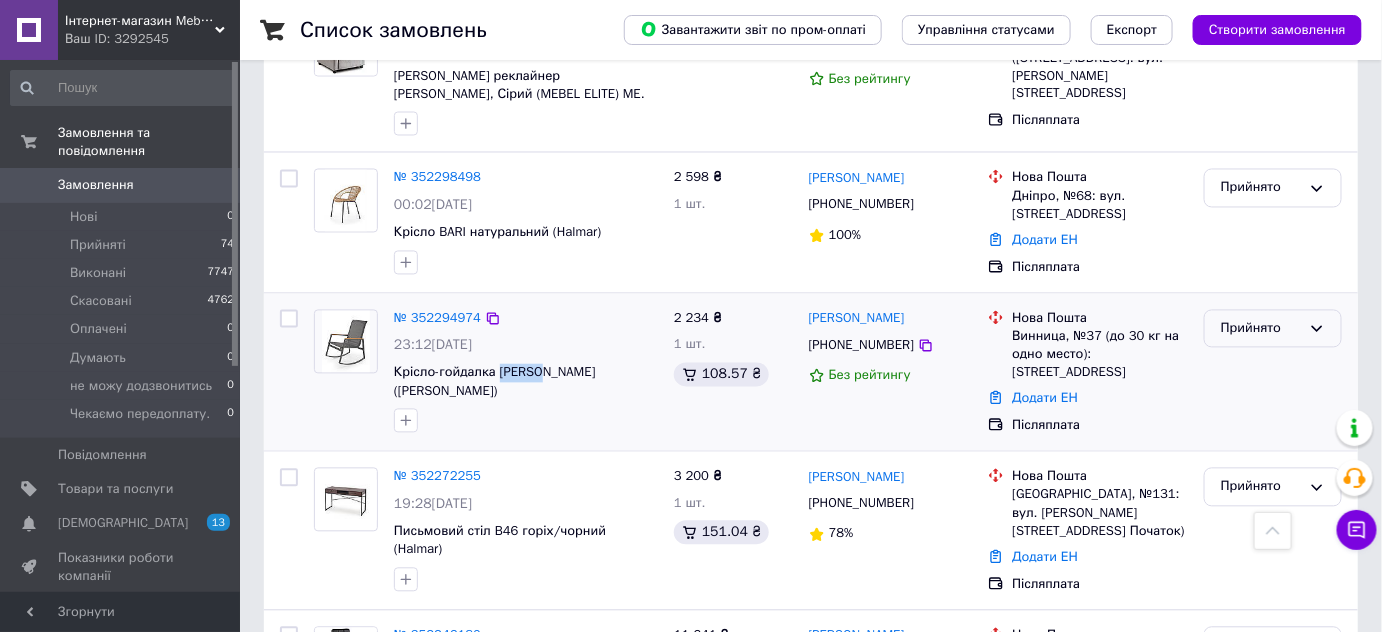 click on "Прийнято" at bounding box center (1261, 329) 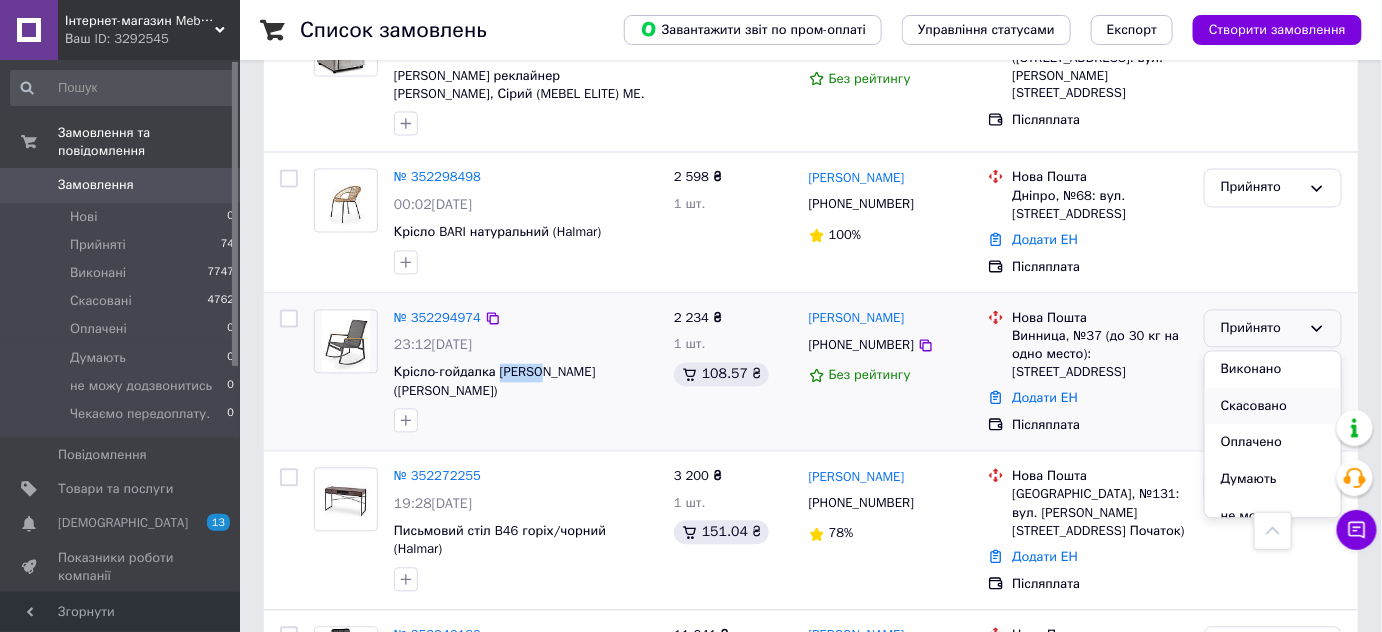 click on "Скасовано" at bounding box center [1273, 407] 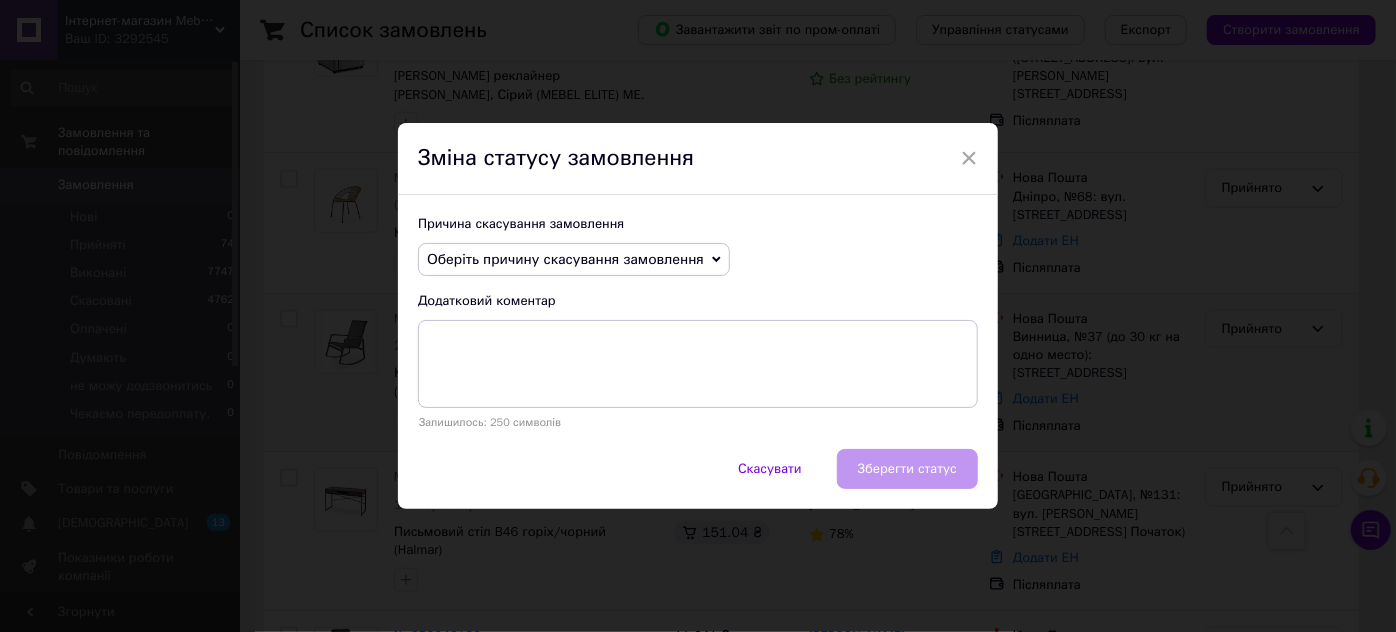 click on "Оберіть причину скасування замовлення" at bounding box center [565, 259] 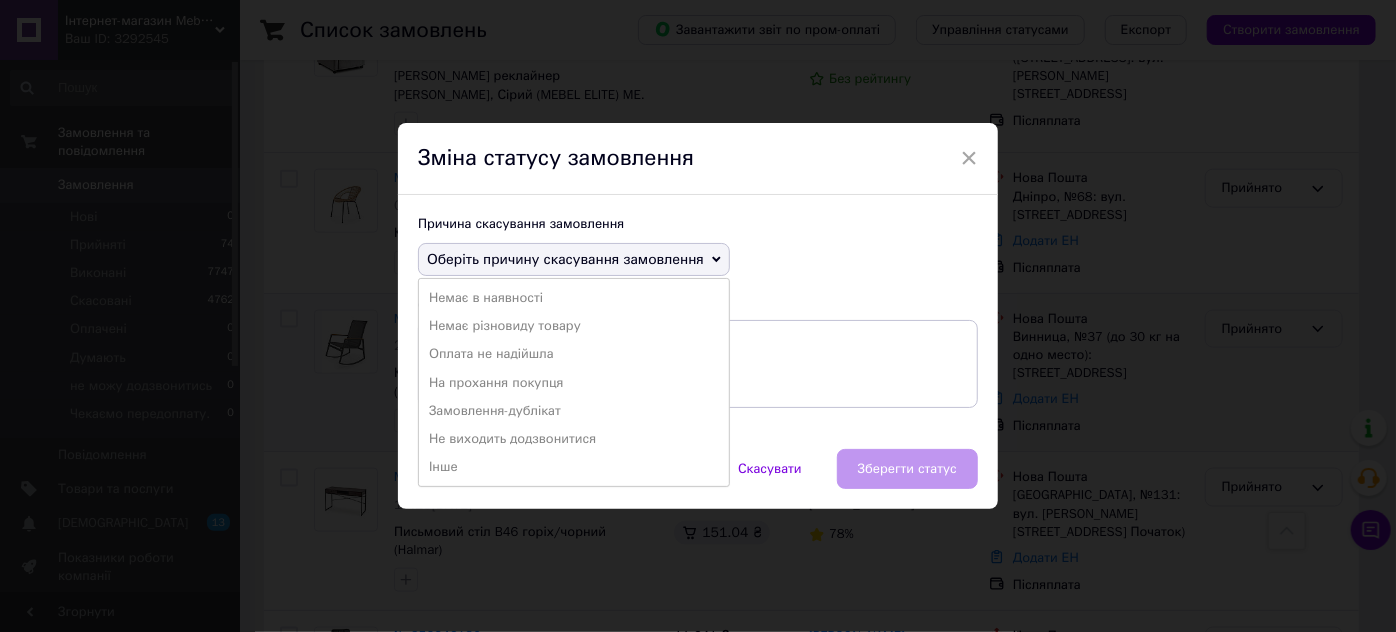 drag, startPoint x: 502, startPoint y: 299, endPoint x: 739, endPoint y: 428, distance: 269.83328 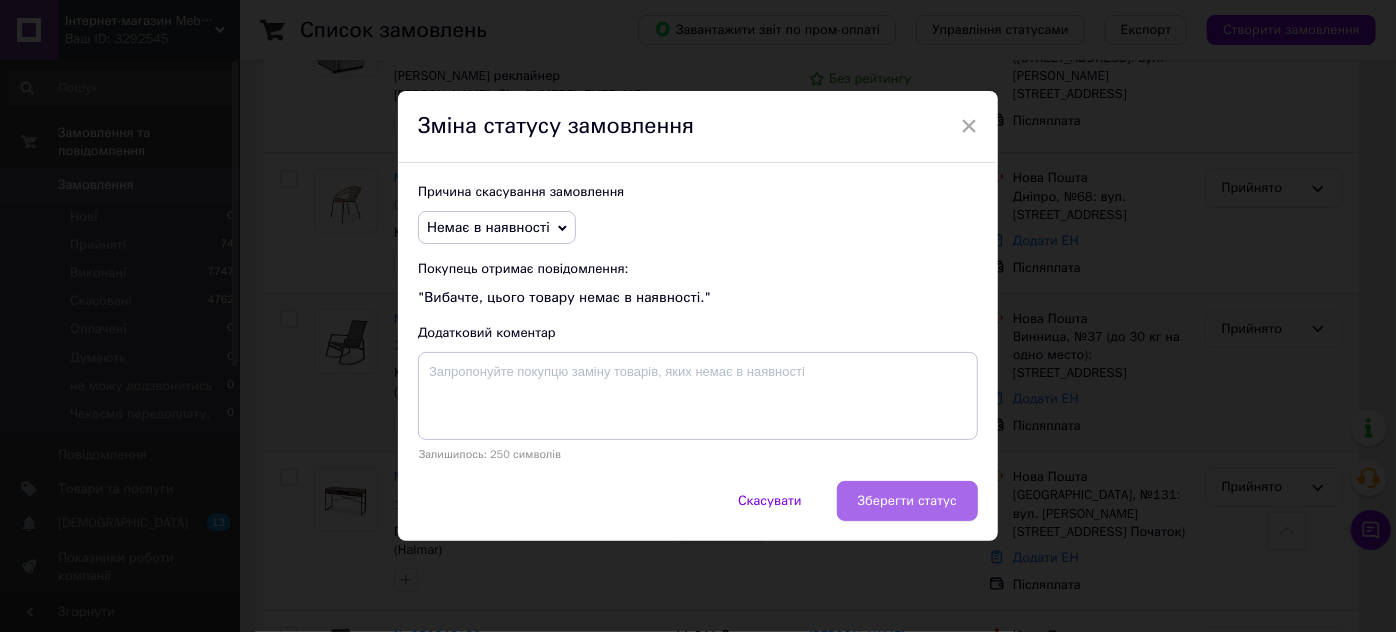 click on "Зберегти статус" at bounding box center (907, 501) 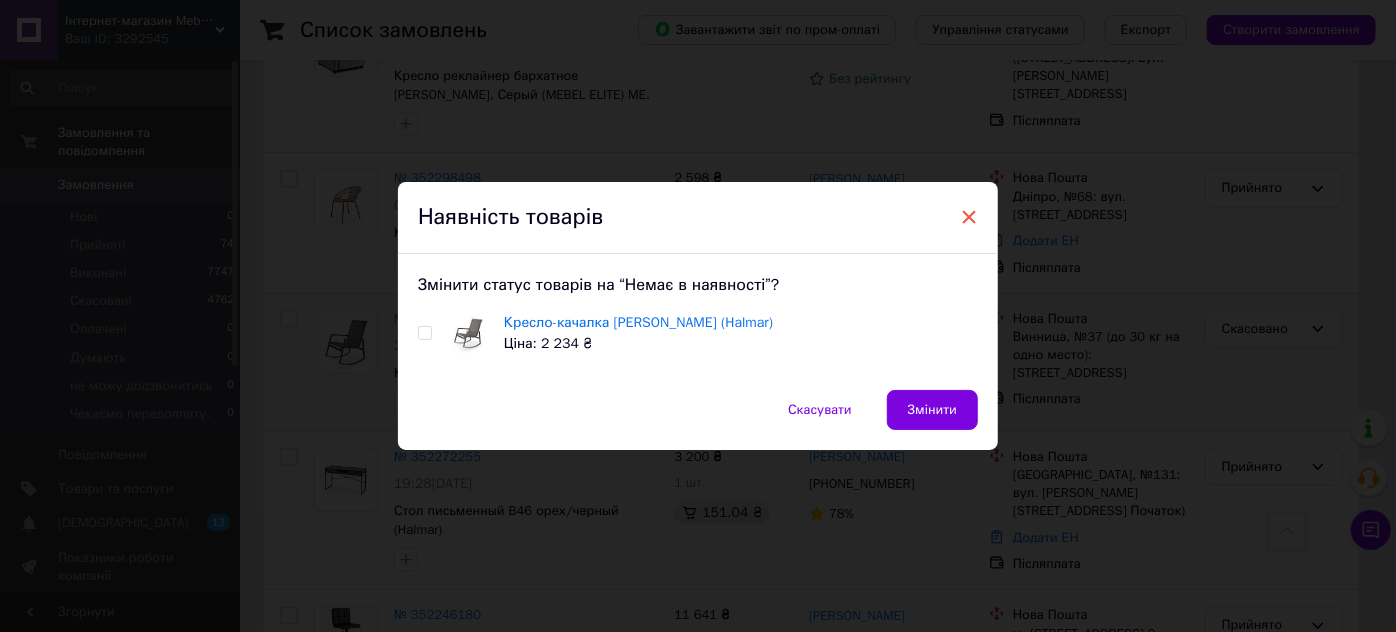 click on "×" at bounding box center [969, 217] 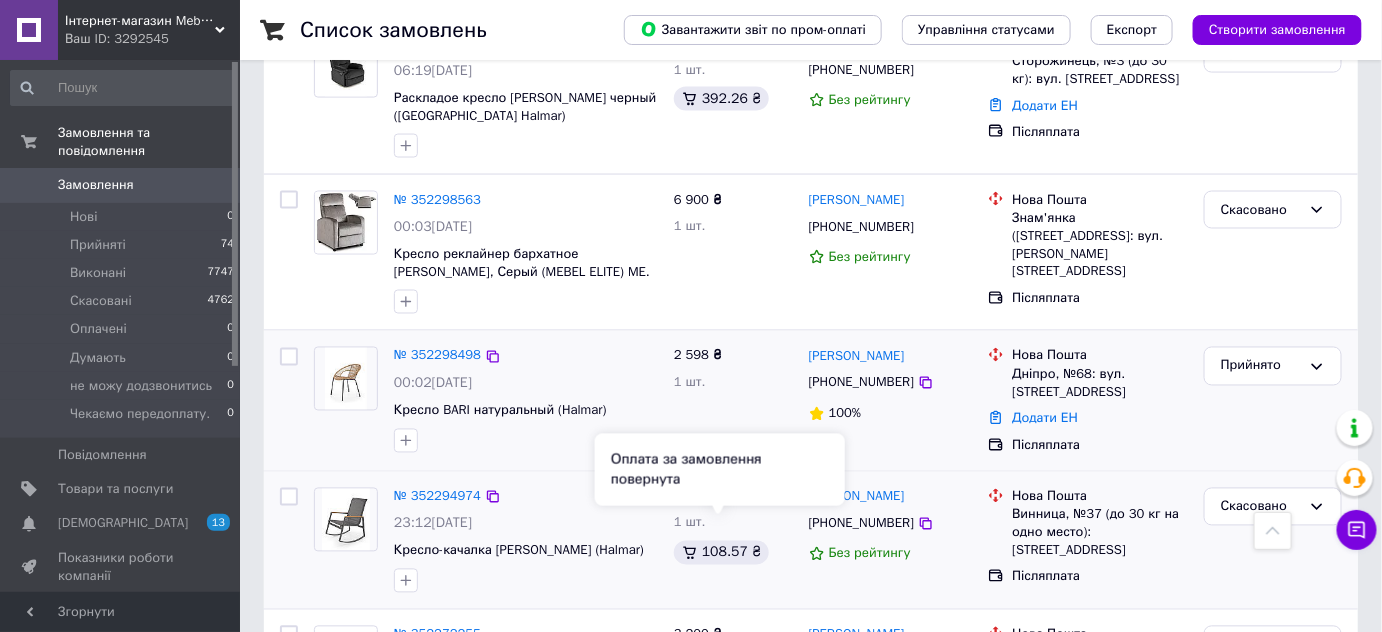 scroll, scrollTop: 909, scrollLeft: 0, axis: vertical 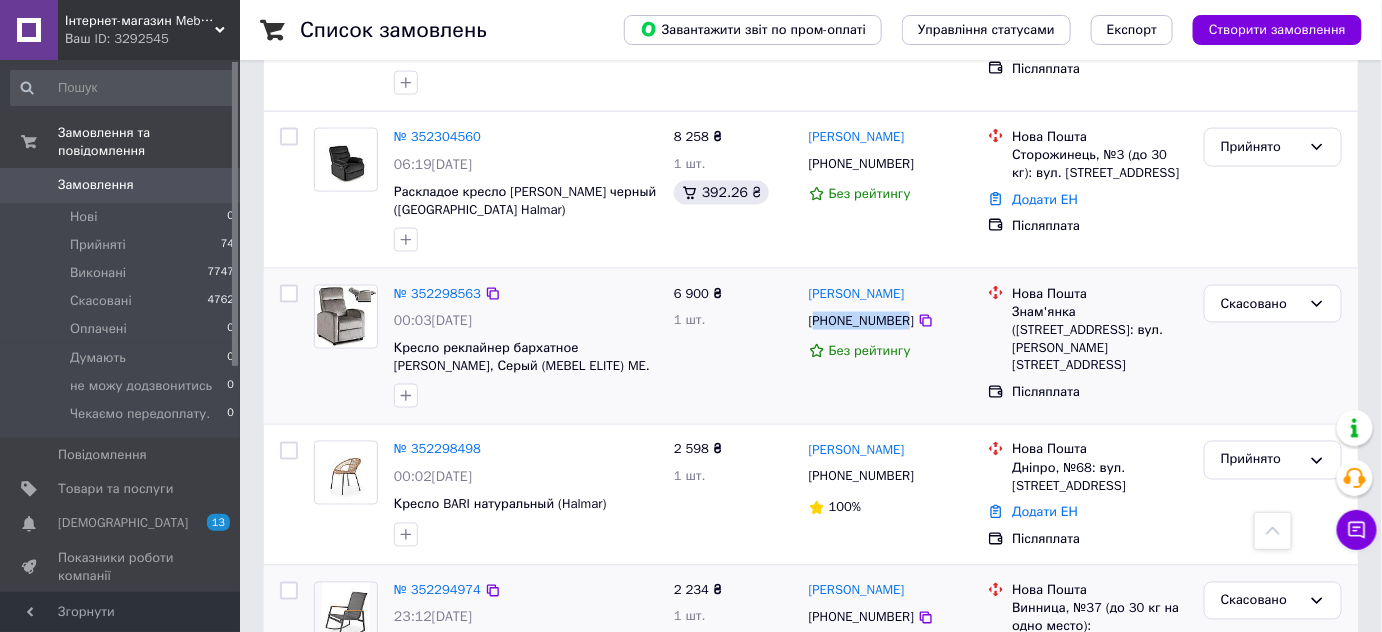 drag, startPoint x: 820, startPoint y: 298, endPoint x: 900, endPoint y: 302, distance: 80.09994 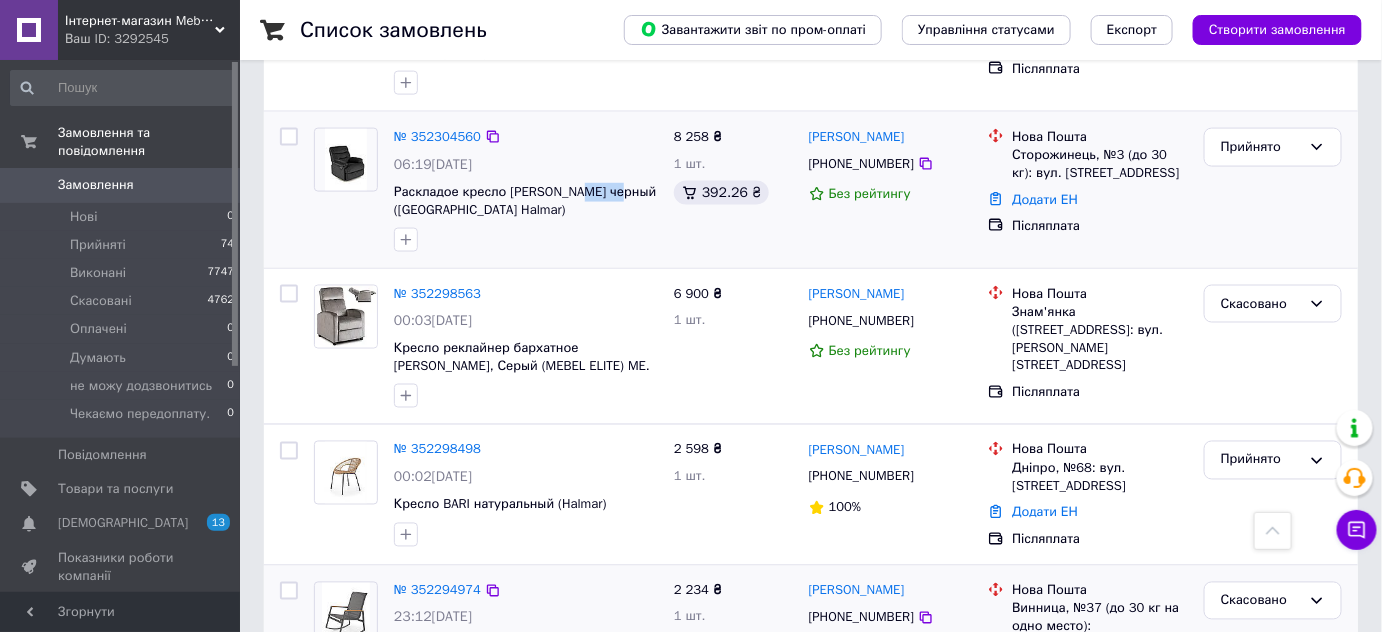 copy on "DRAGER" 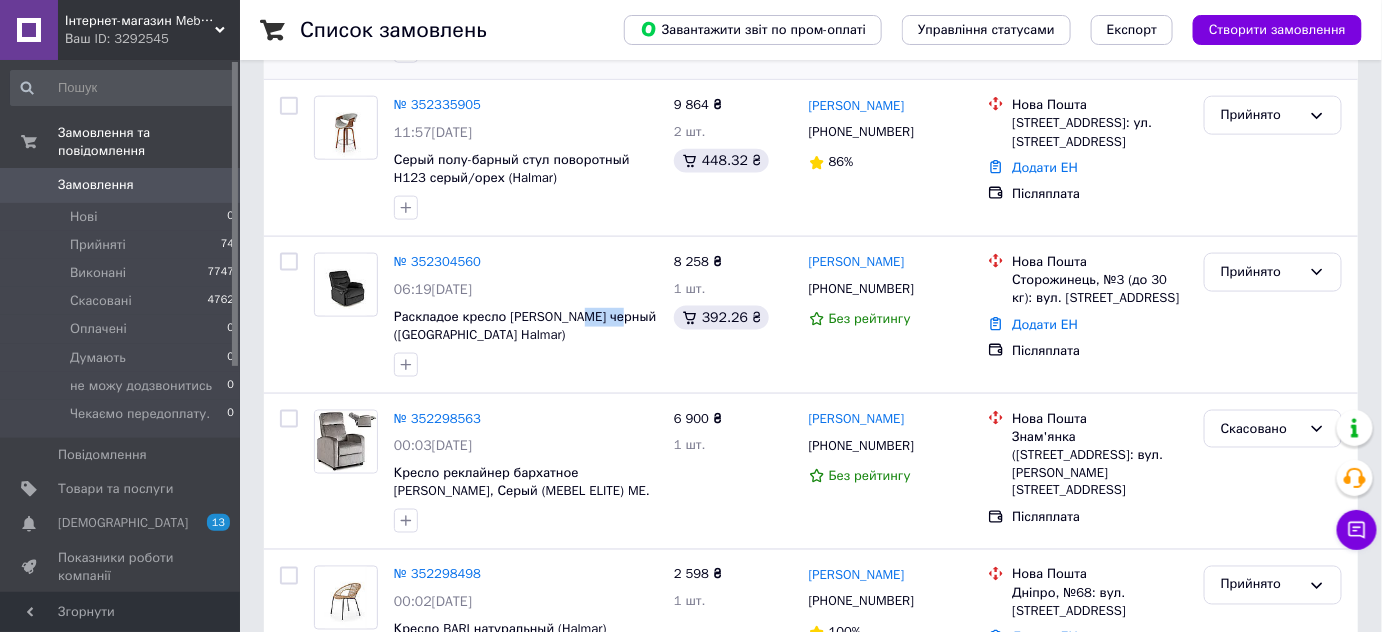scroll, scrollTop: 818, scrollLeft: 0, axis: vertical 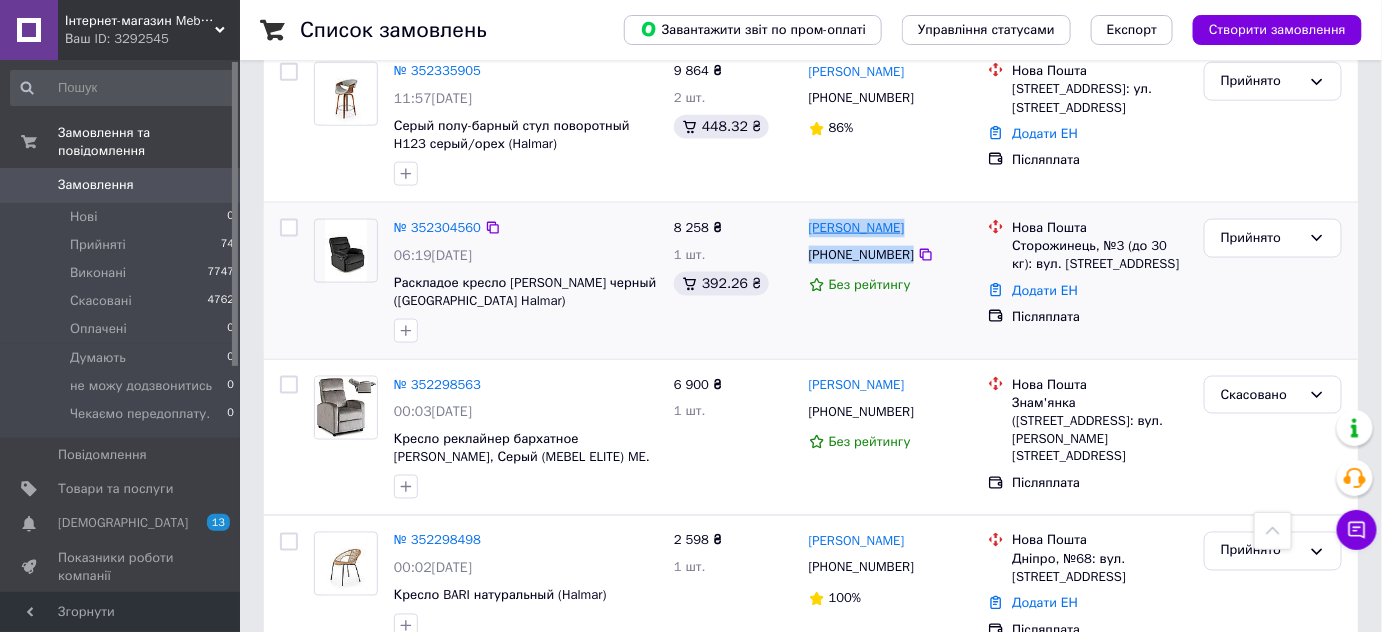copy on "Олександр Глядченко +380502608484" 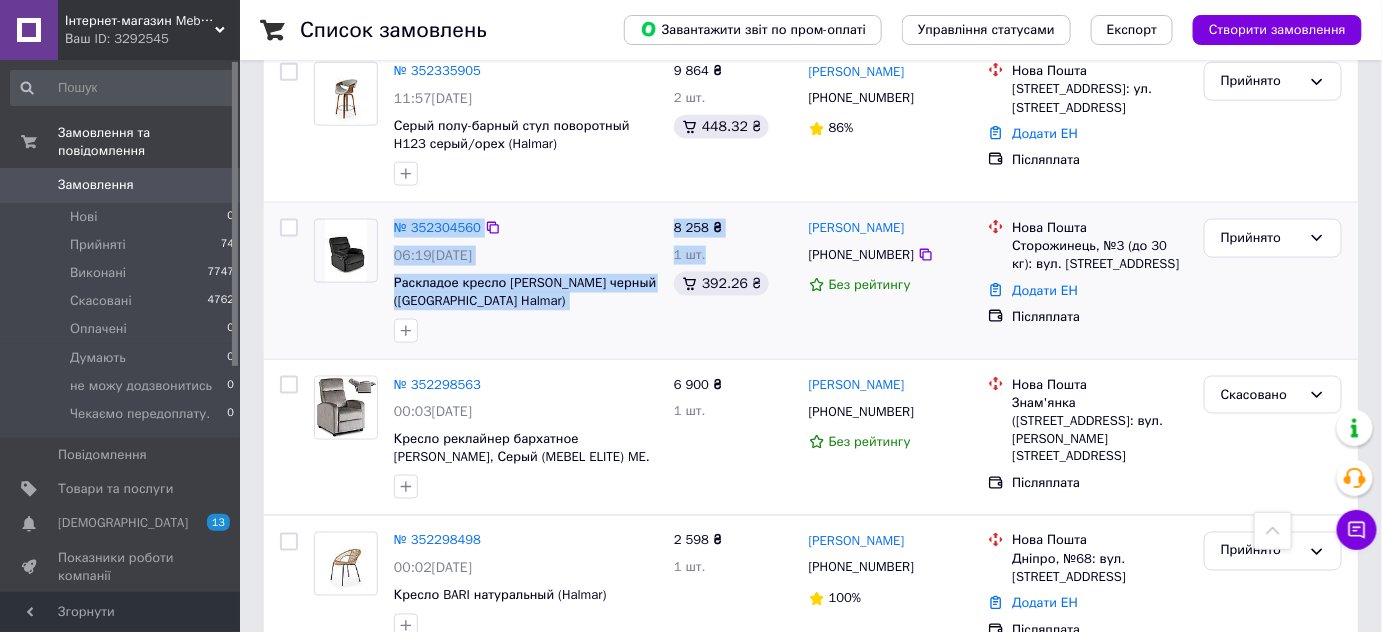 copy on "№ 352304560 06:19, 12.07.2025 Раскладое кресло реклайнер DRAGER черный (Польша Halmar) 8 258 ₴ 1 шт." 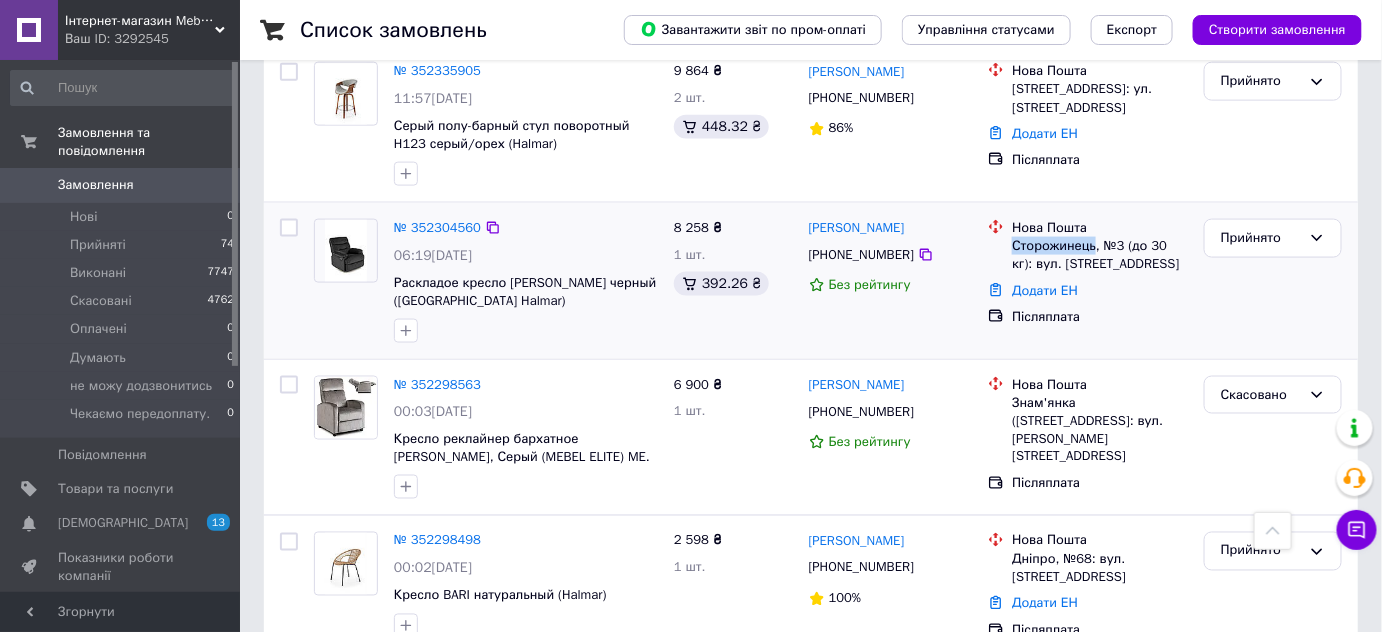 copy on "Сторожинець" 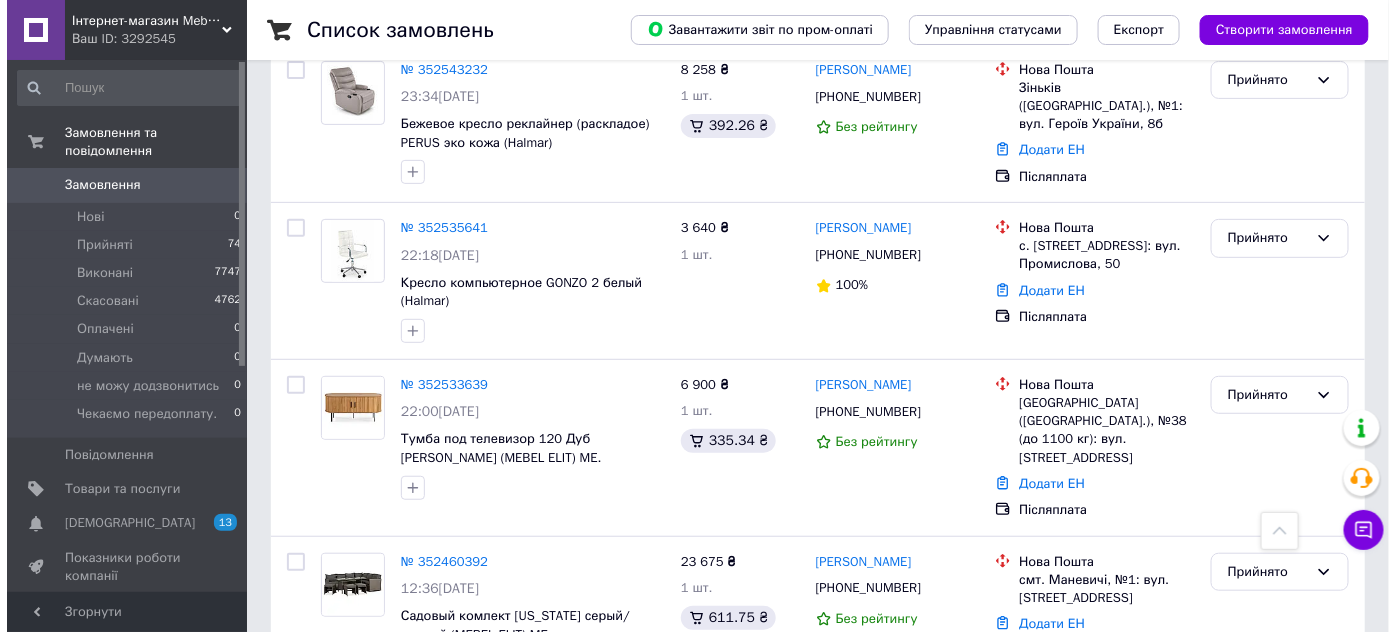 scroll, scrollTop: 0, scrollLeft: 0, axis: both 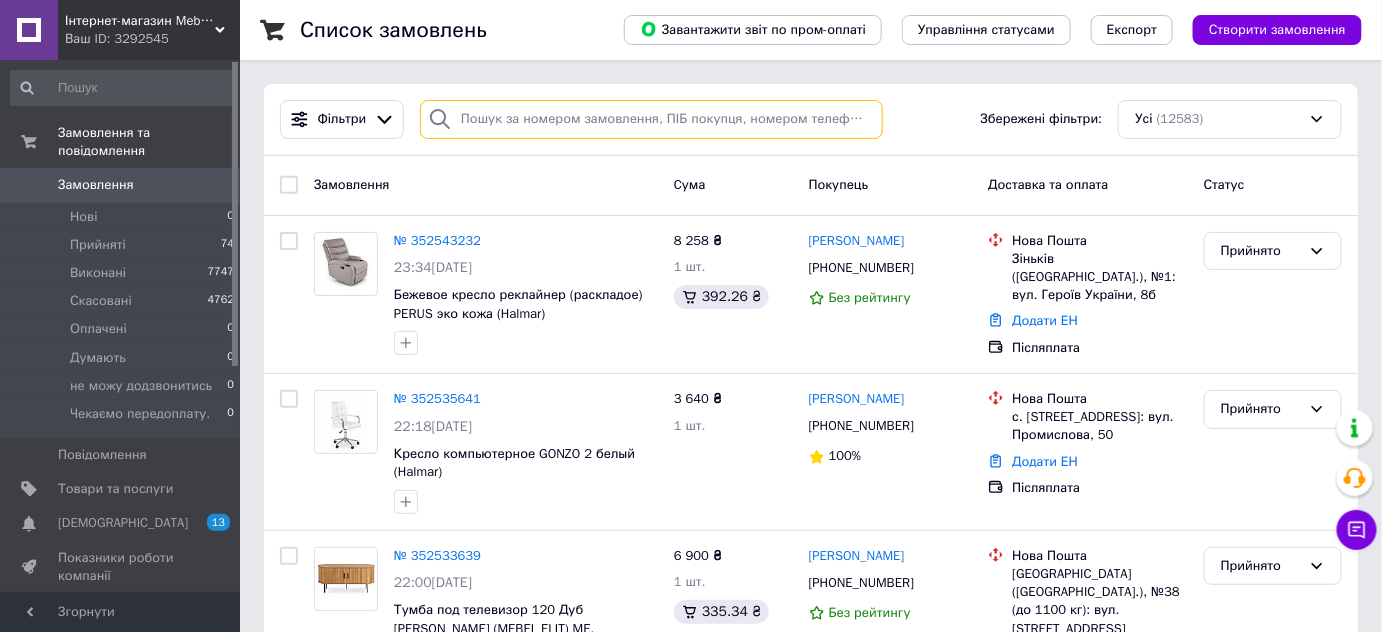 click at bounding box center [651, 119] 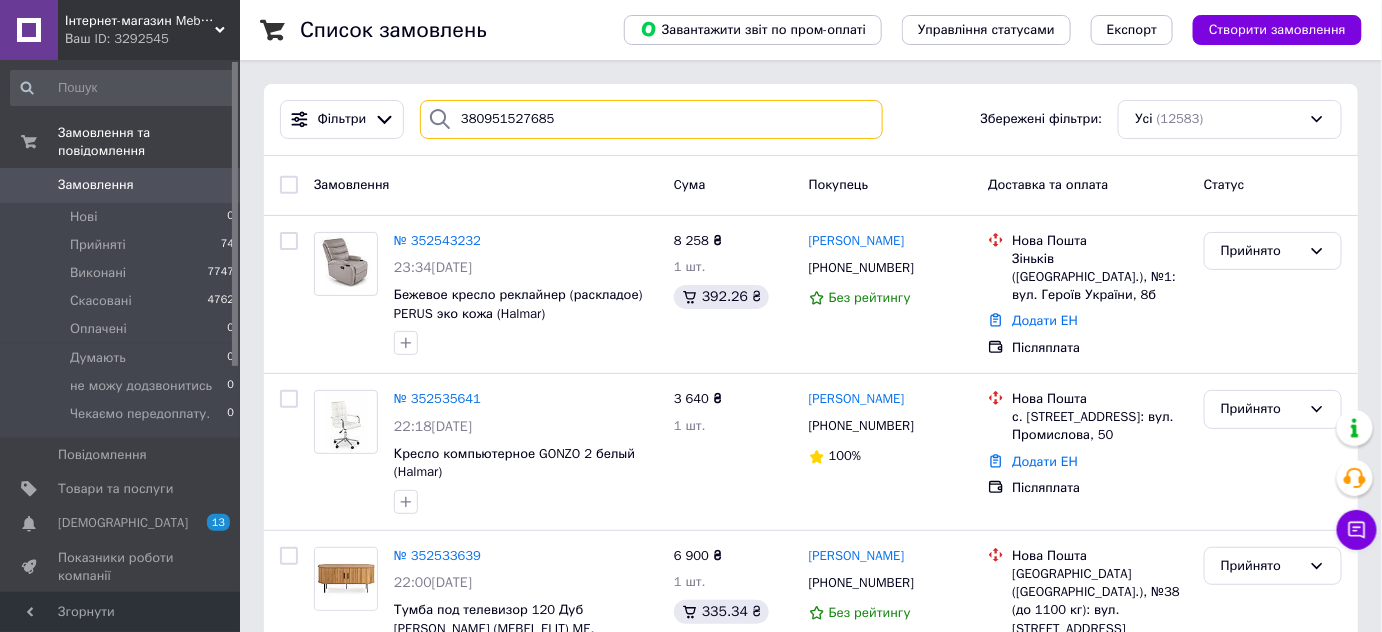 type on "380951527685" 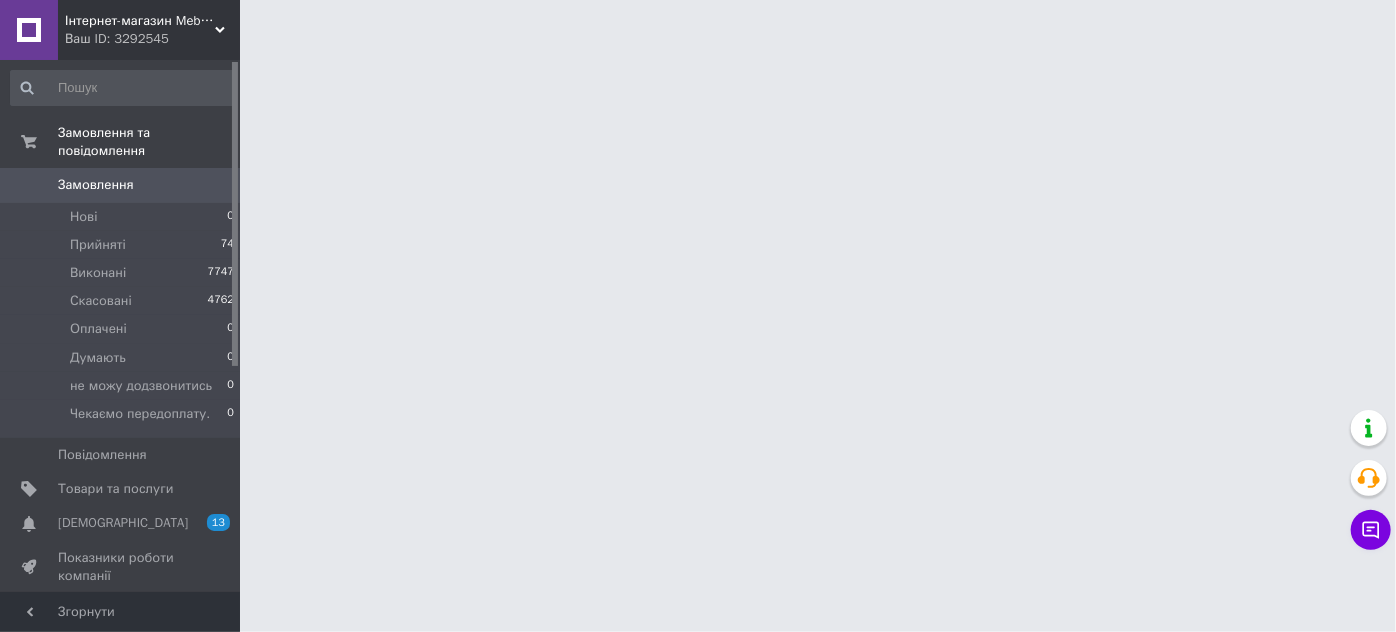 click on "Інтернет-магазин MebliSi Ваш ID: 3292545 Сайт Інтернет-магазин MebliSi Кабінет покупця Перевірити стан системи Сторінка на порталі Довідка Вийти Замовлення та повідомлення Замовлення 0 Нові 0 Прийняті 74 Виконані 7747 Скасовані 4762 Оплачені 0 Думають 0 не можу додзвонитись 0 Чекаємо передоплату. 0 Повідомлення 0 Товари та послуги Сповіщення 13 0 Показники роботи компанії Панель управління Відгуки Покупці Каталог ProSale Аналітика Інструменти веб-майстра та SEO Управління сайтом Гаманець компанії Маркет Налаштування Prom топ" at bounding box center [698, 0] 